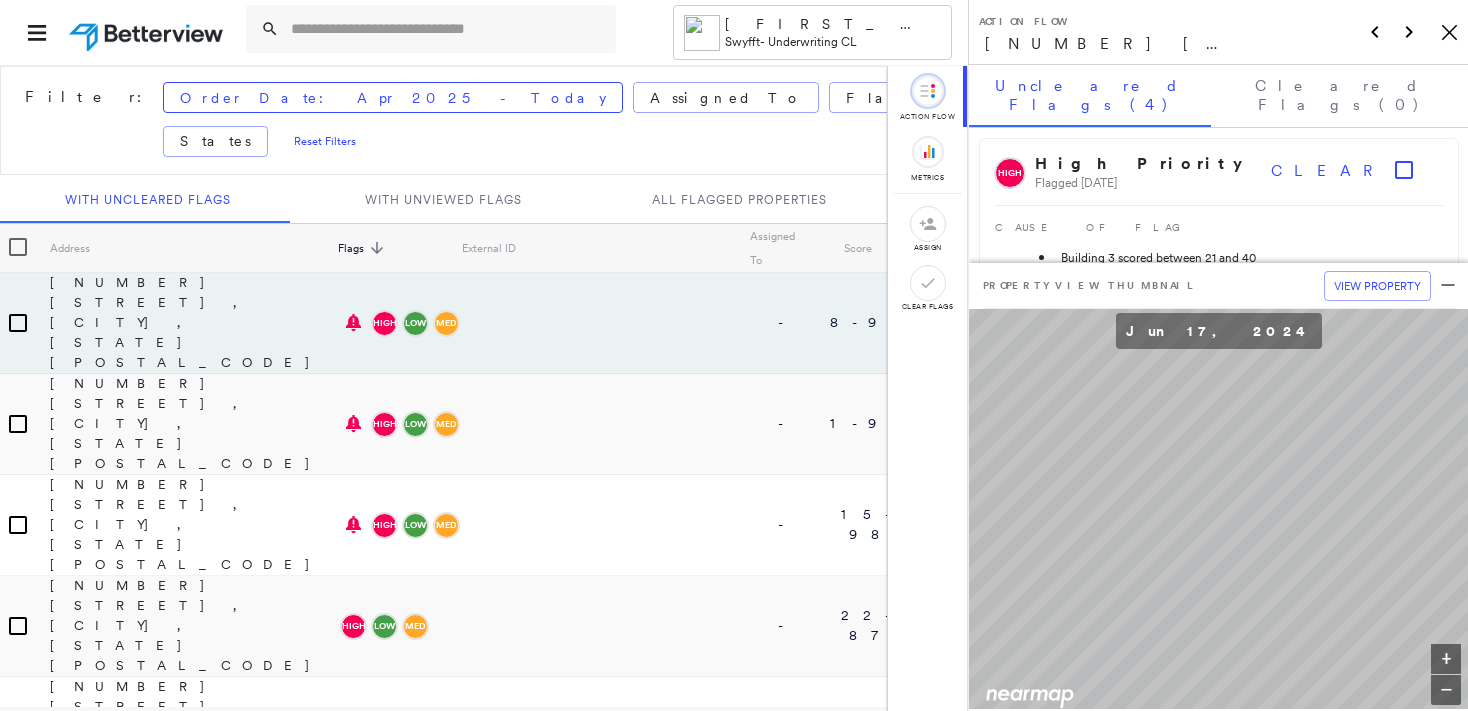 scroll, scrollTop: 0, scrollLeft: 0, axis: both 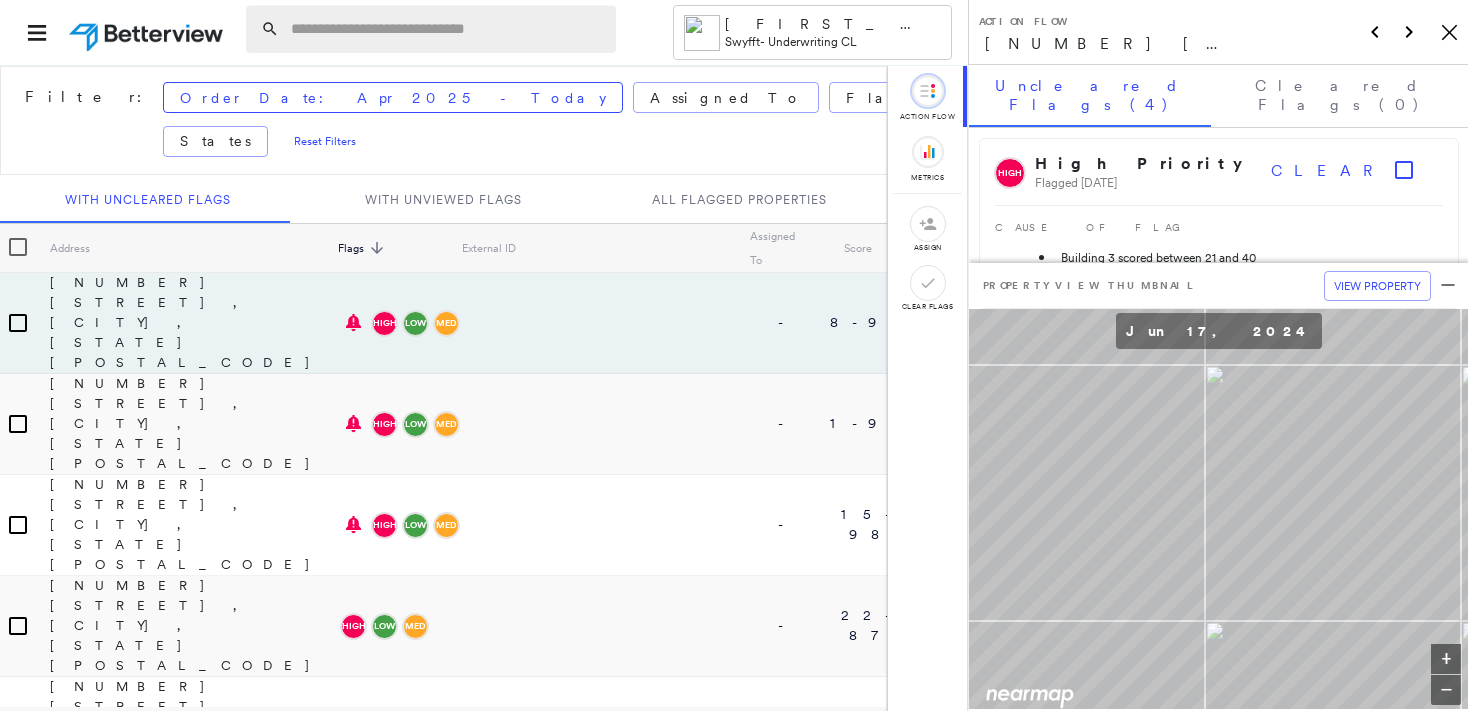 click at bounding box center [447, 29] 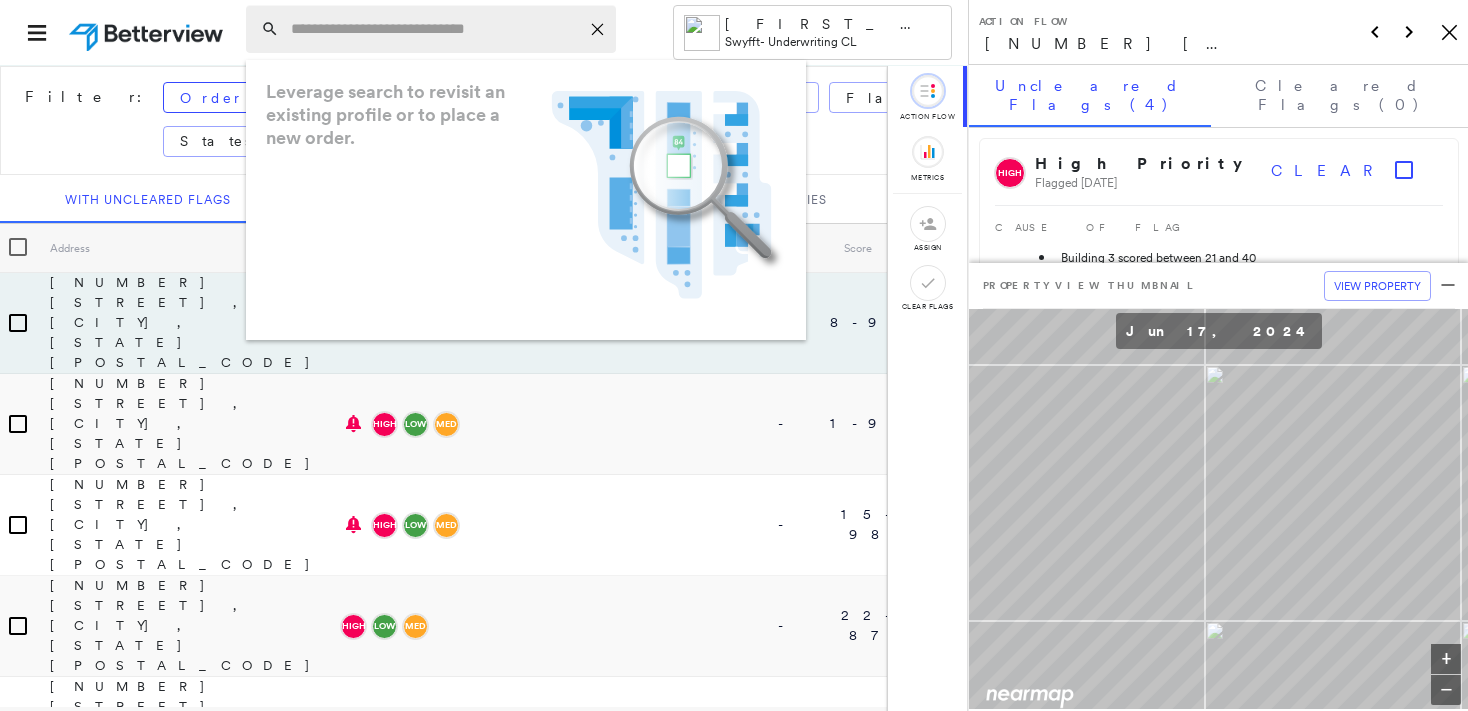 paste on "**********" 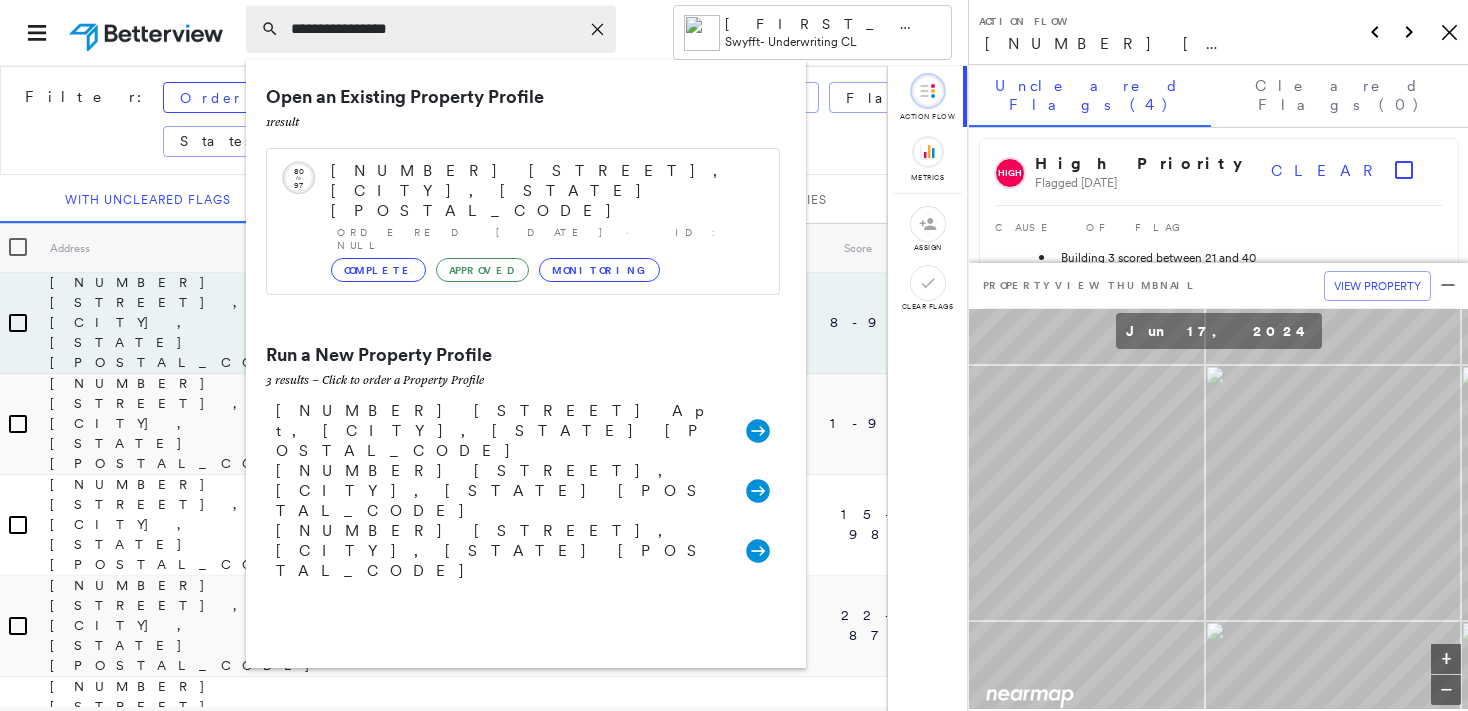 drag, startPoint x: 420, startPoint y: 34, endPoint x: 290, endPoint y: 31, distance: 130.0346 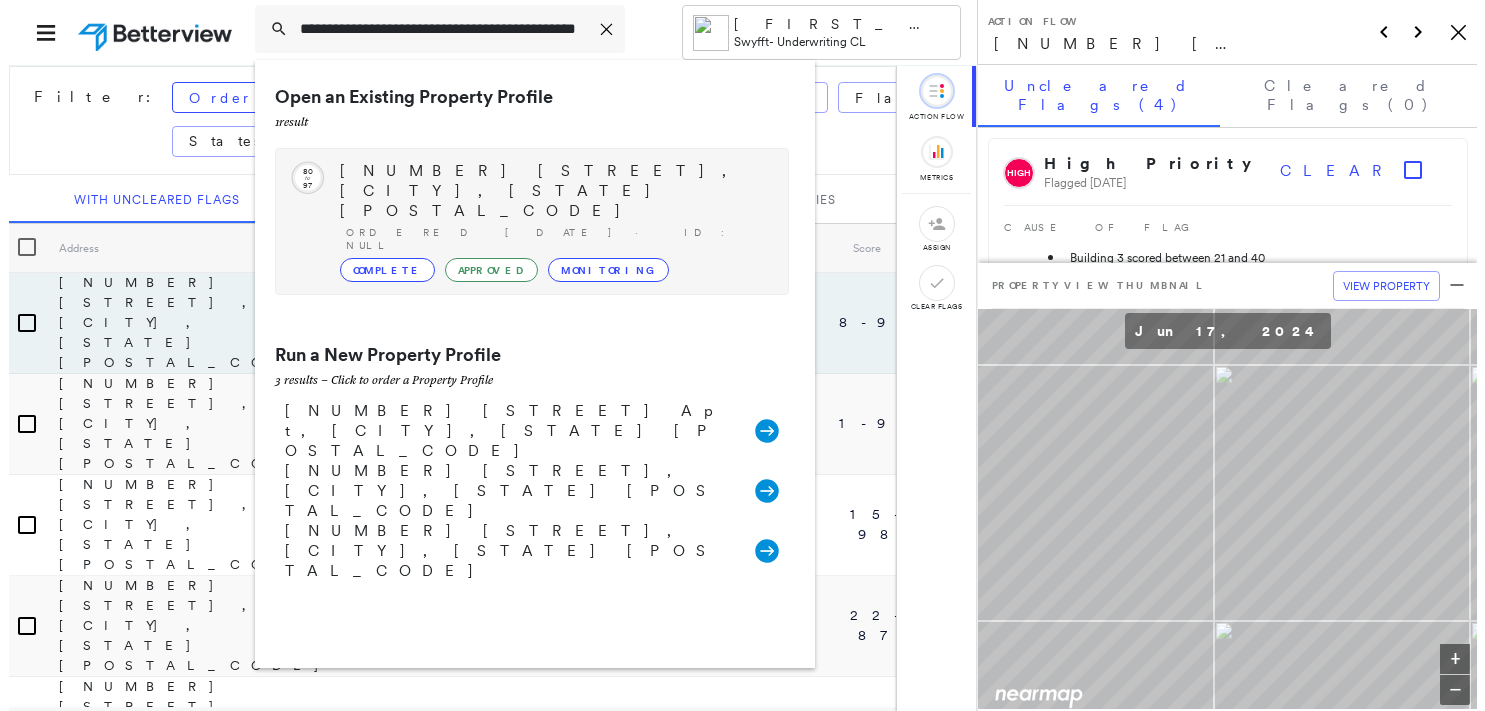 scroll, scrollTop: 0, scrollLeft: 57, axis: horizontal 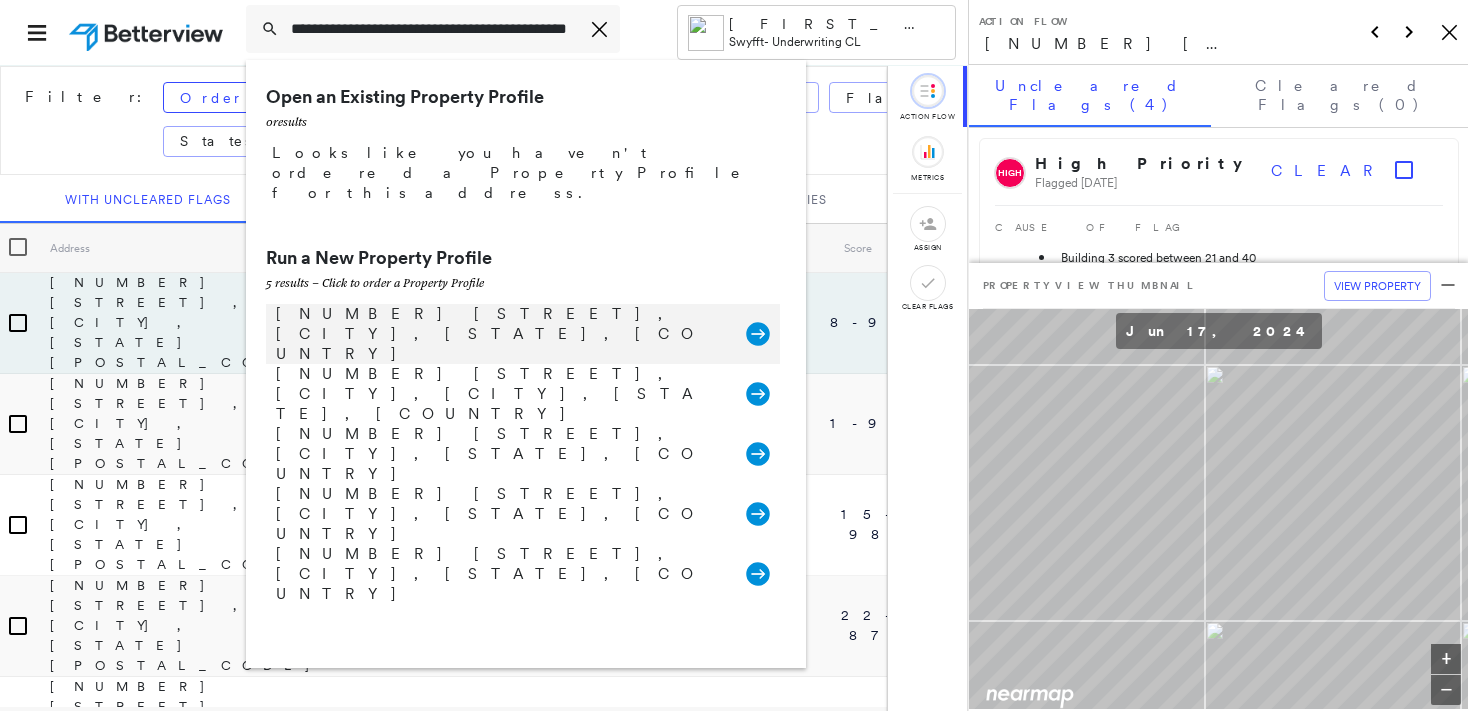 type on "**********" 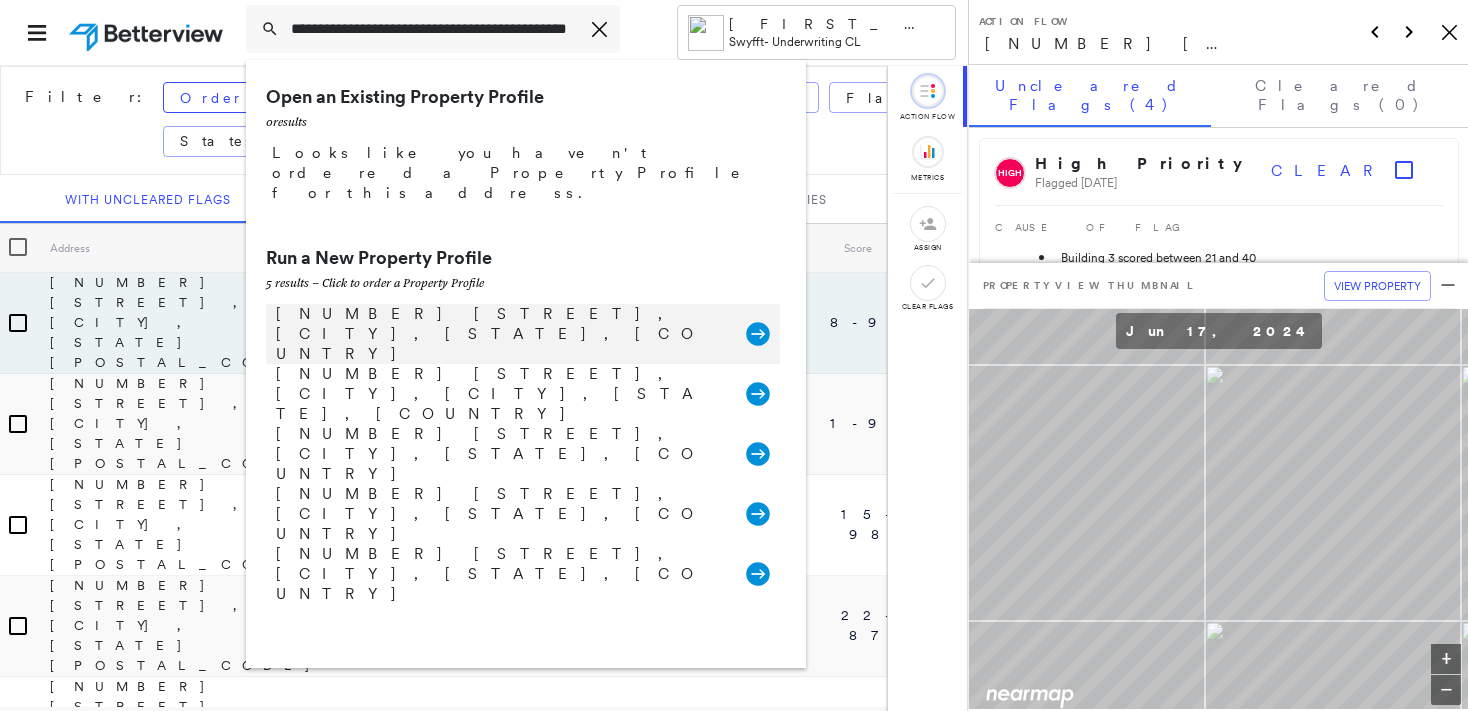 click on "[NUMBER] [STREET], [CITY], [STATE], [COUNTRY]" at bounding box center [501, 334] 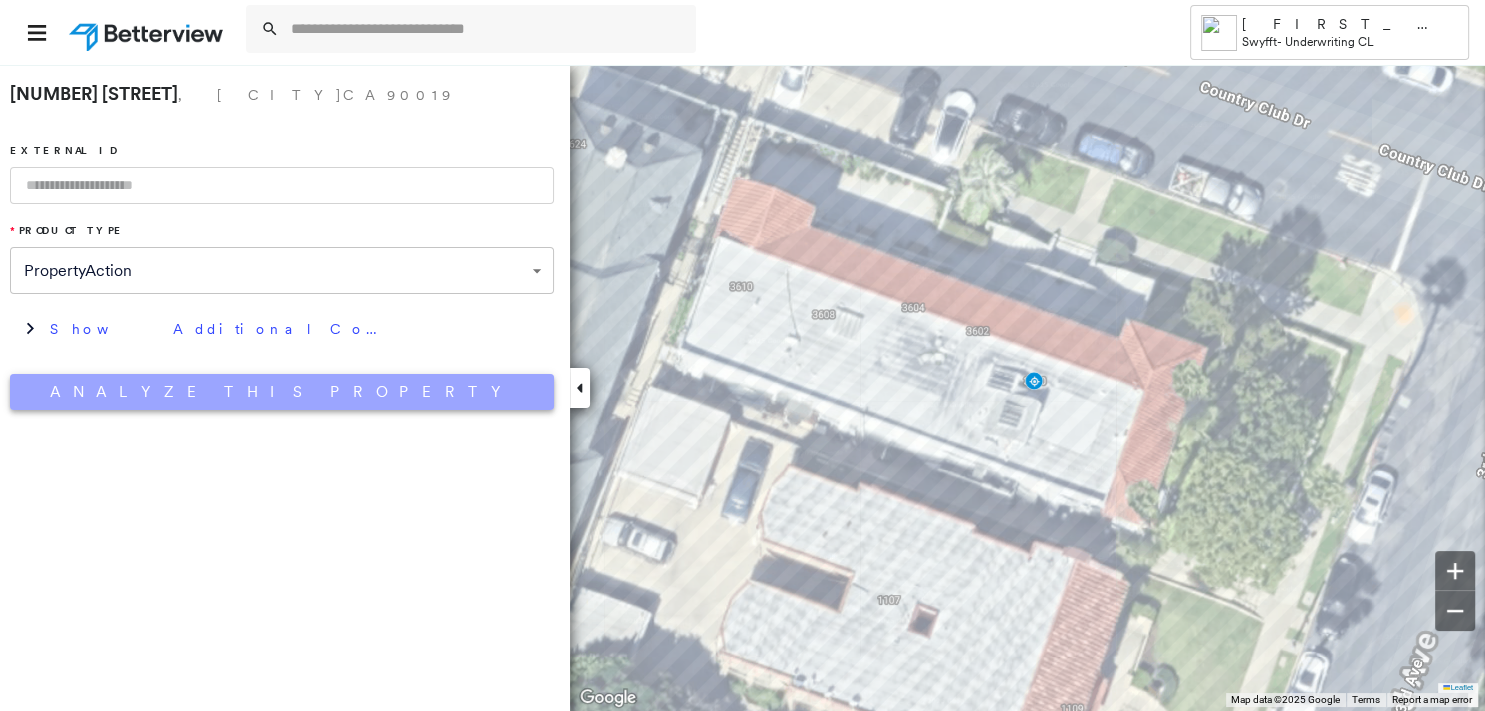 click on "Analyze This Property" at bounding box center (282, 392) 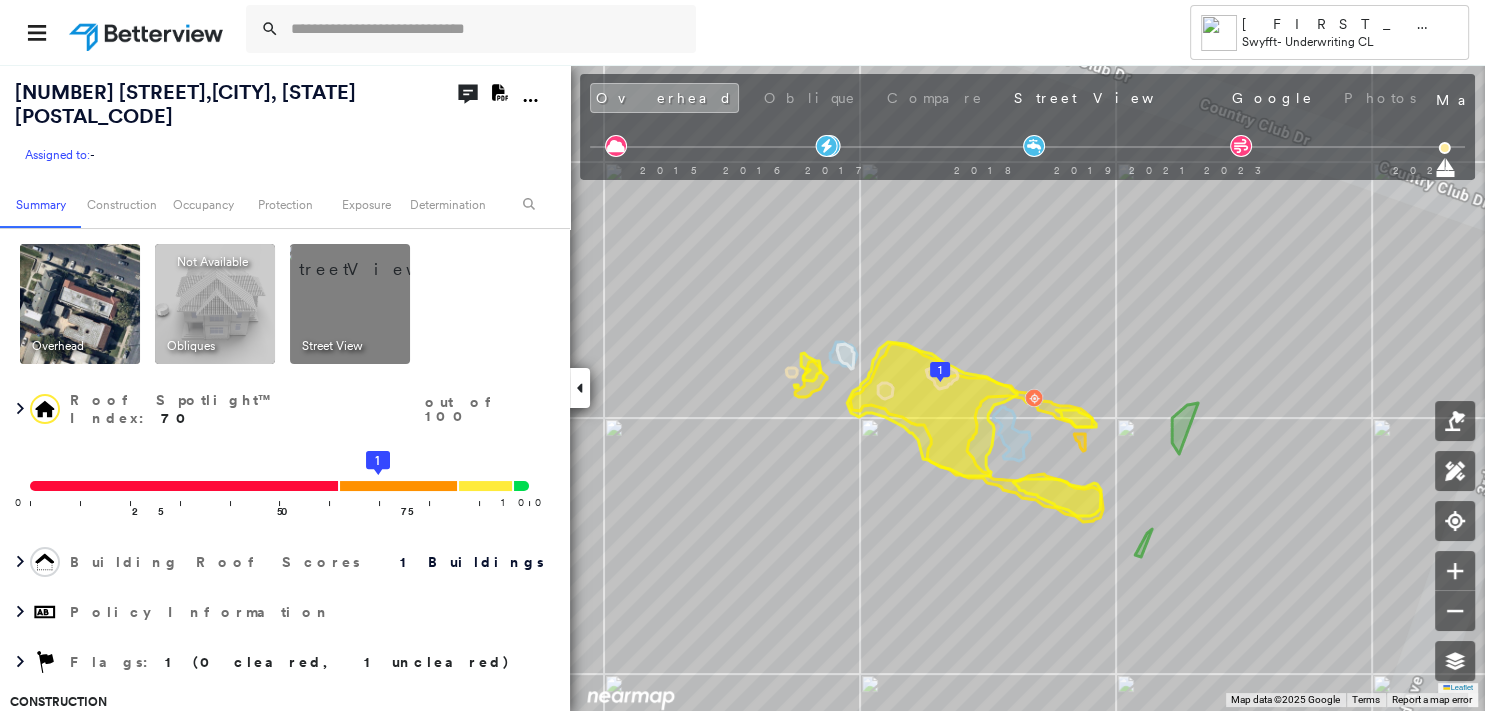 click on "Download PDF Report" 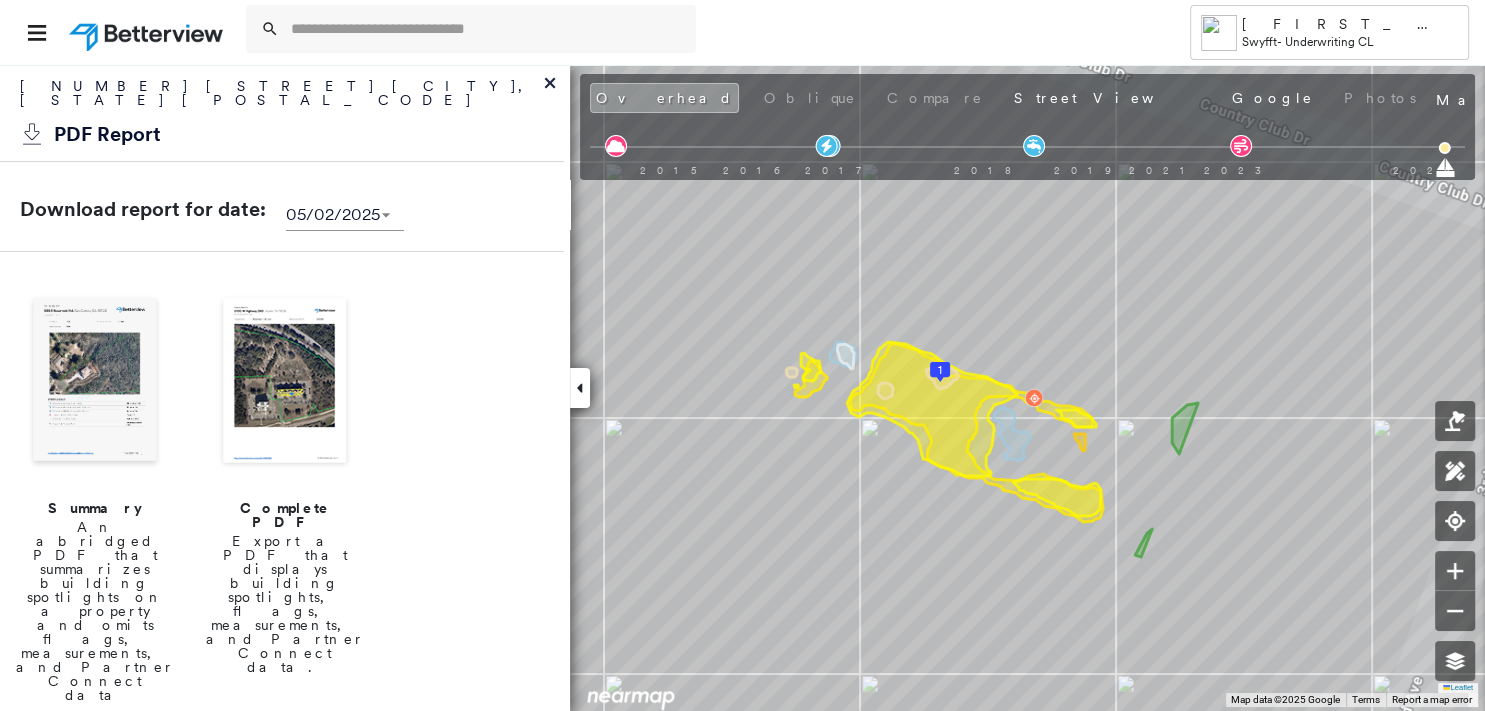 click at bounding box center (95, 382) 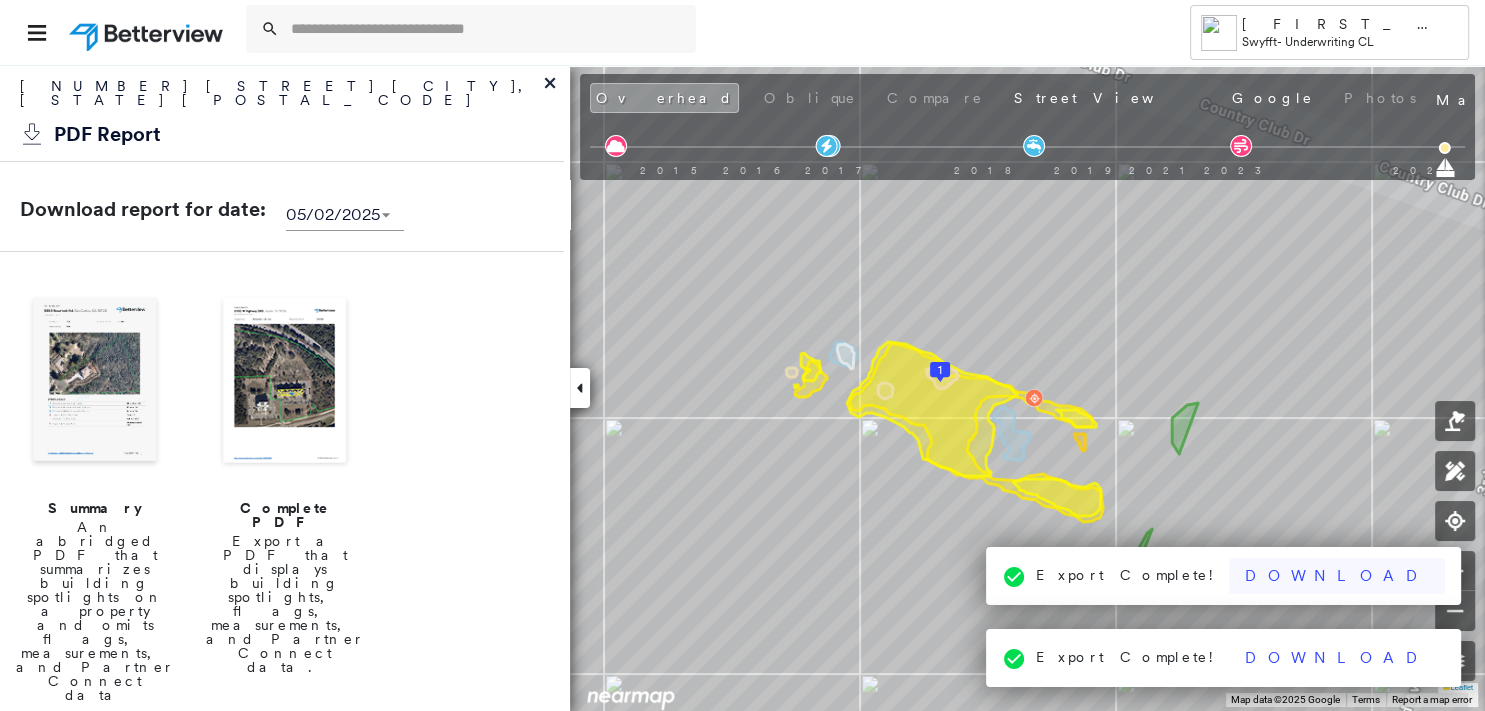 click on "Download" at bounding box center (1337, 576) 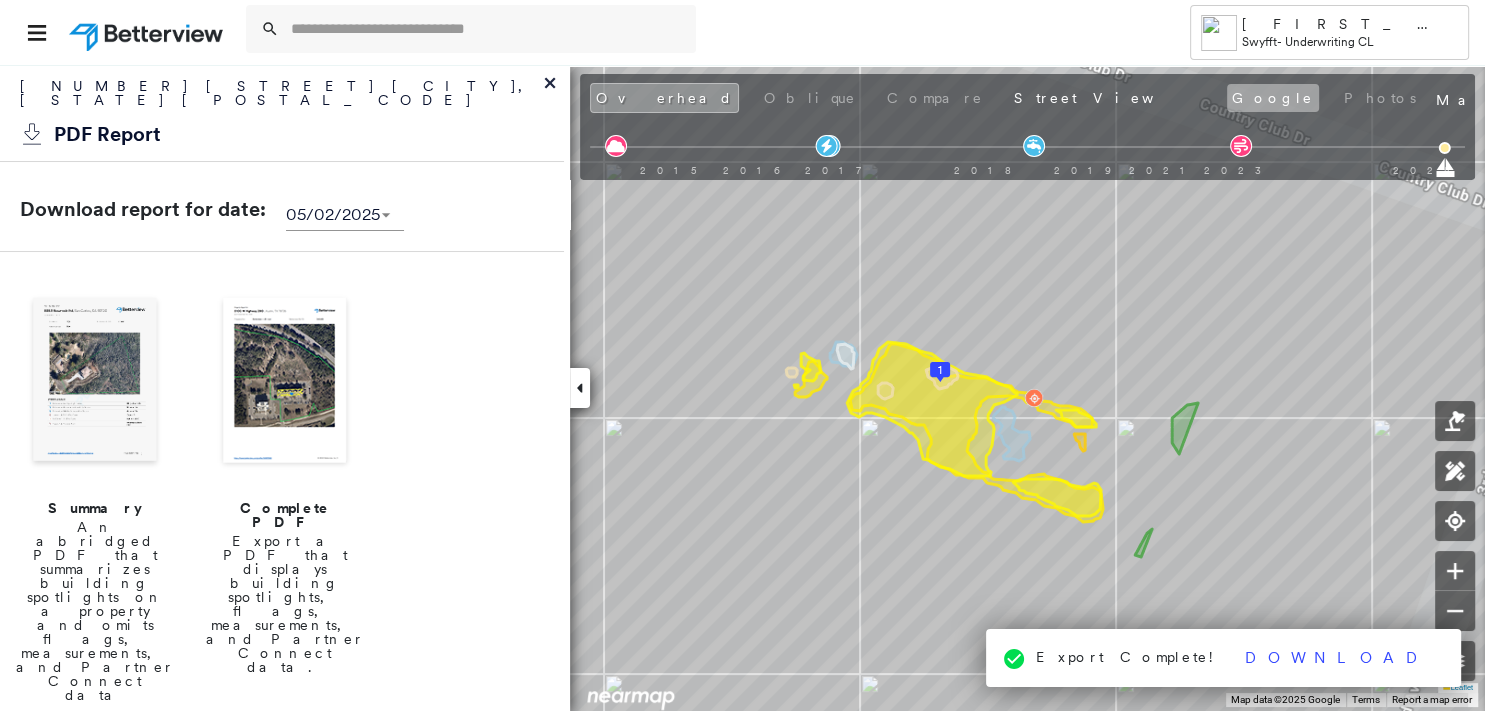 click on "Google" at bounding box center [1273, 98] 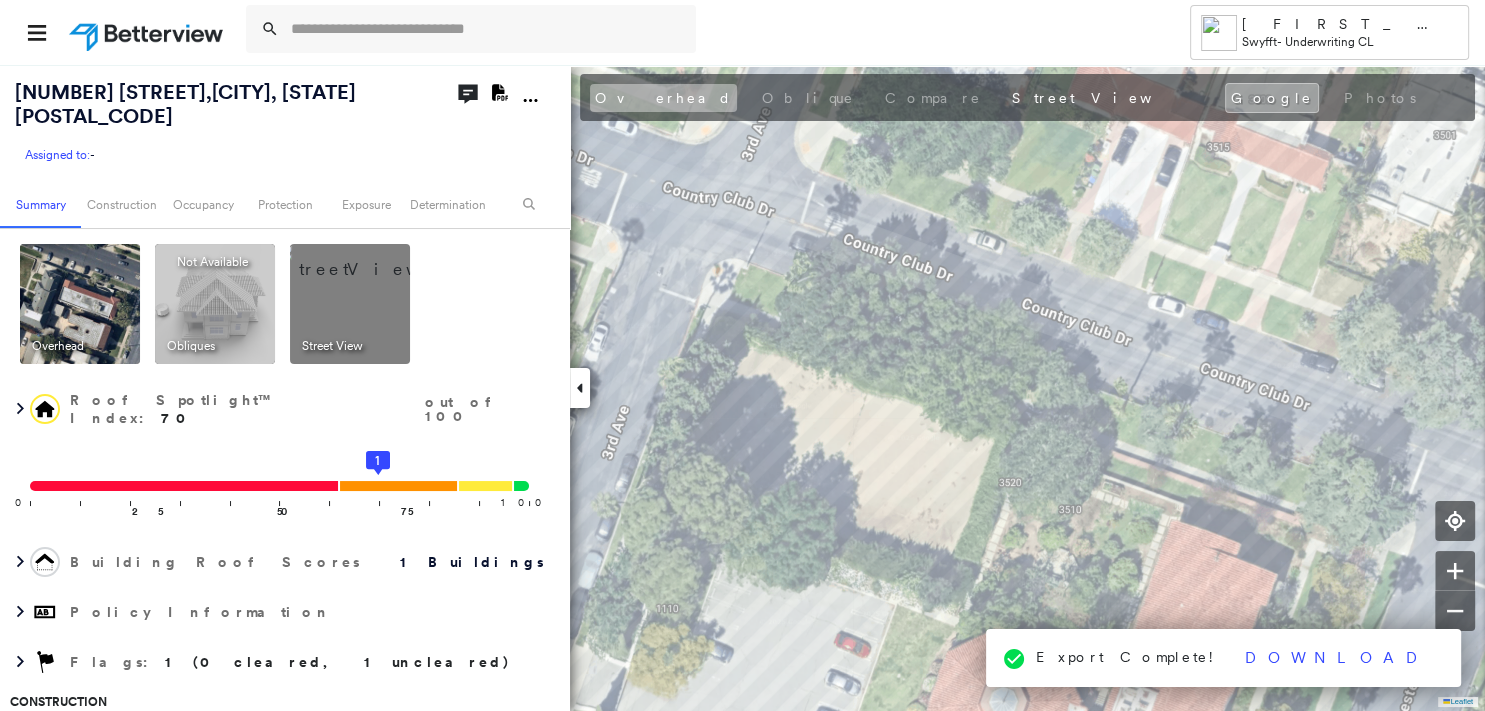 click on "Overhead" at bounding box center (663, 98) 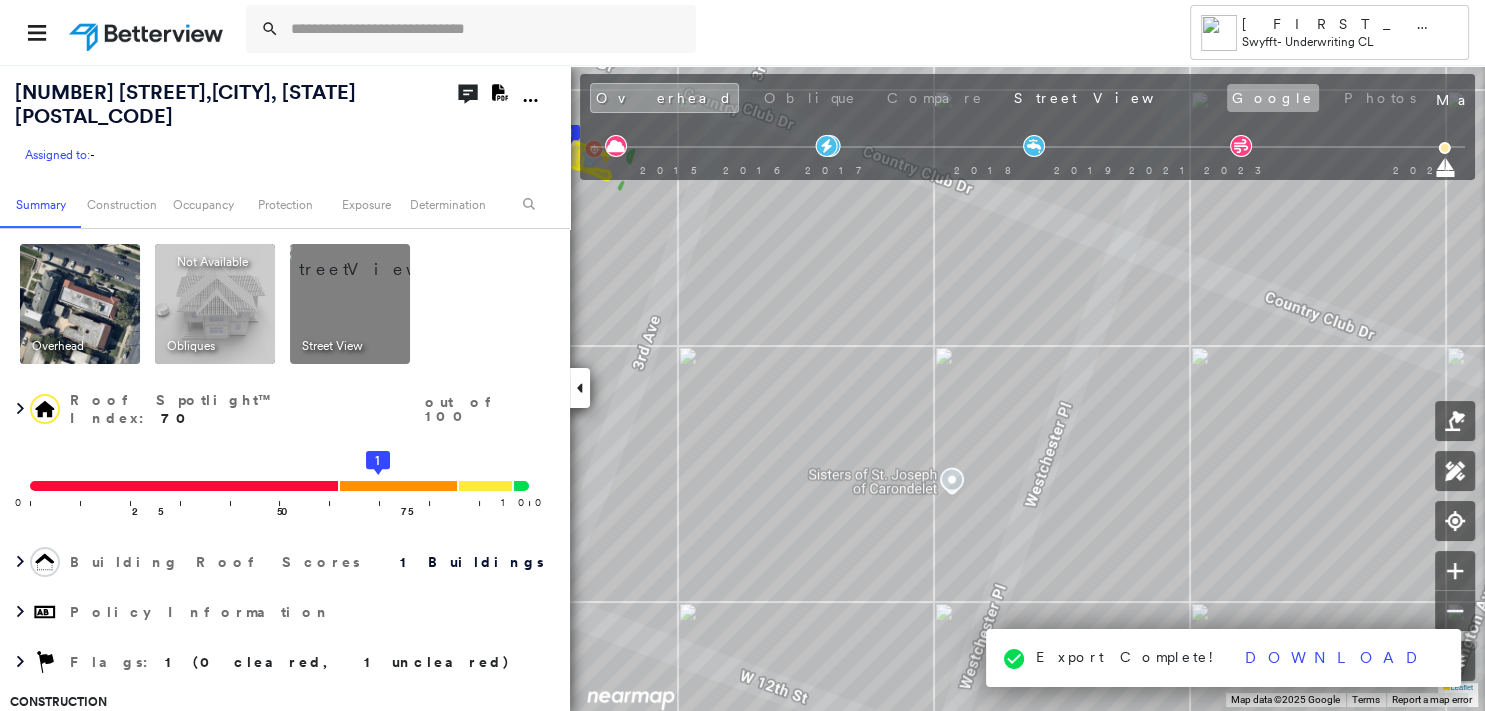 click on "Google" at bounding box center [1273, 98] 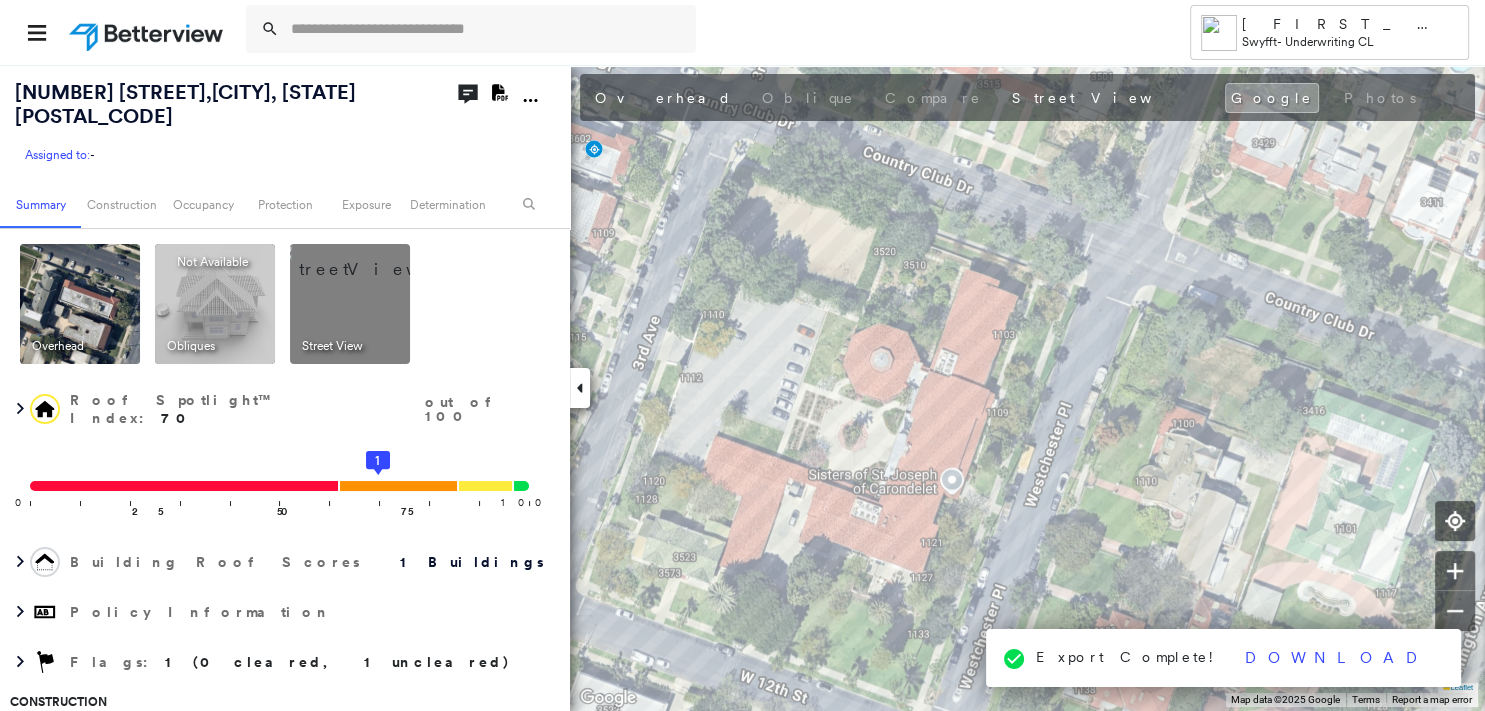 scroll, scrollTop: 528, scrollLeft: 0, axis: vertical 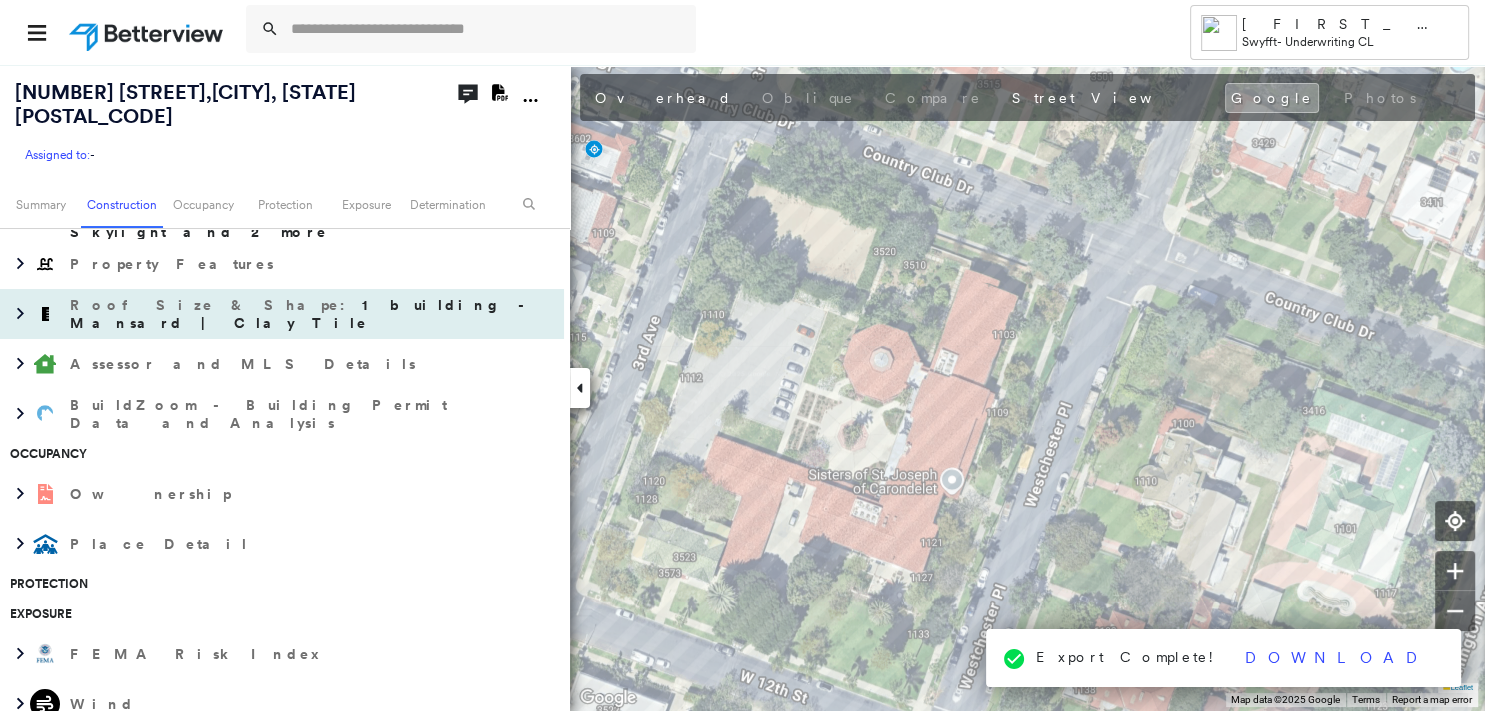 click on "1 building  - Mansard | Clay Tile" at bounding box center (302, 314) 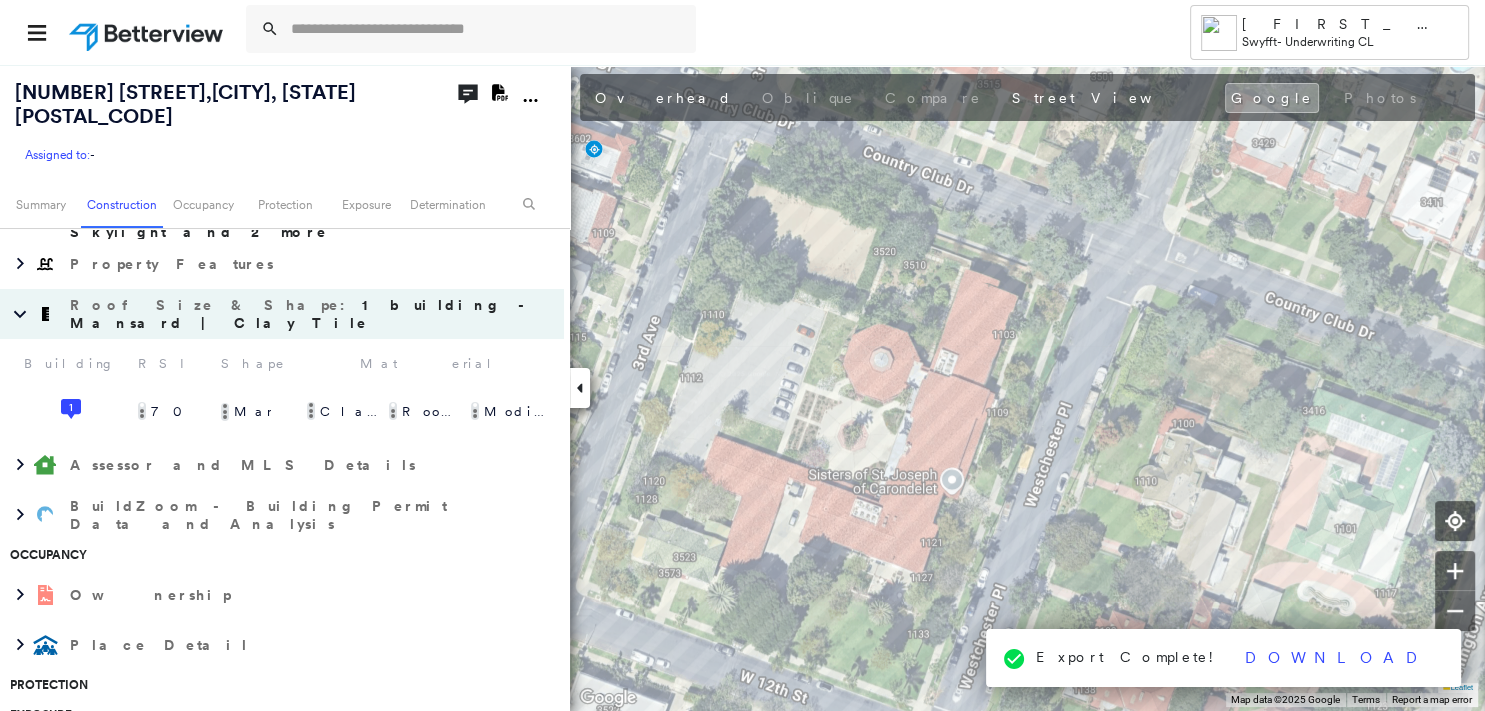 drag, startPoint x: 99, startPoint y: 166, endPoint x: 107, endPoint y: 179, distance: 15.264338 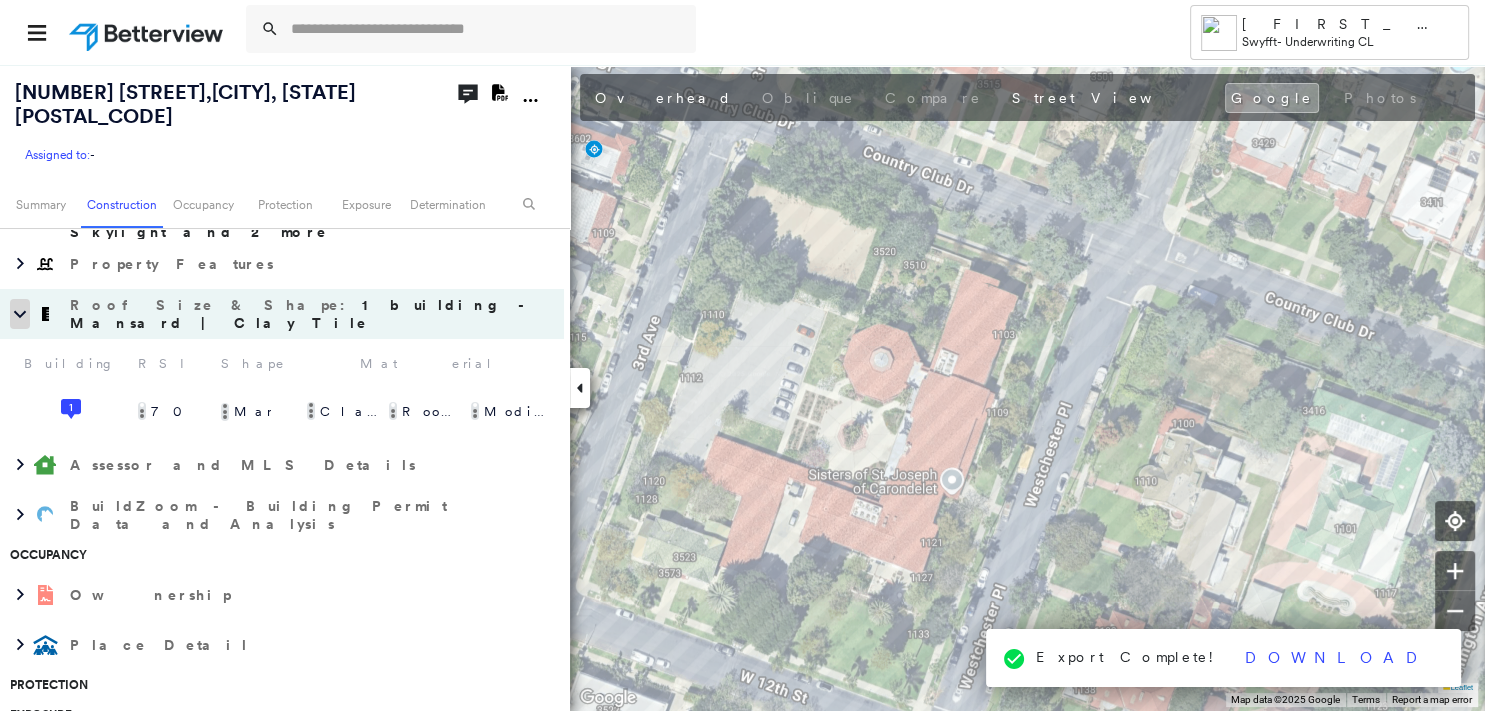 click 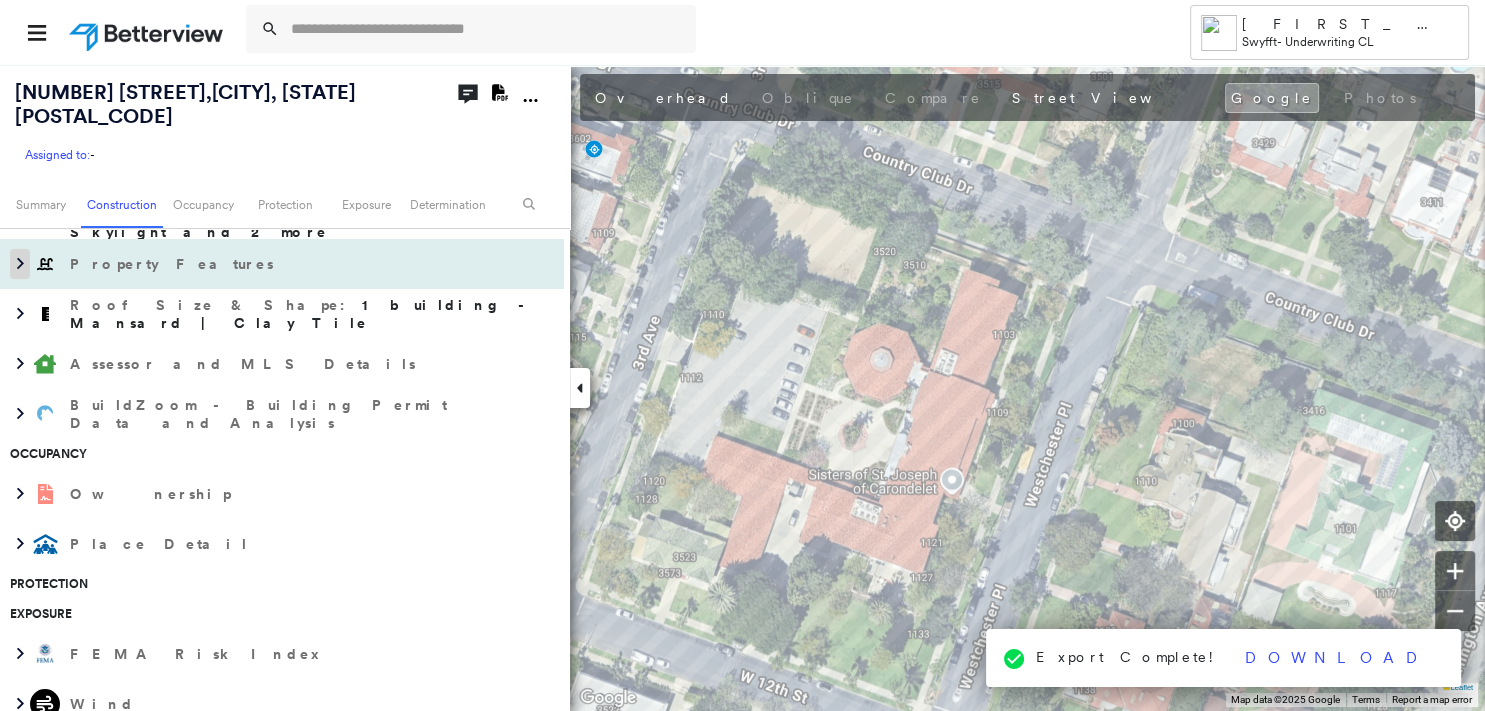 click 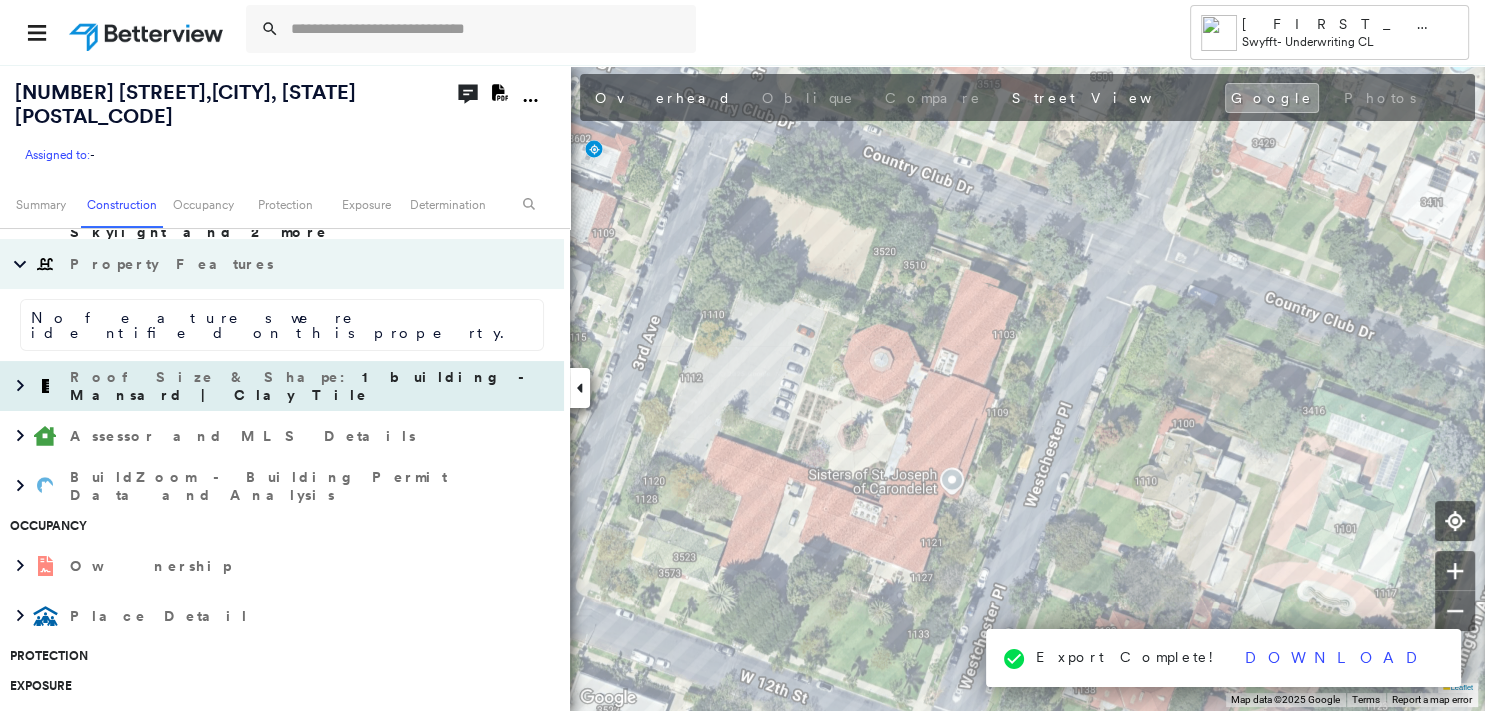 click on "1 building  - Mansard | Clay Tile" at bounding box center [302, 386] 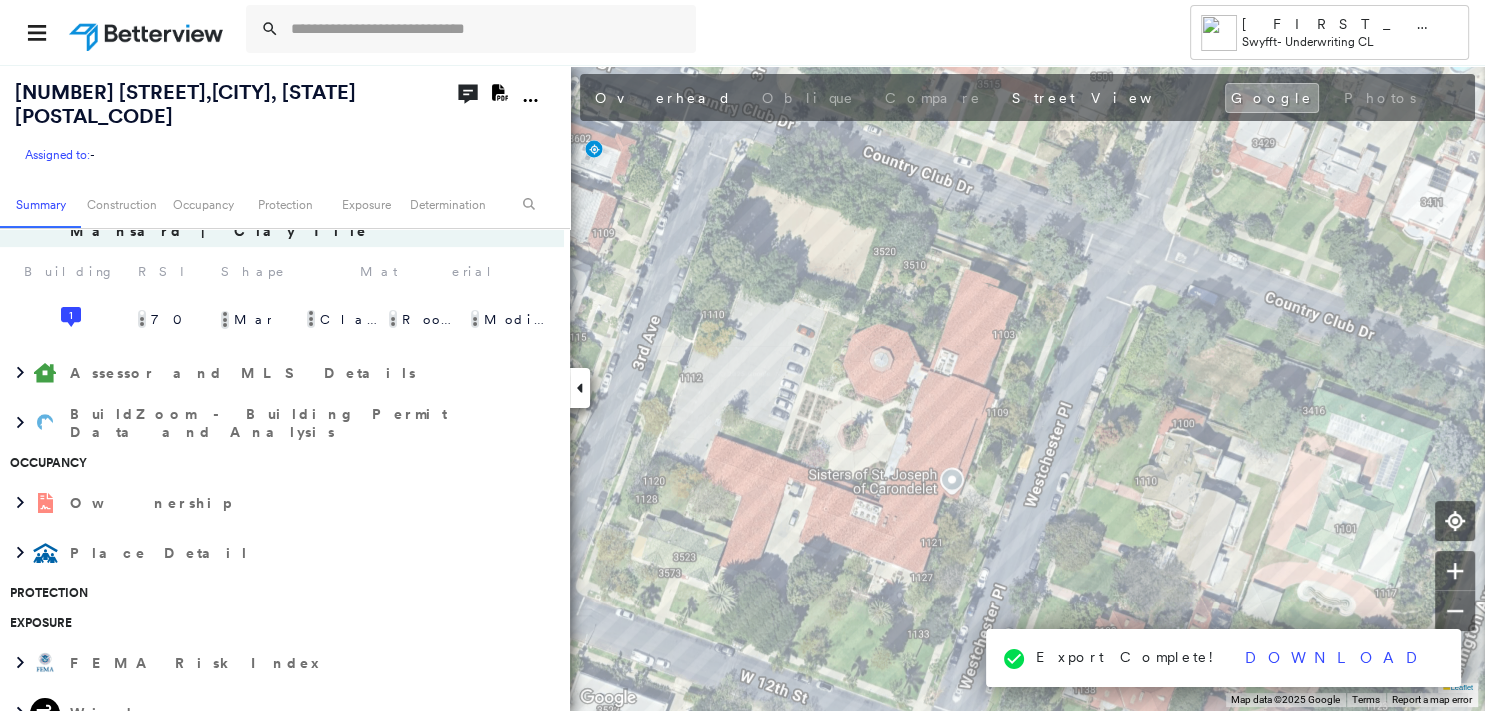 scroll, scrollTop: 738, scrollLeft: 0, axis: vertical 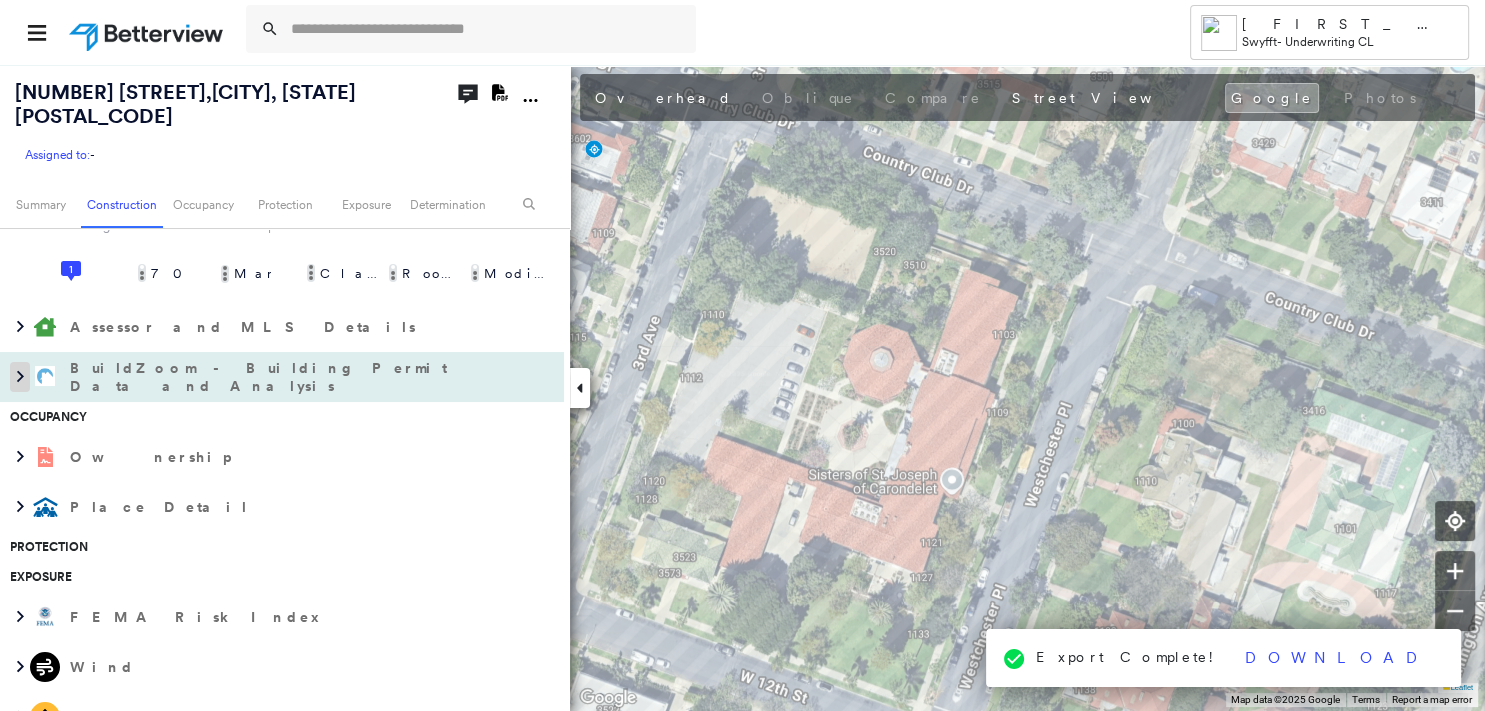 click 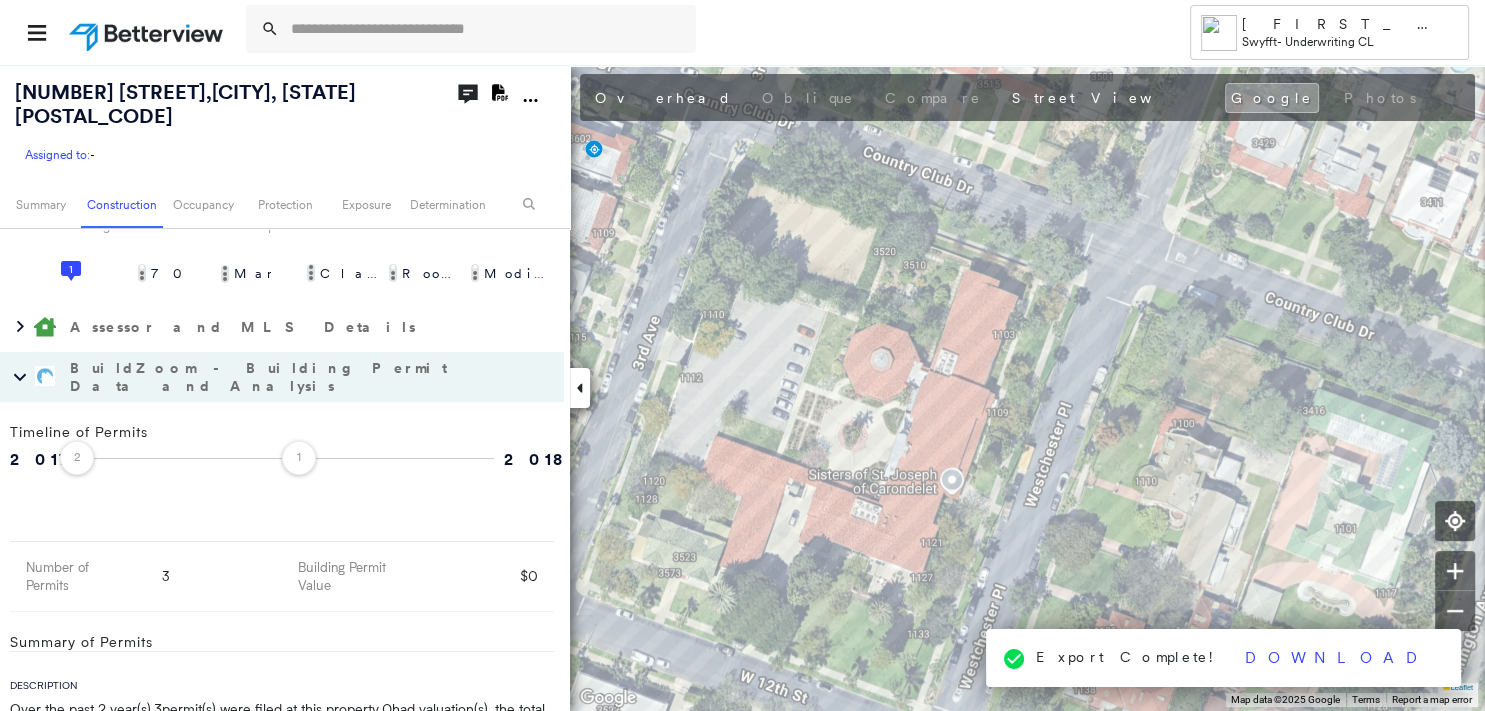 click 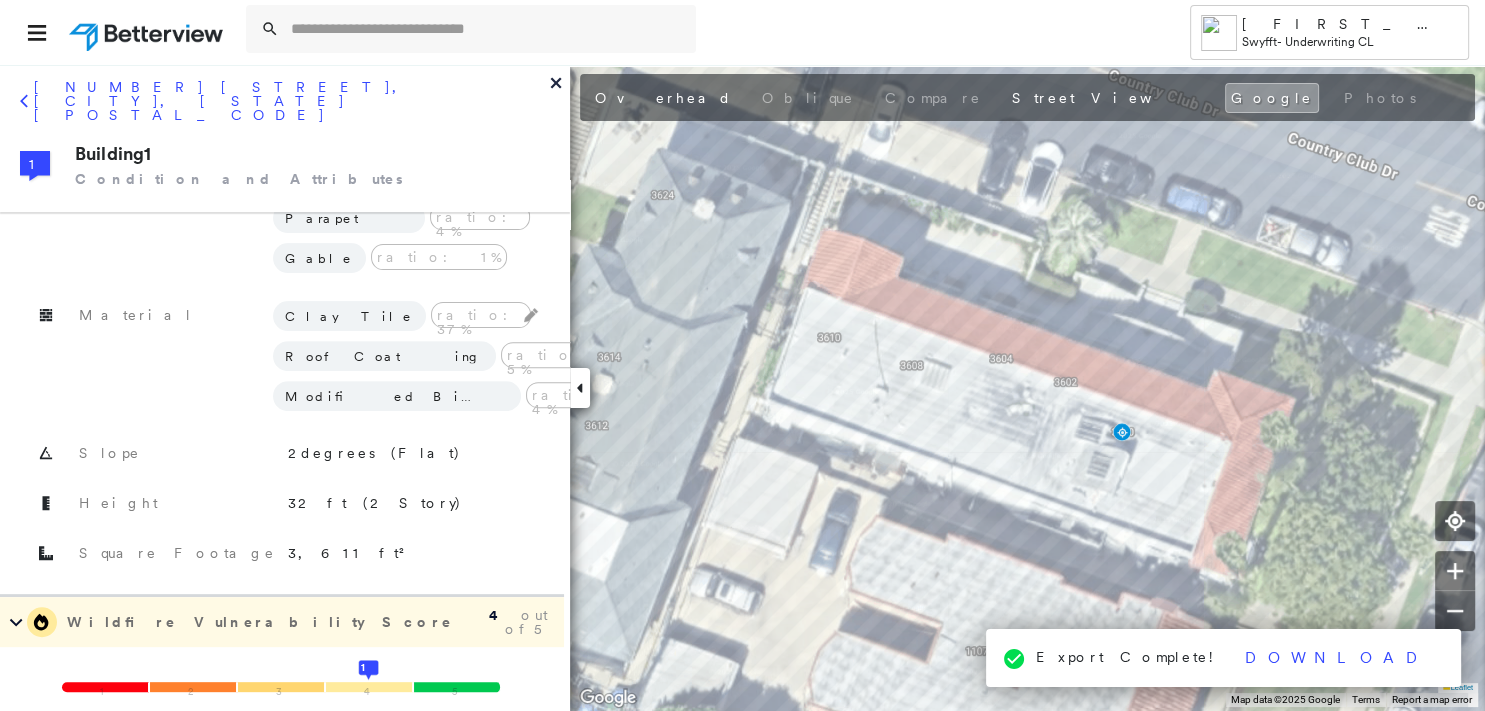 scroll, scrollTop: 845, scrollLeft: 0, axis: vertical 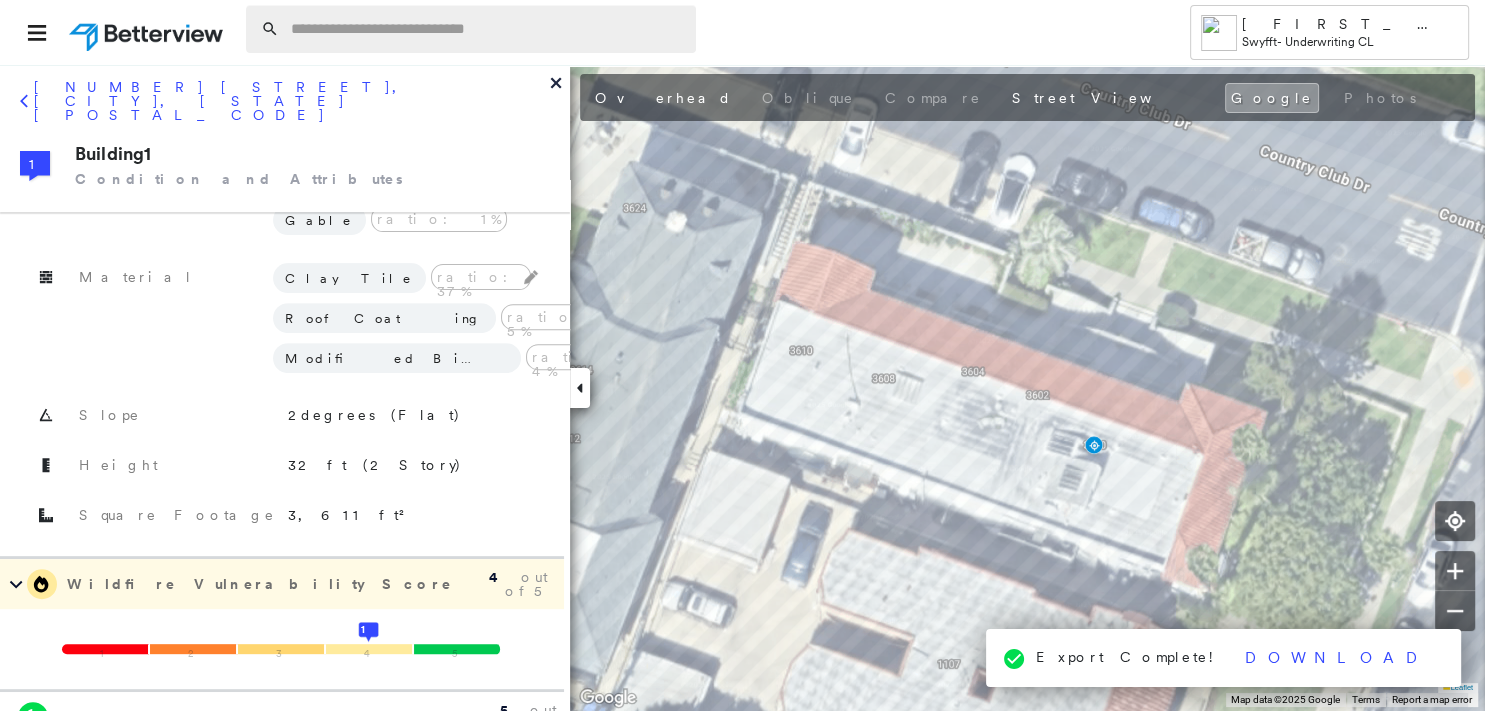 click at bounding box center (487, 29) 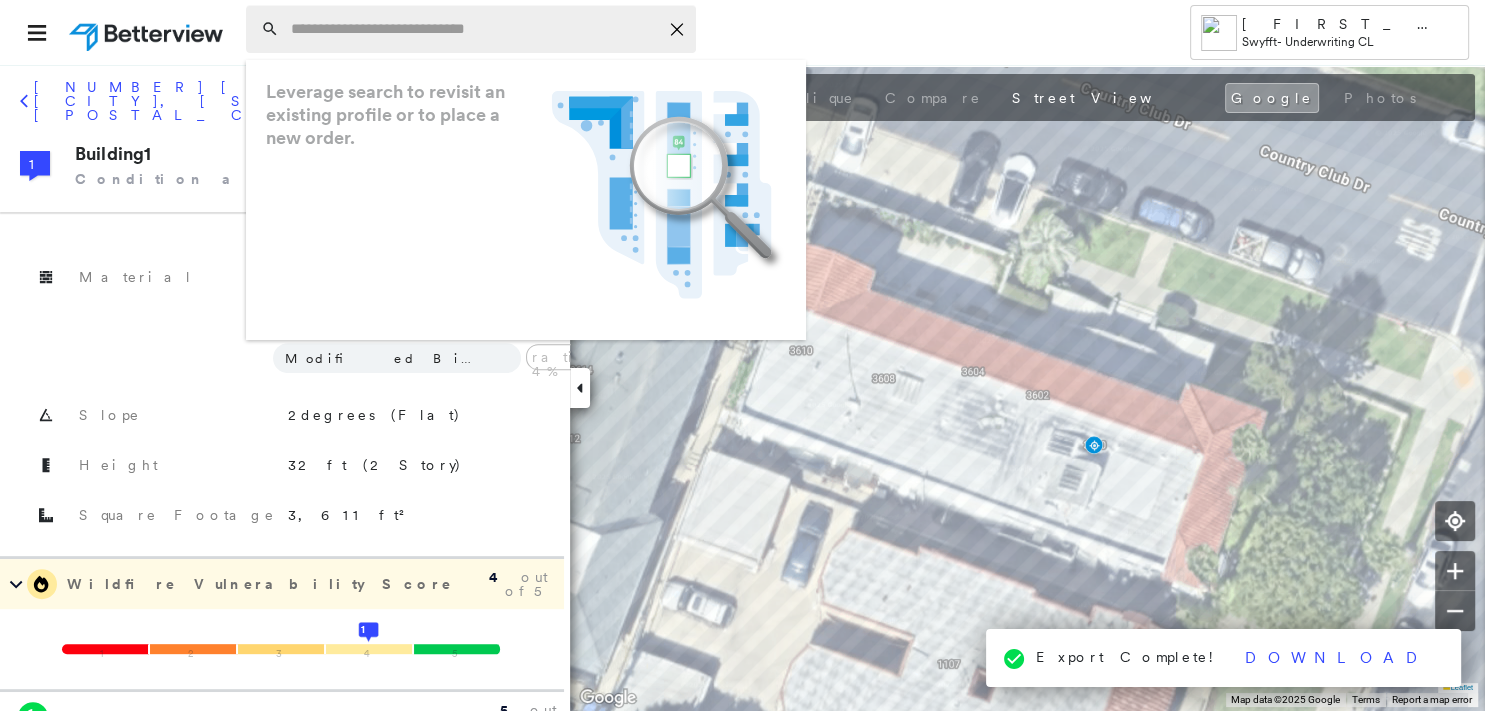 click at bounding box center (474, 29) 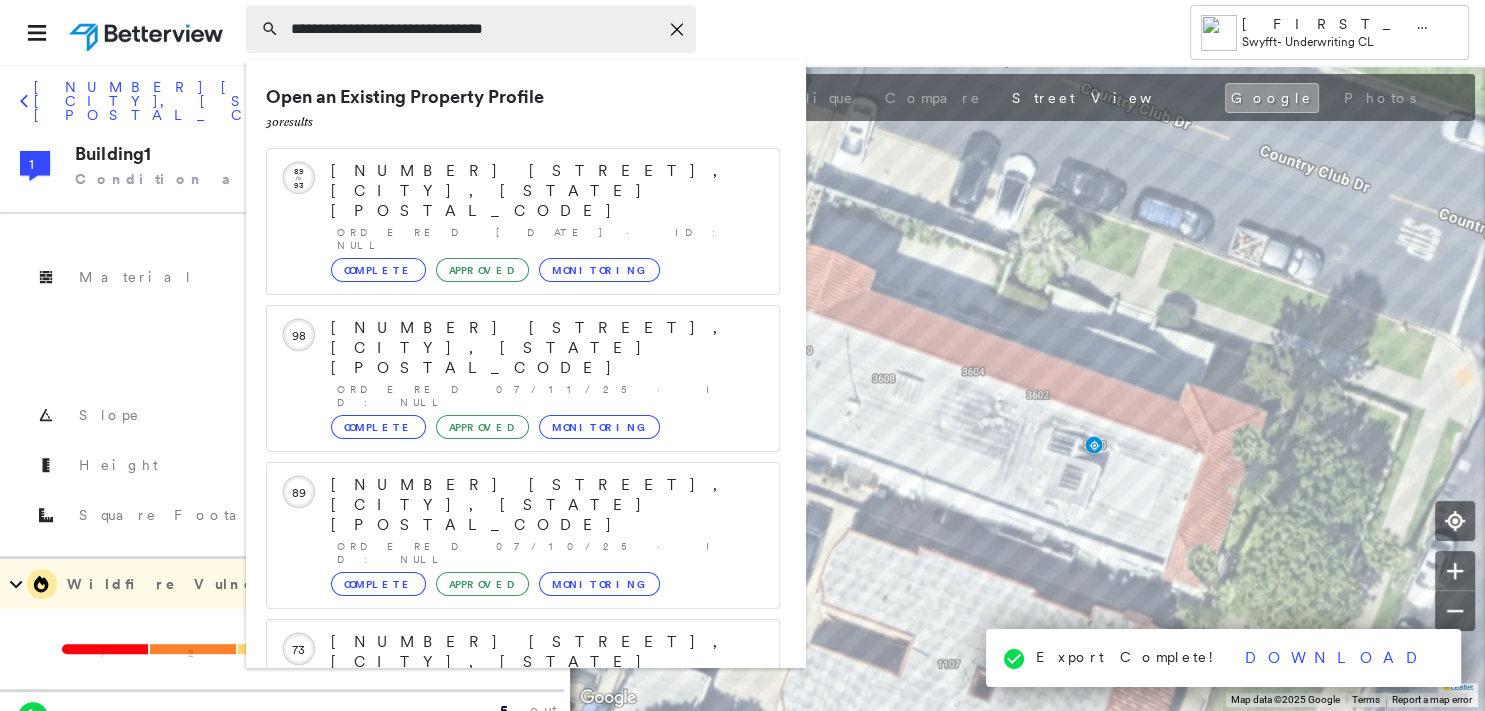 click on "**********" at bounding box center (474, 29) 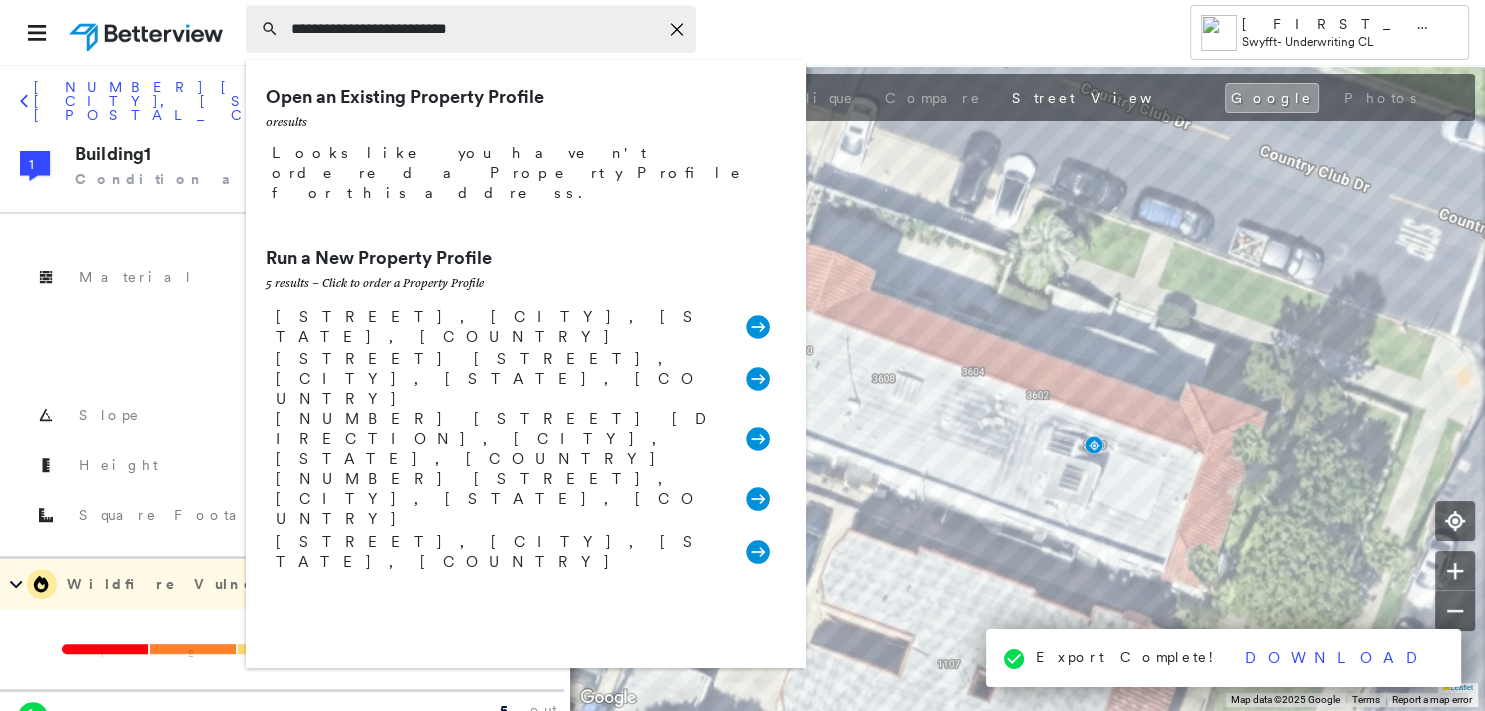 click on "**********" at bounding box center (474, 29) 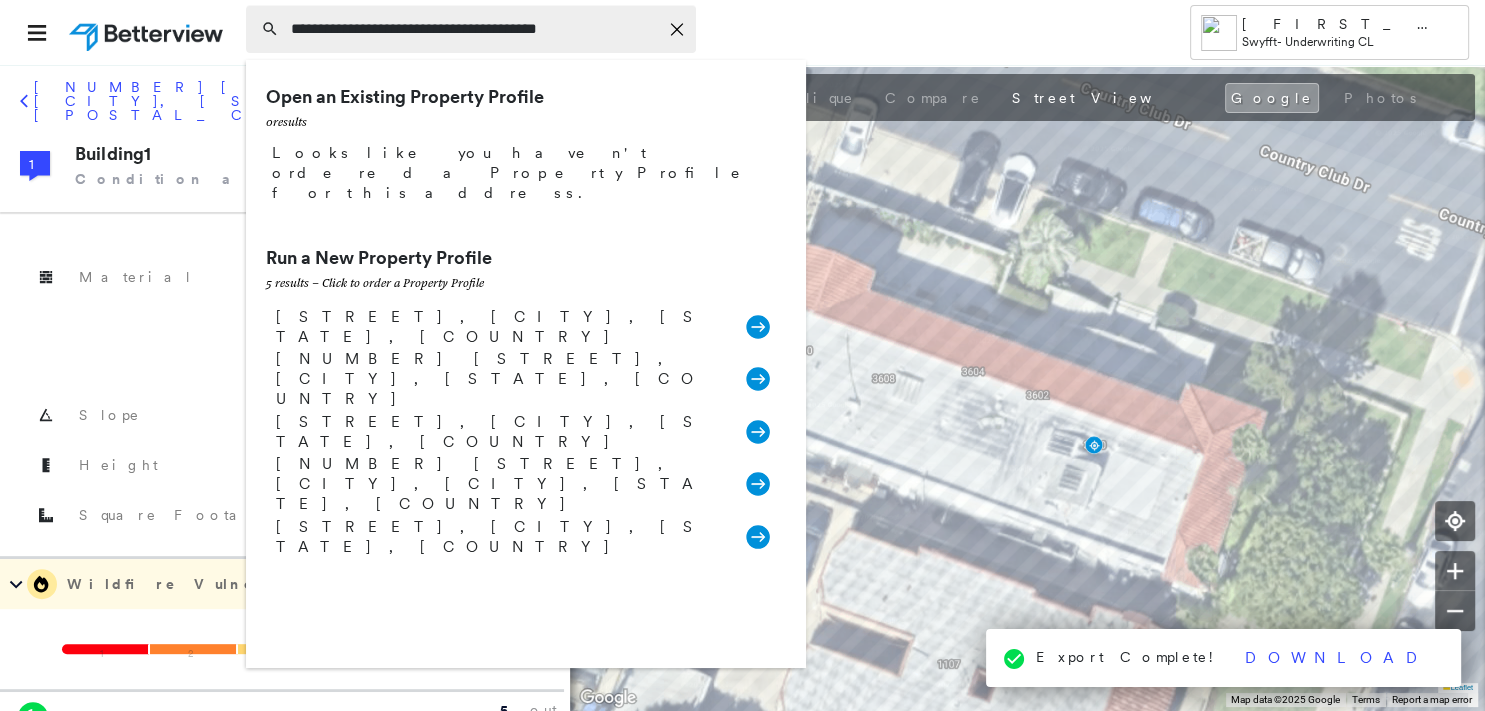 click on "**********" at bounding box center [474, 29] 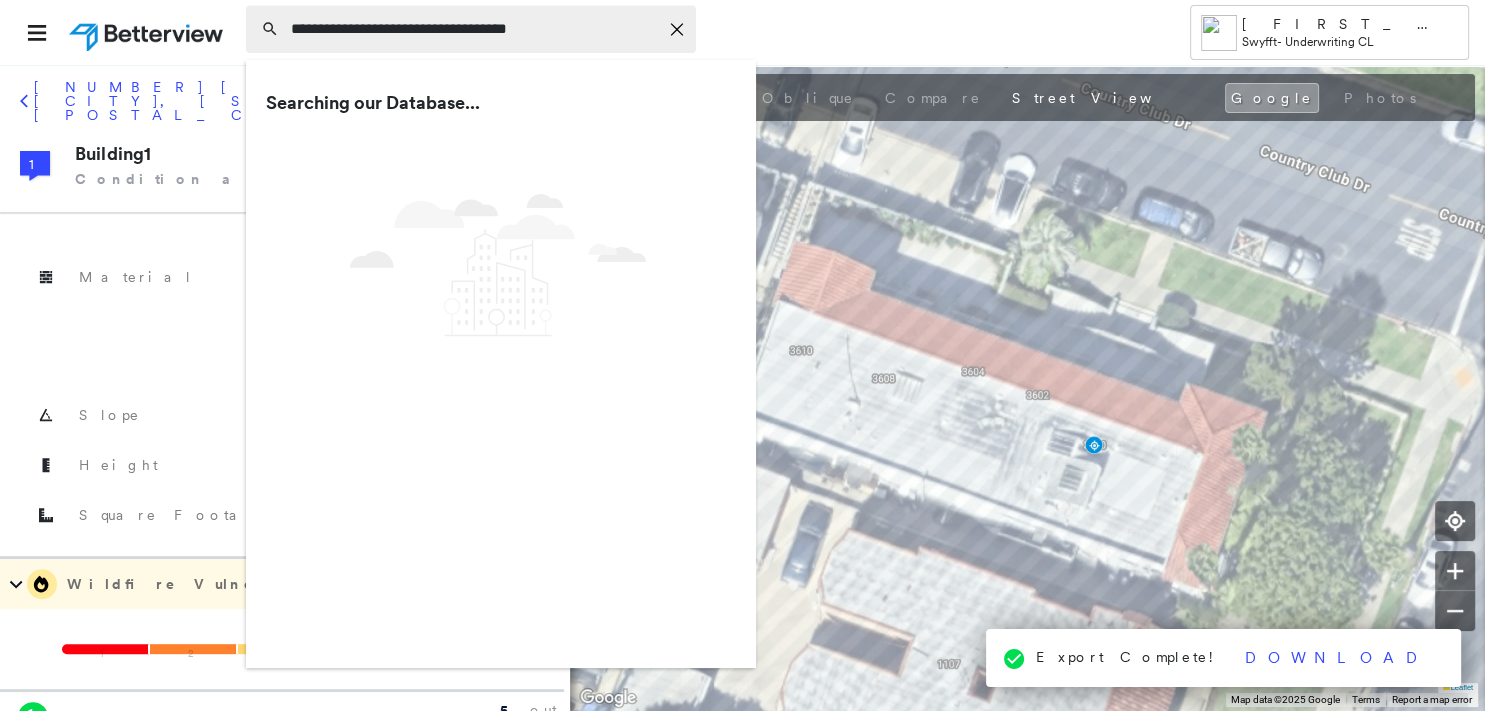 click on "**********" at bounding box center (474, 29) 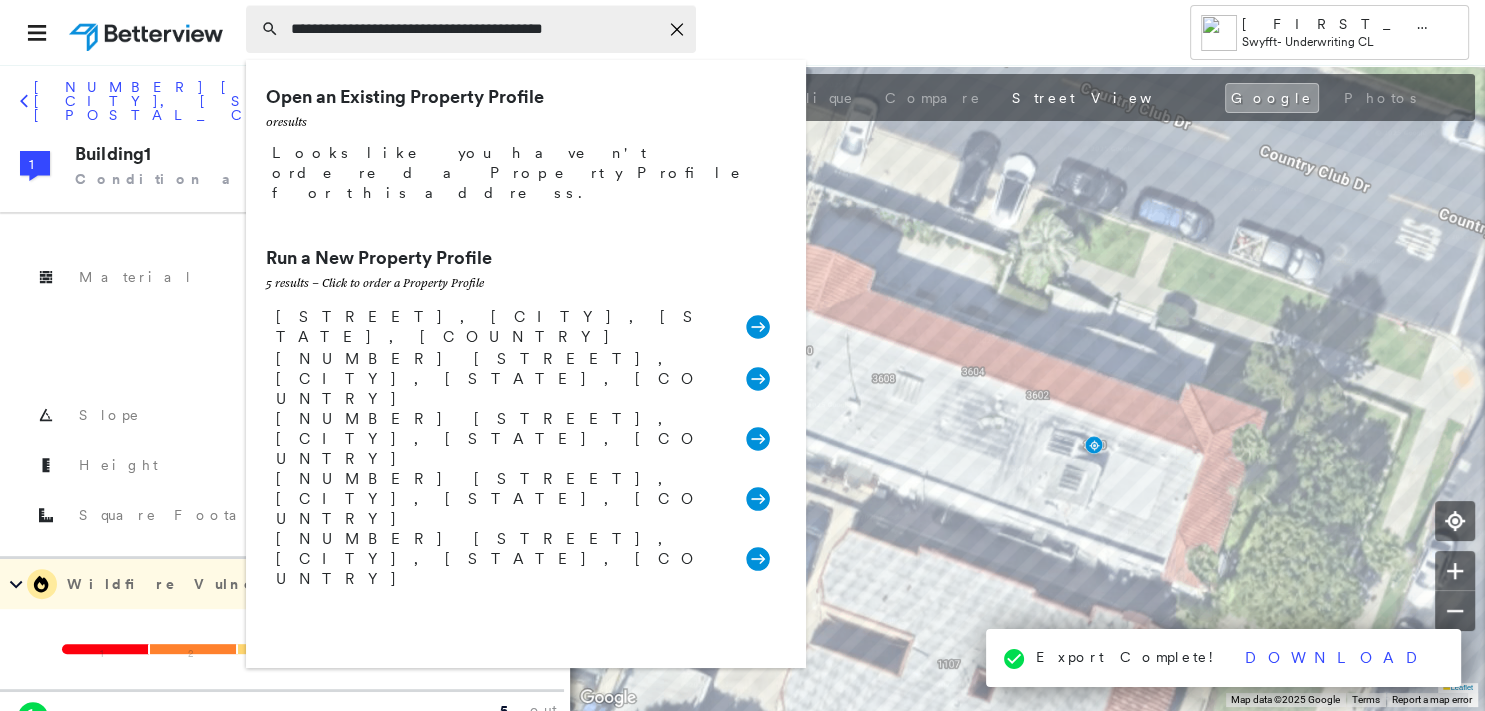 type on "**********" 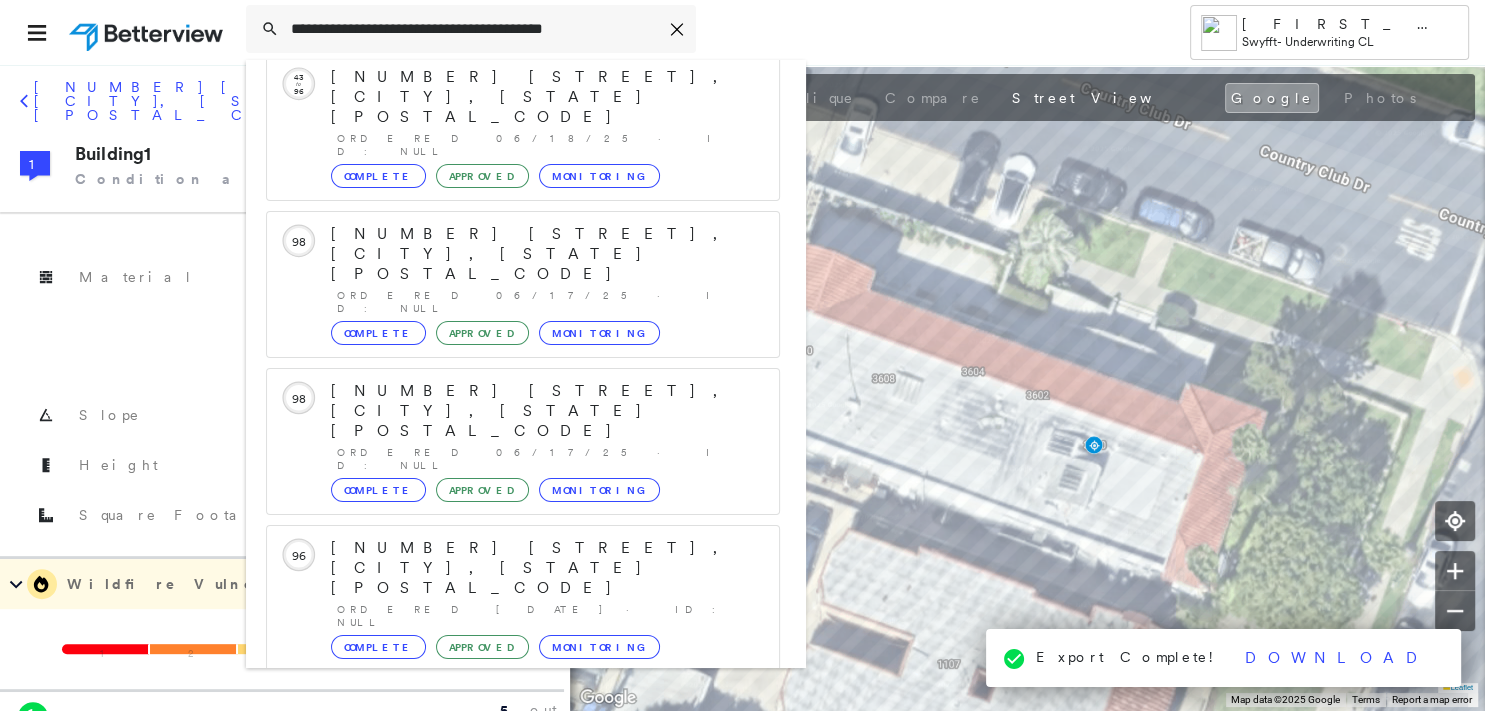 scroll, scrollTop: 208, scrollLeft: 0, axis: vertical 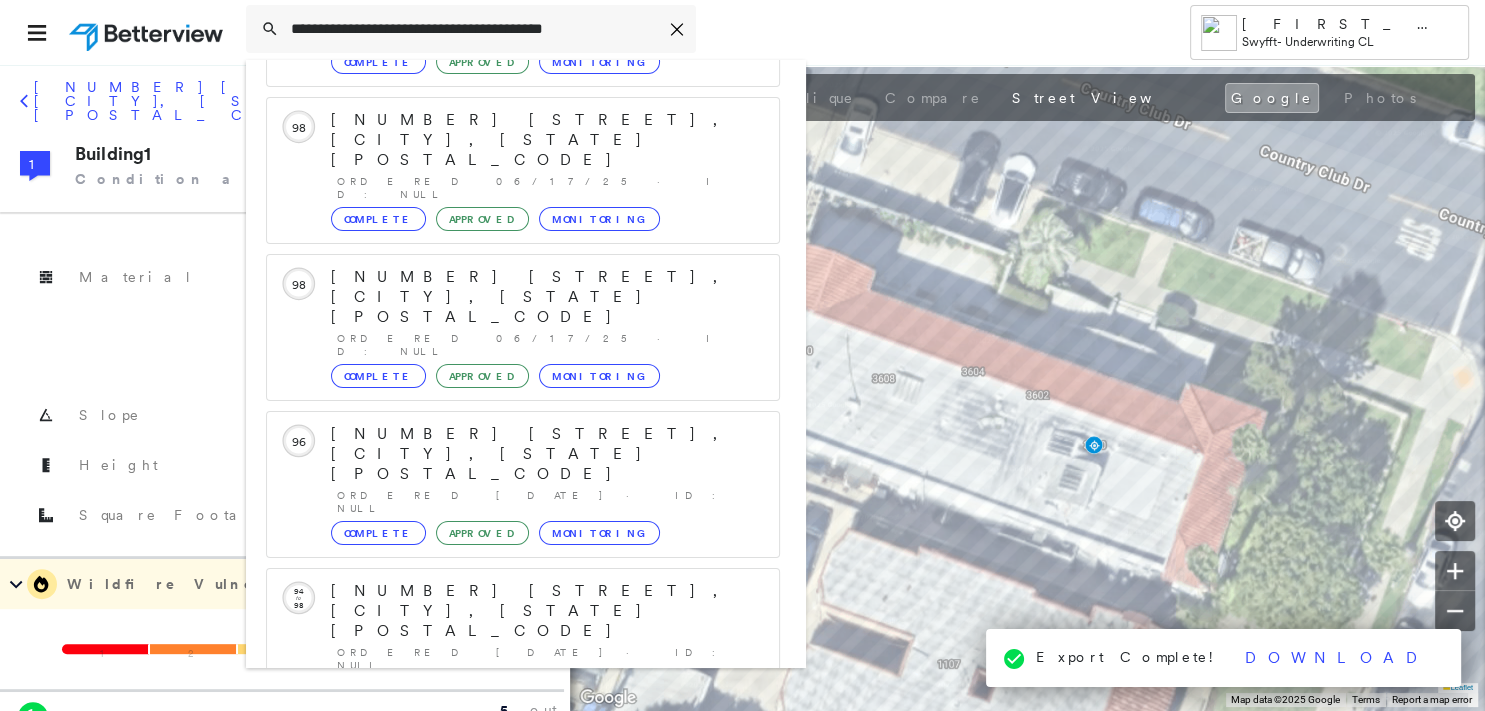 click on "3612 Country Club Dr, Los Angeles, CA 90019" at bounding box center [501, 903] 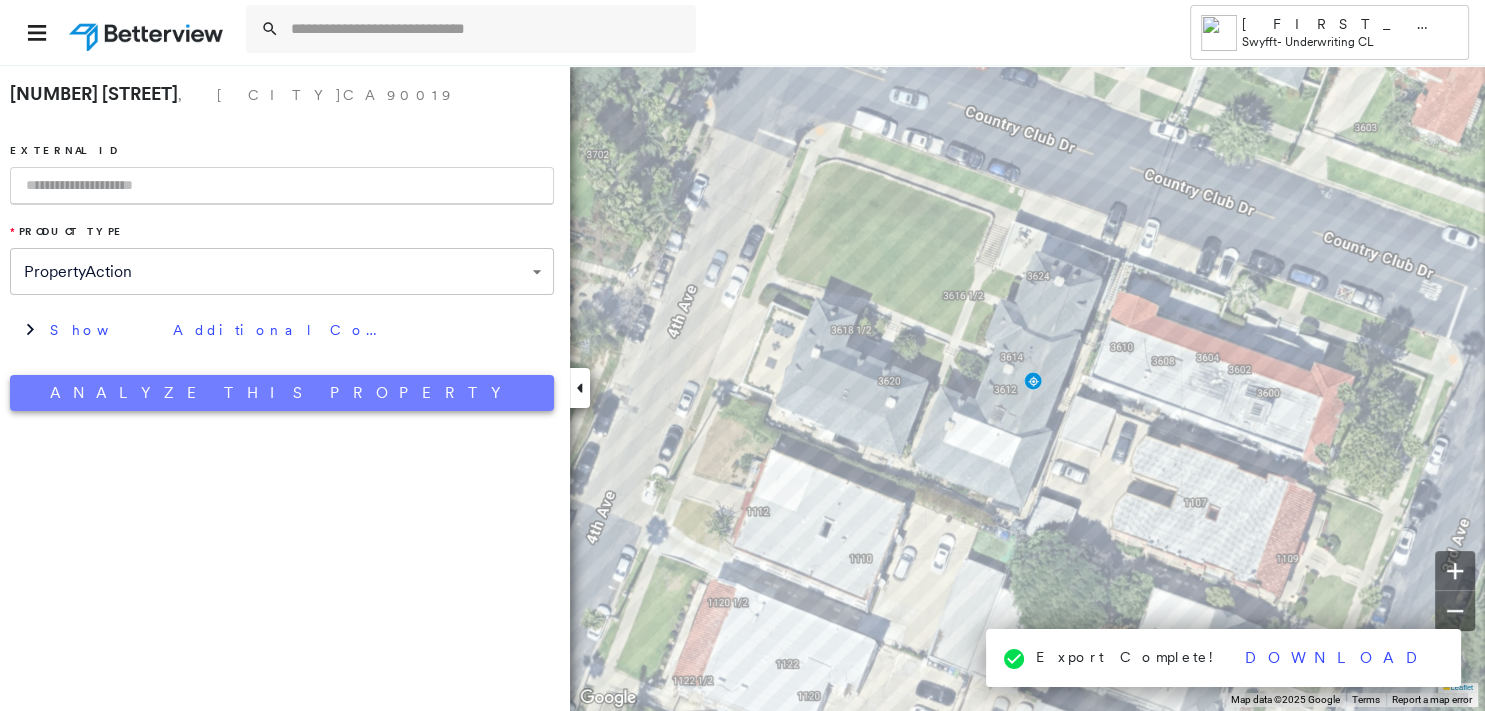 click on "Analyze This Property" at bounding box center (282, 393) 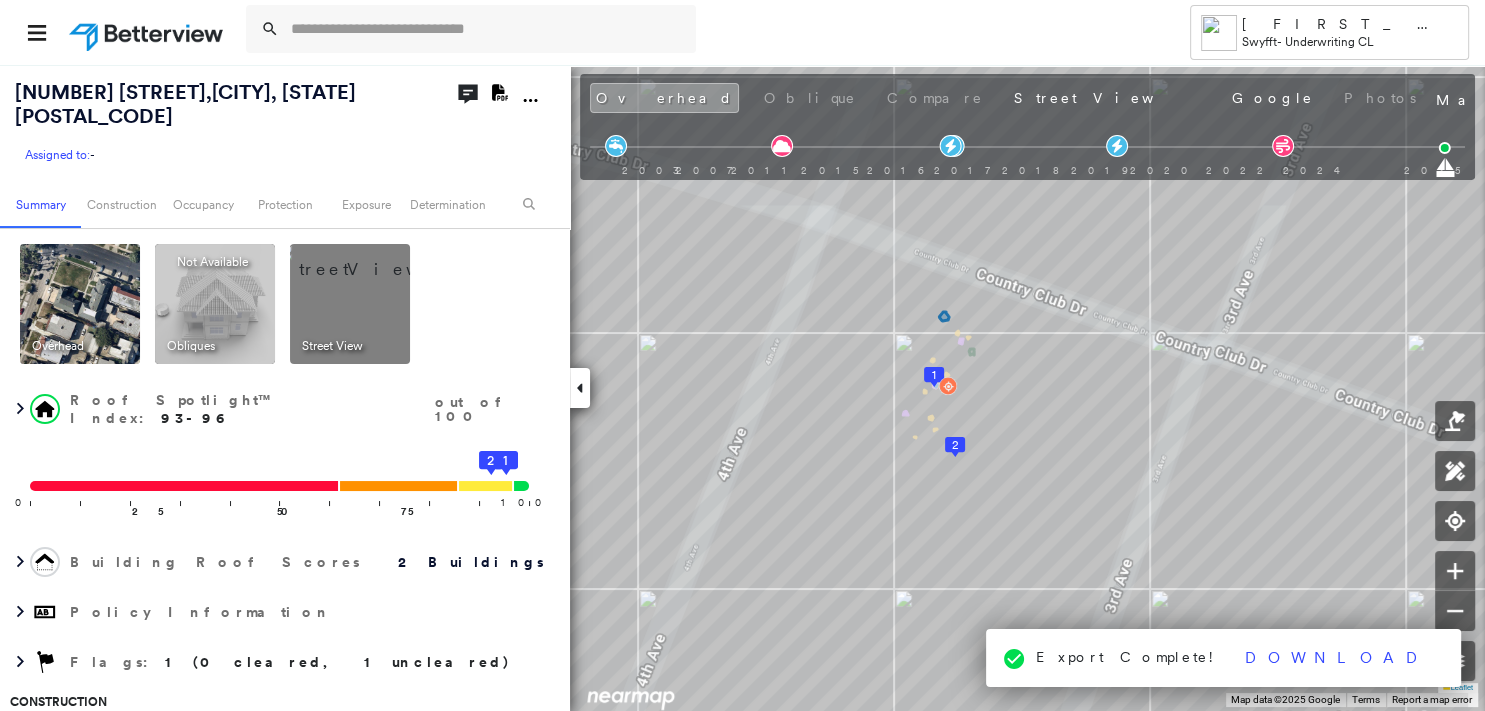 click on "Download PDF Report" 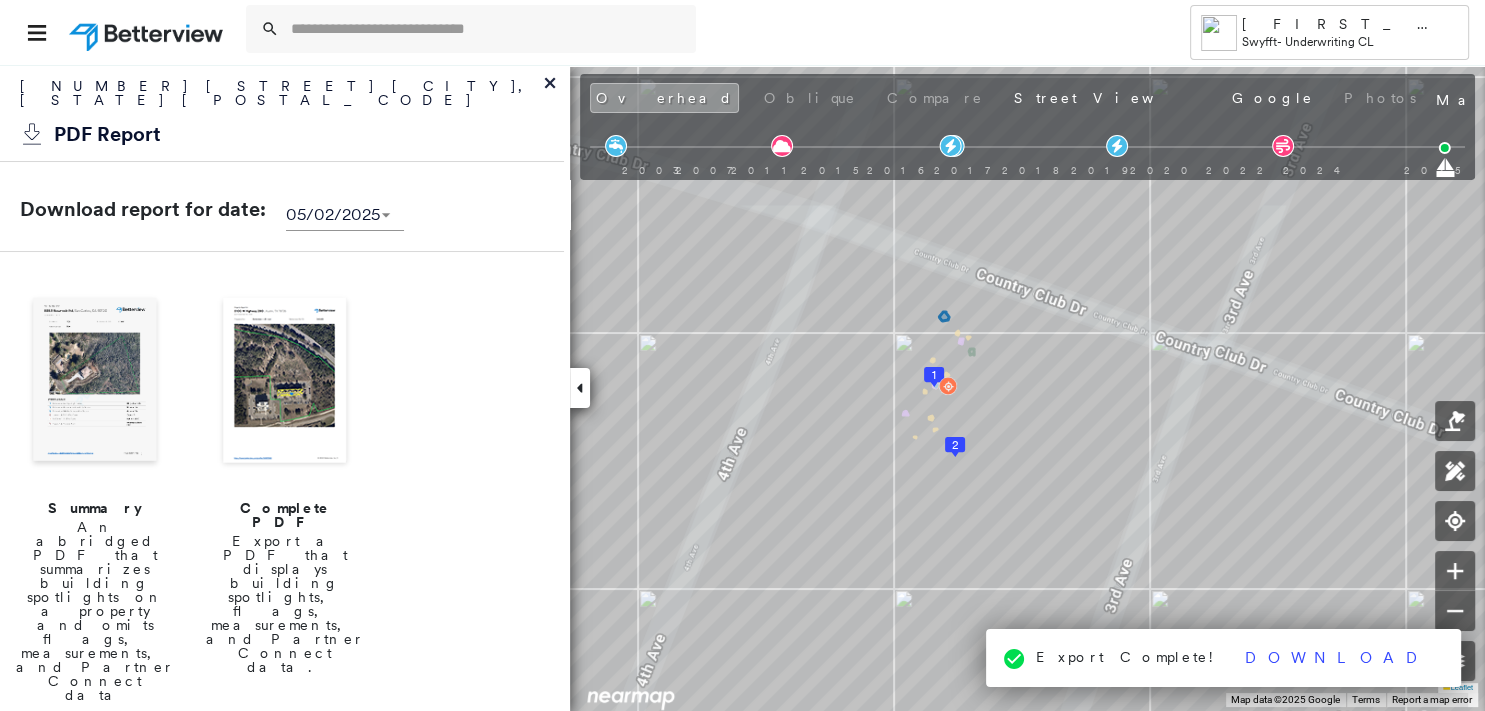 click at bounding box center (95, 382) 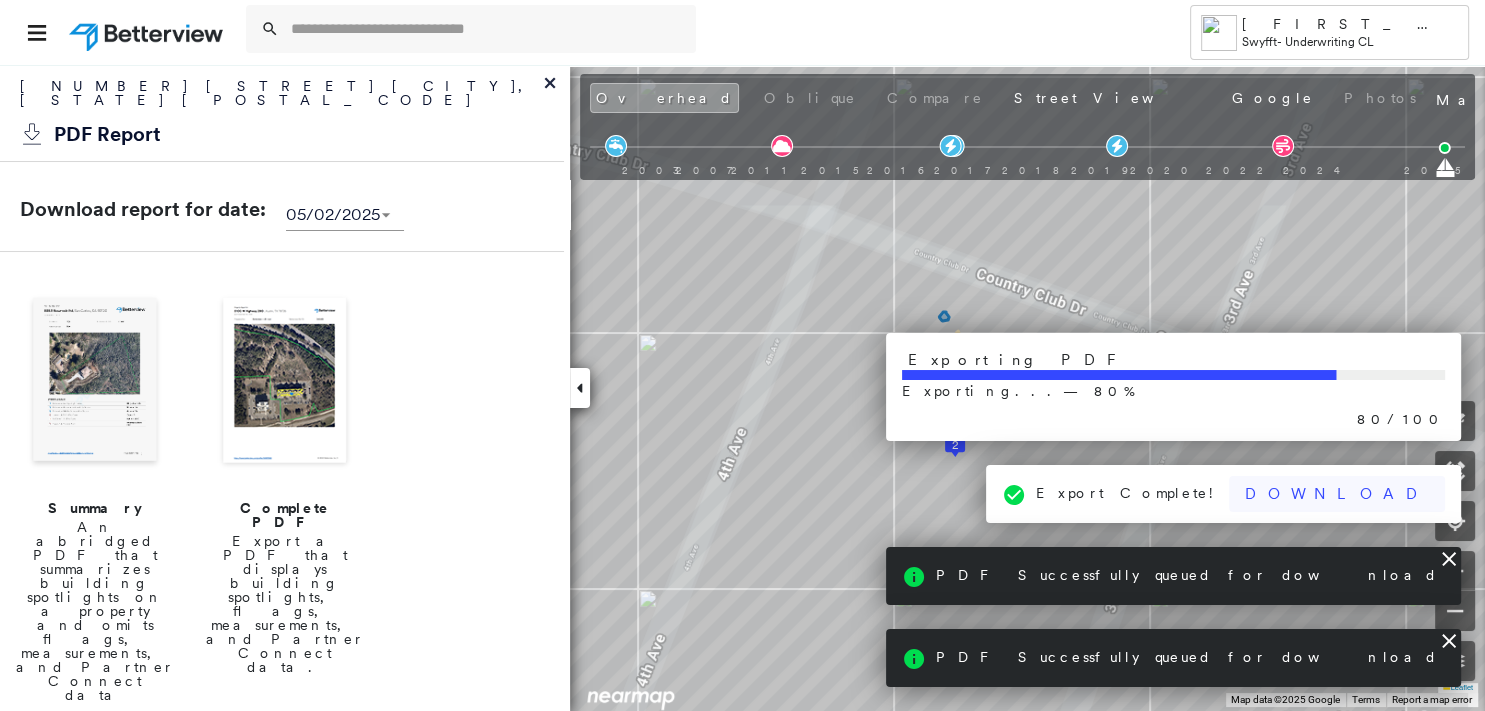 click on "Download" at bounding box center [1337, 494] 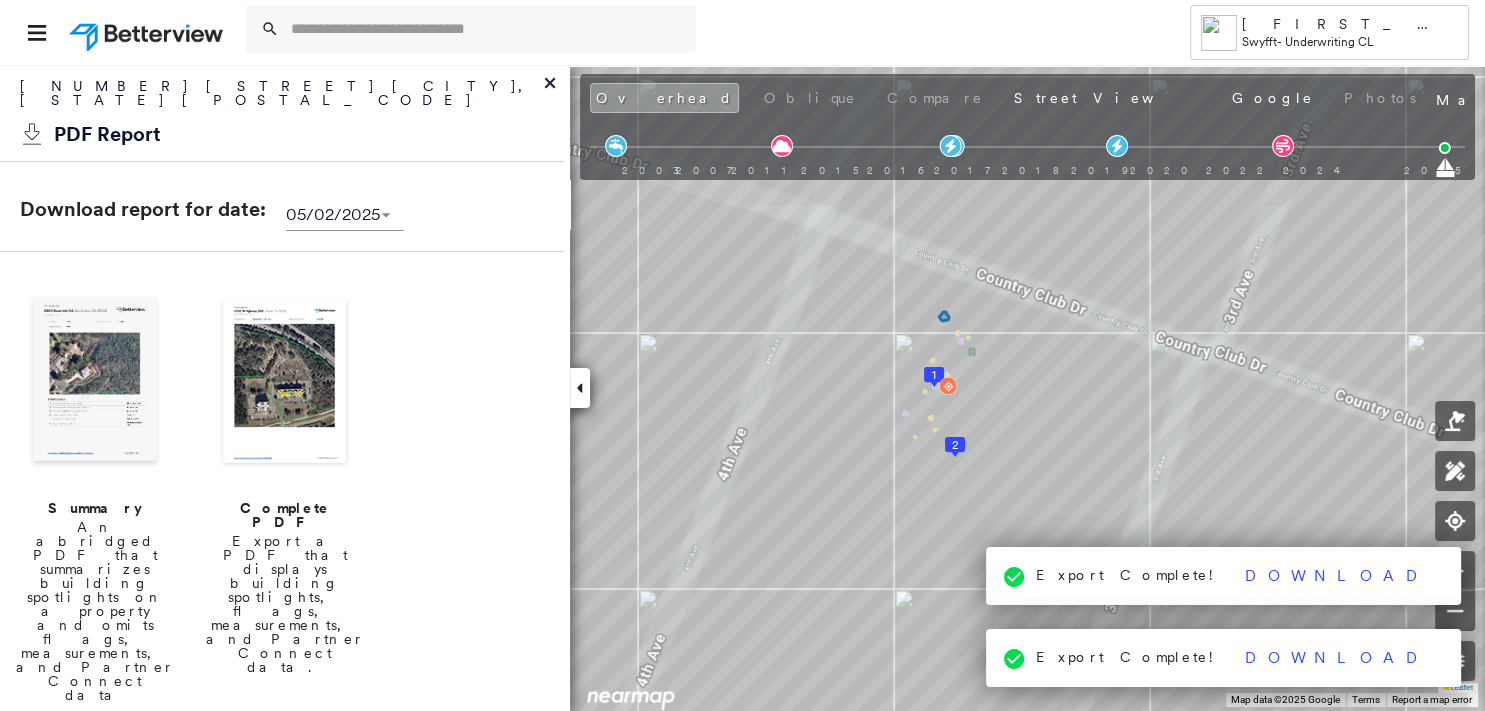 click at bounding box center [95, 382] 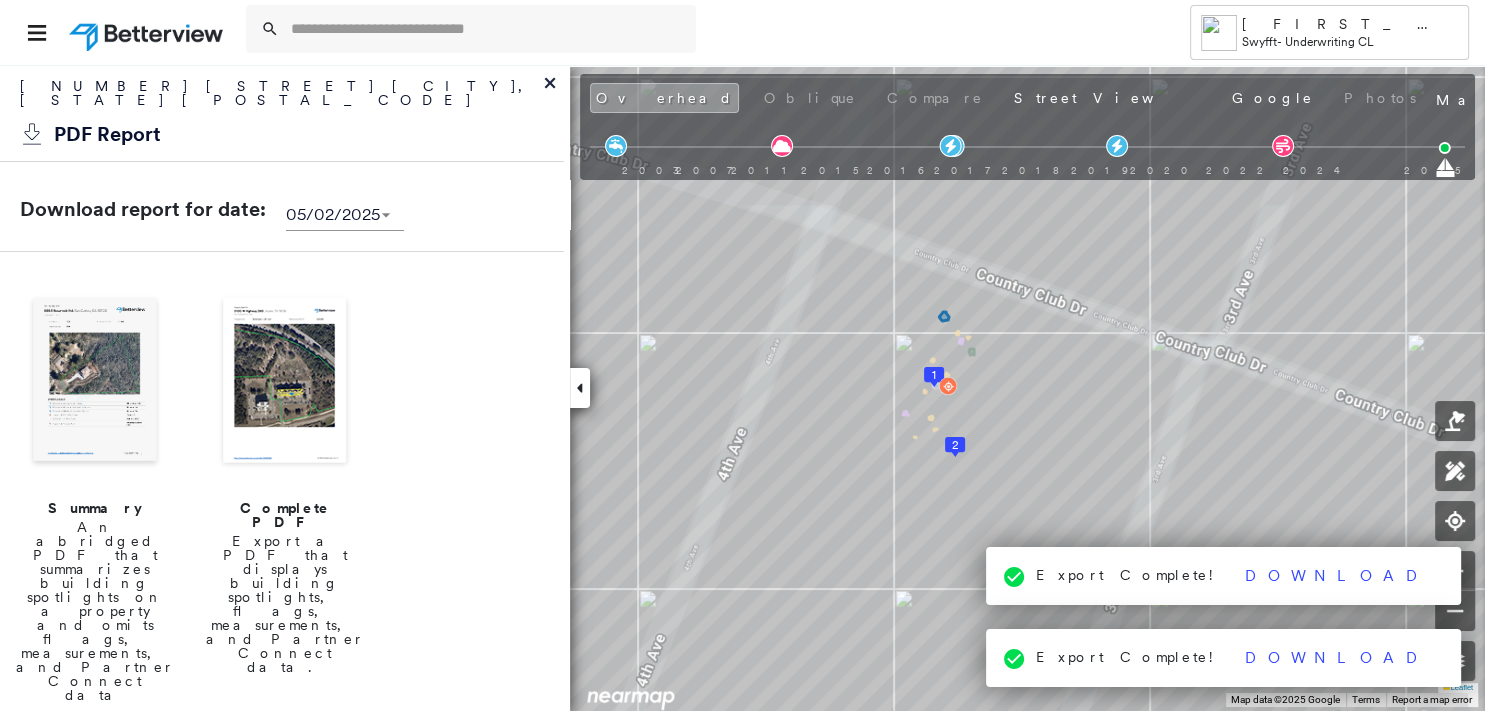 click at bounding box center (95, 382) 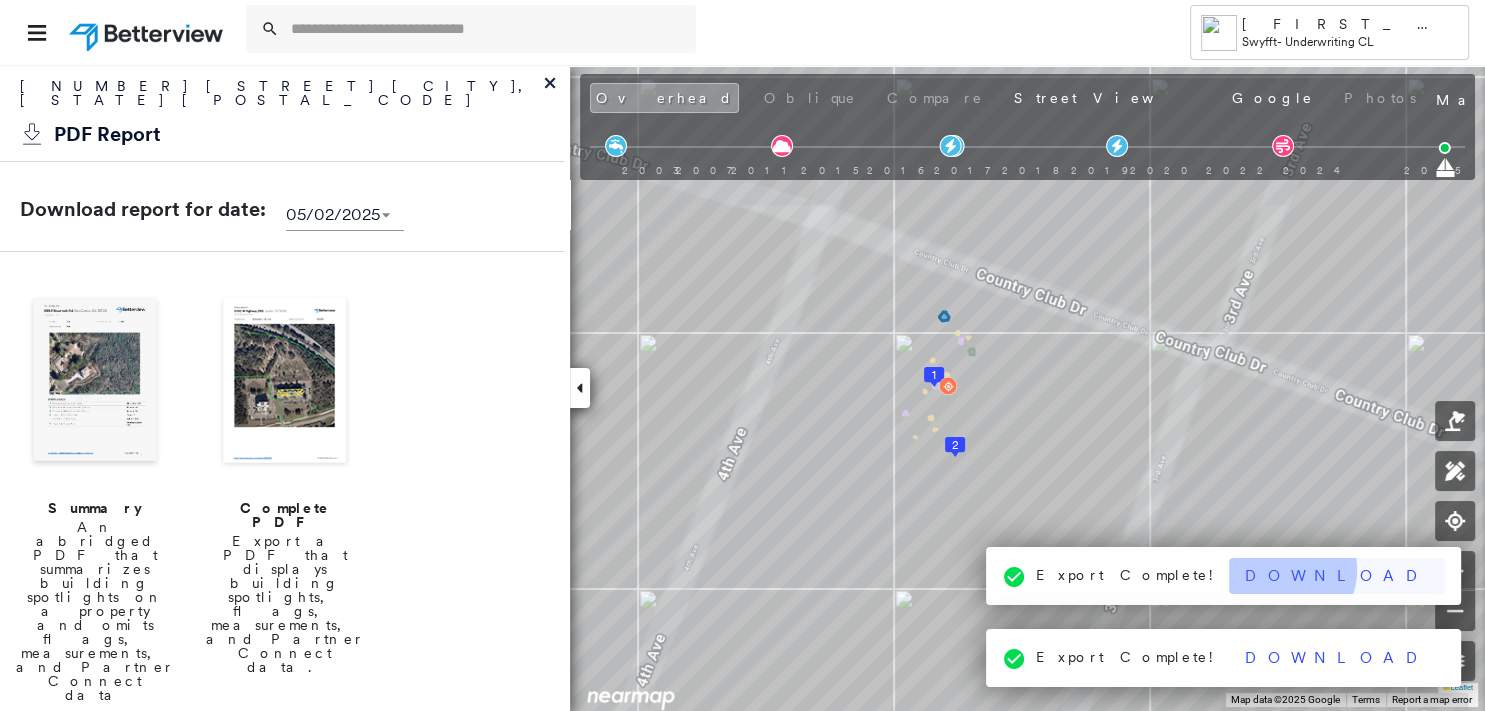 click on "Download" at bounding box center [1337, 576] 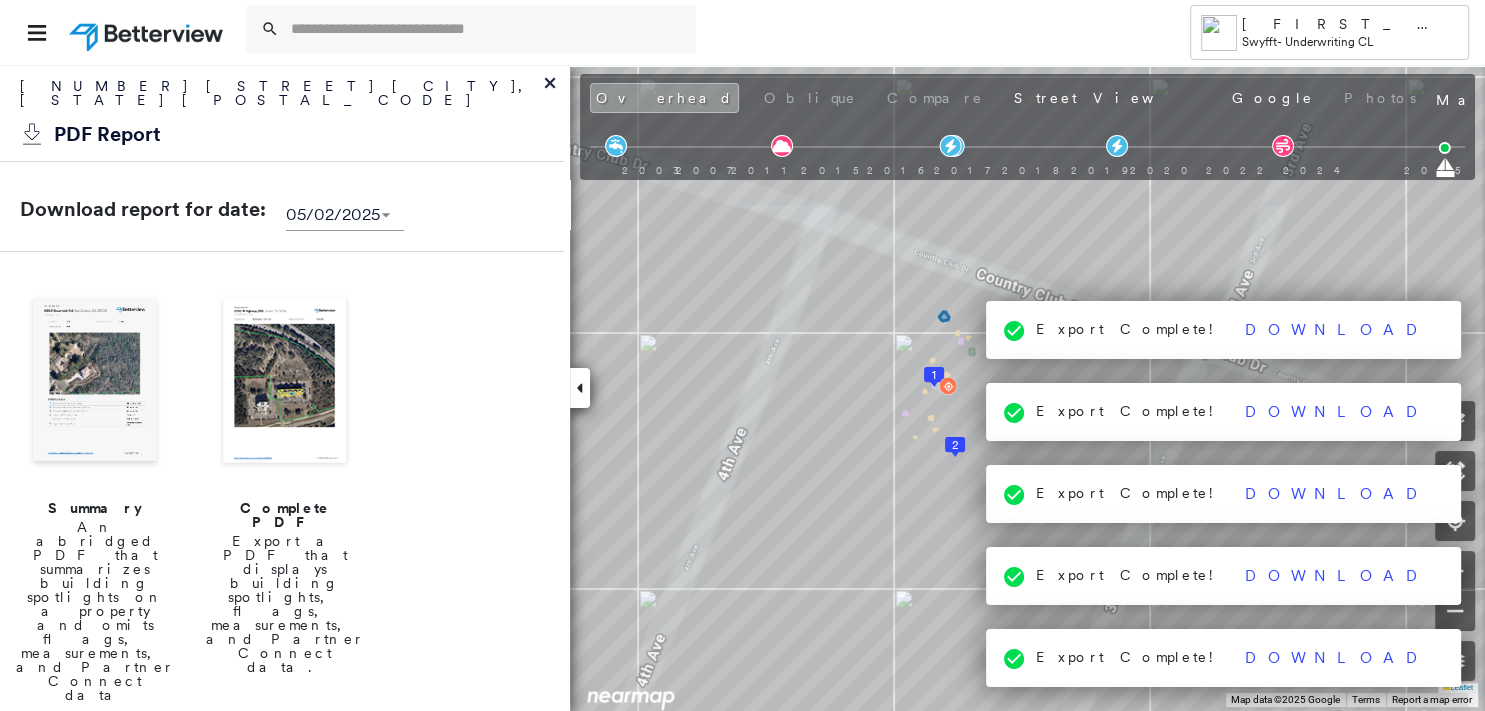 click 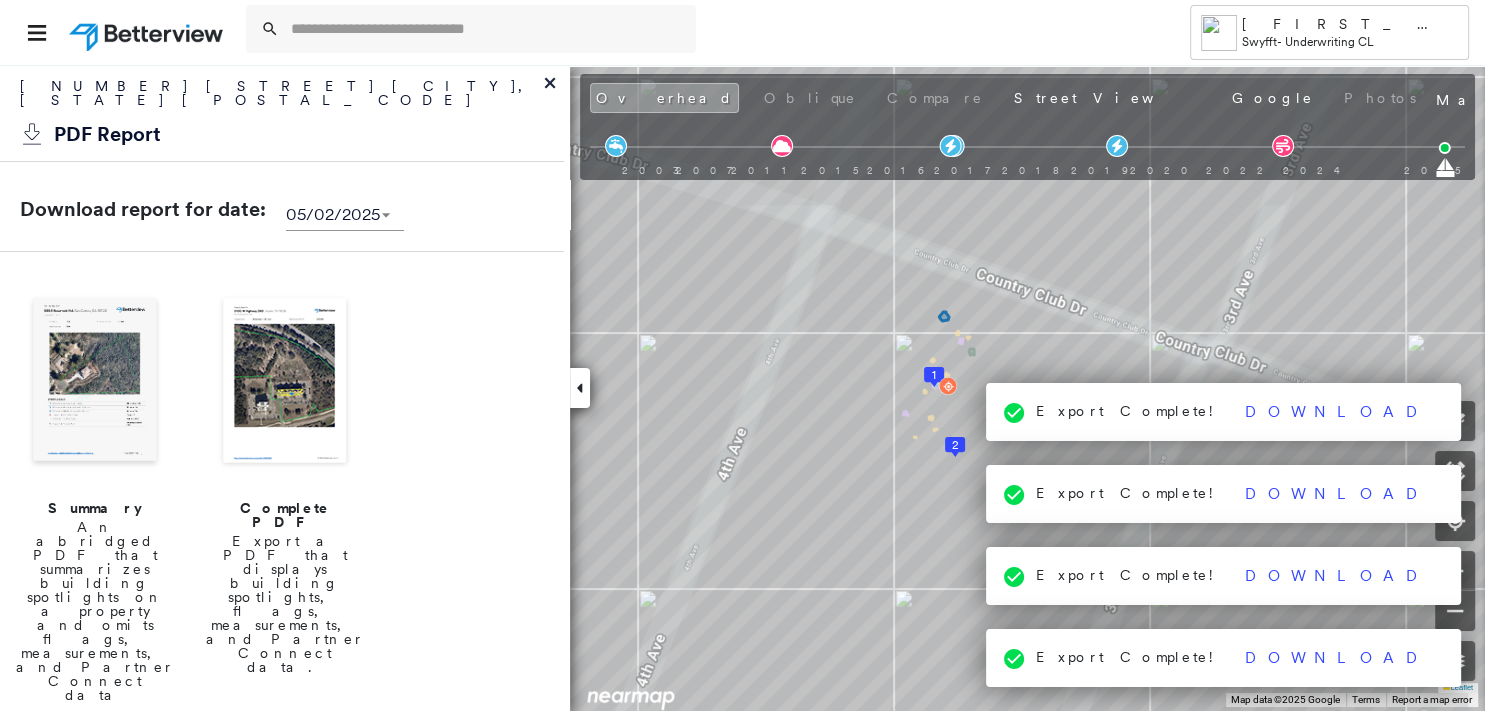 click on "Export Complete! Download" at bounding box center [1224, 412] 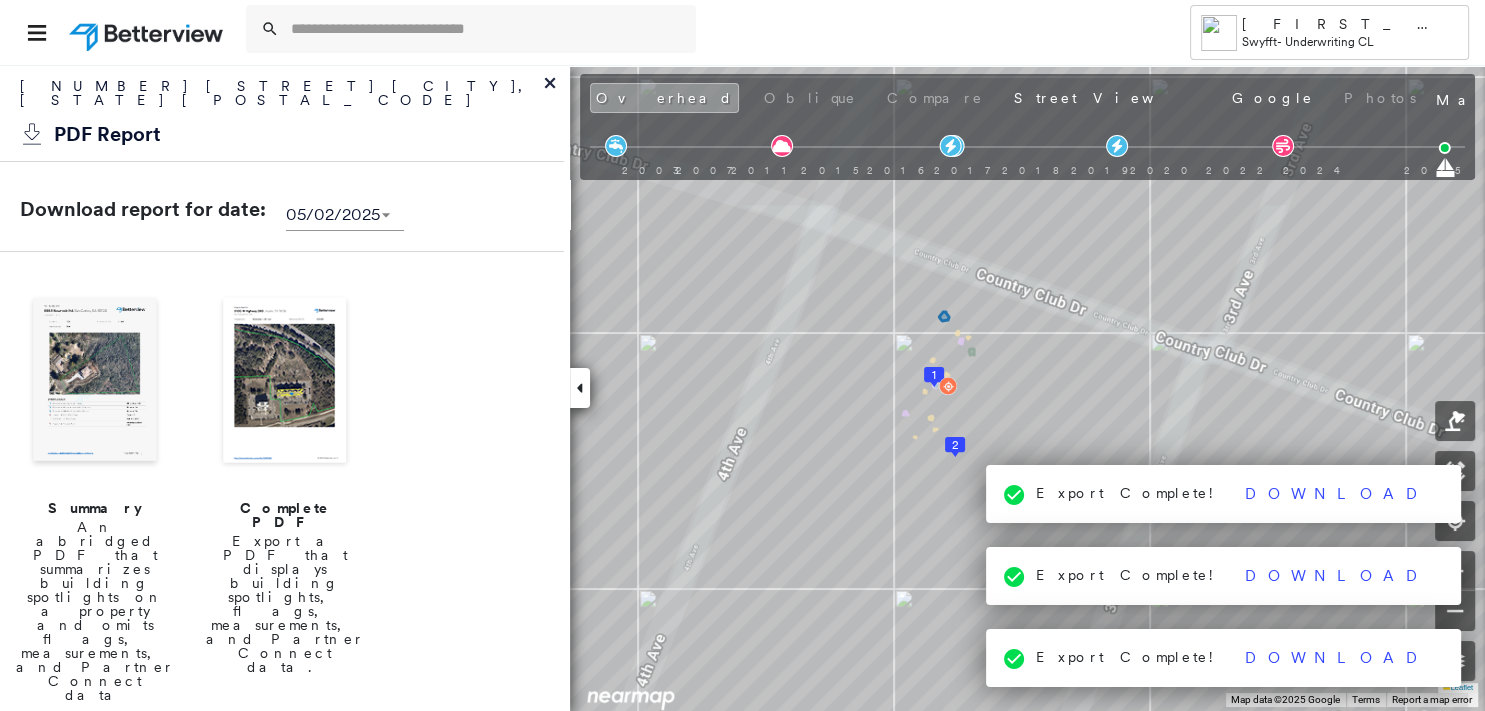 click 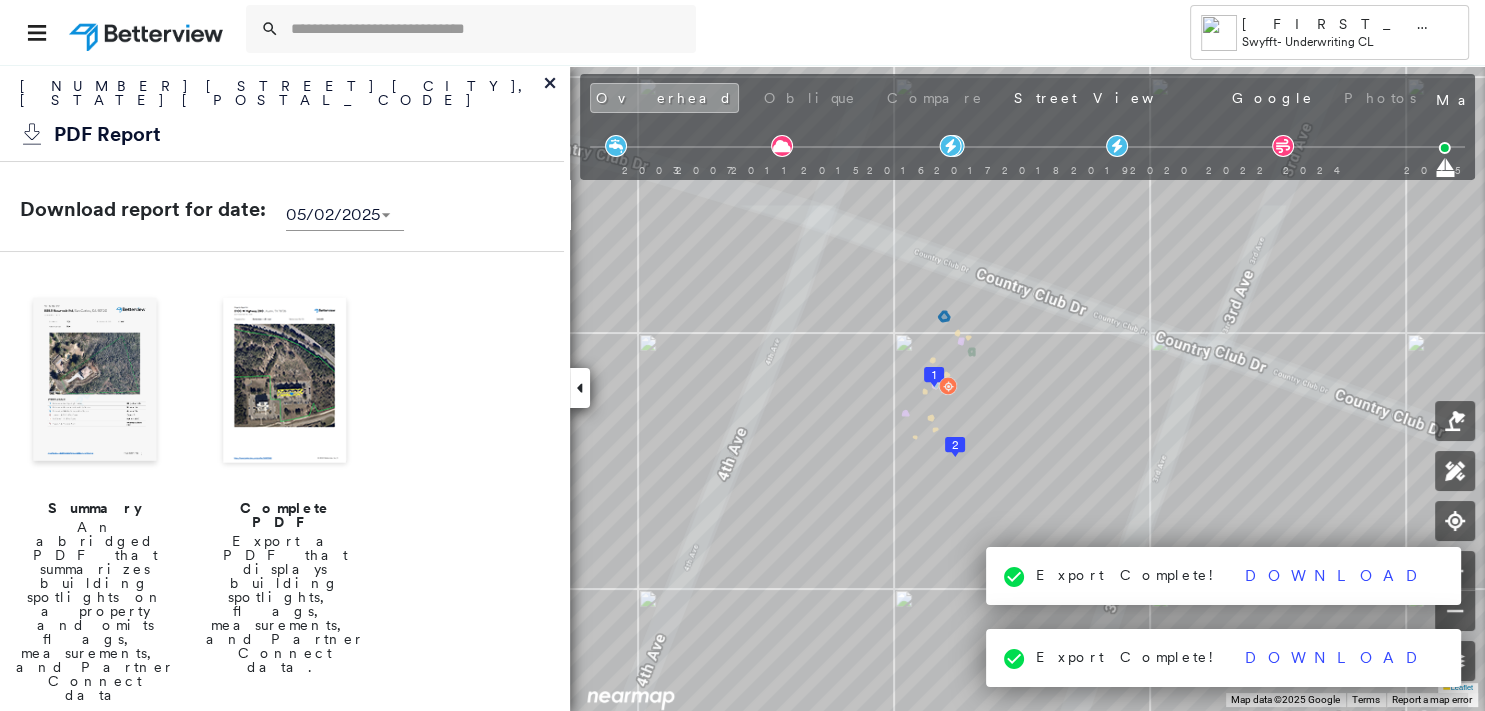 click 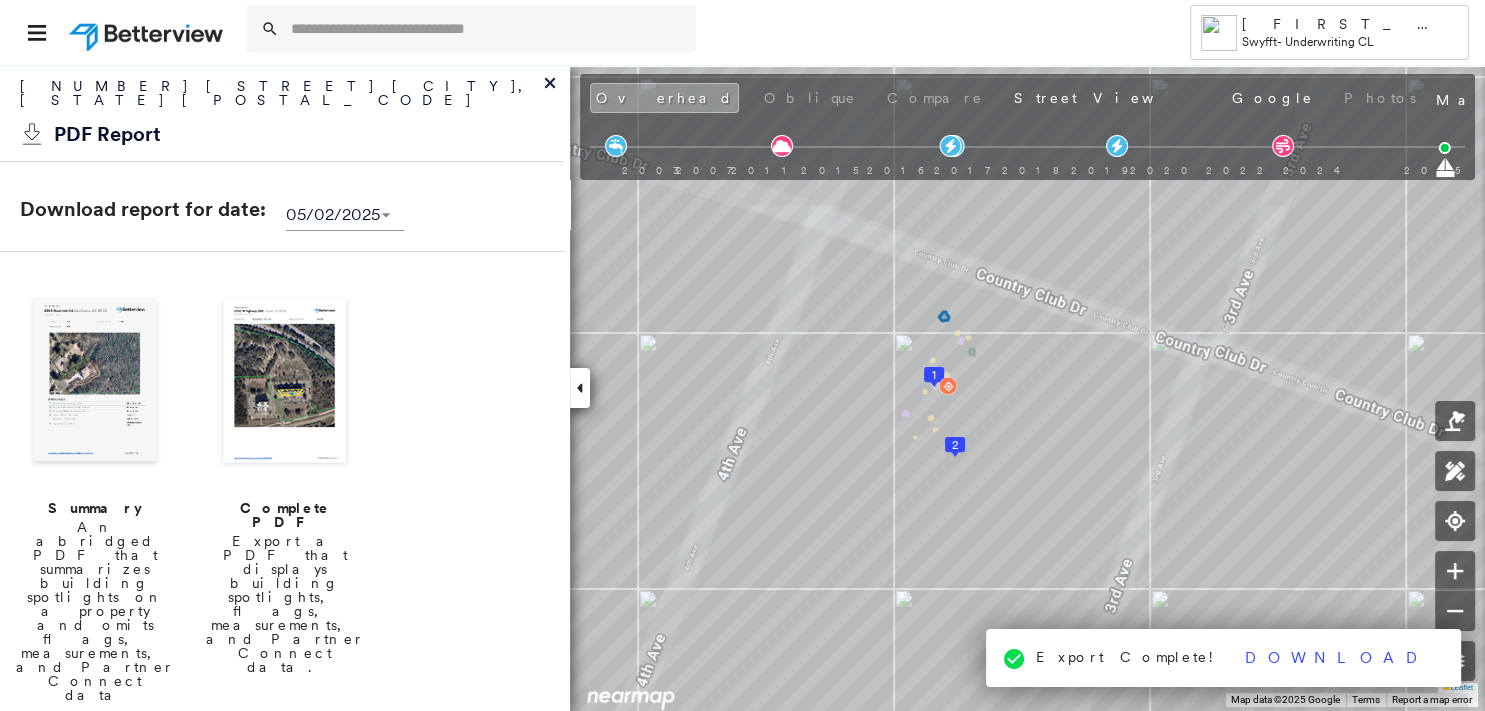 click 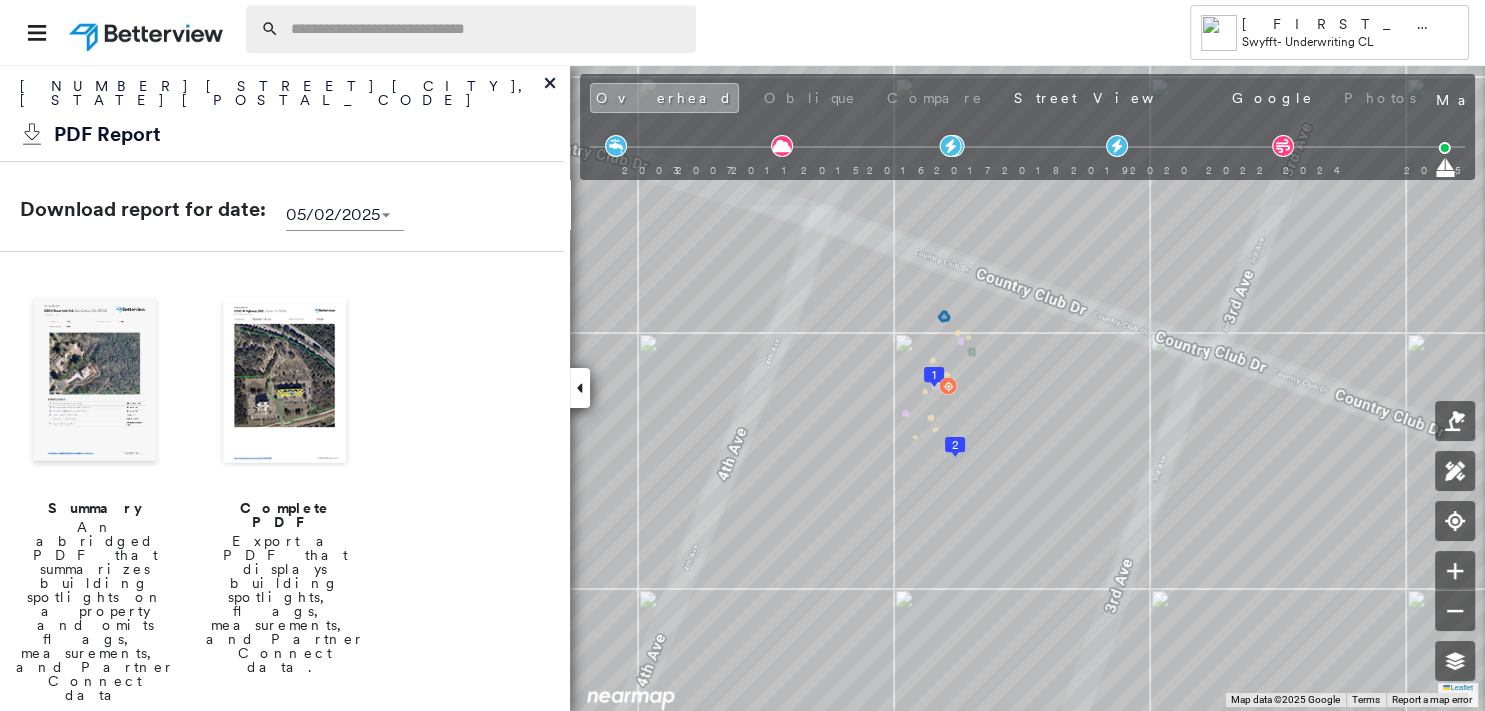 click at bounding box center (487, 29) 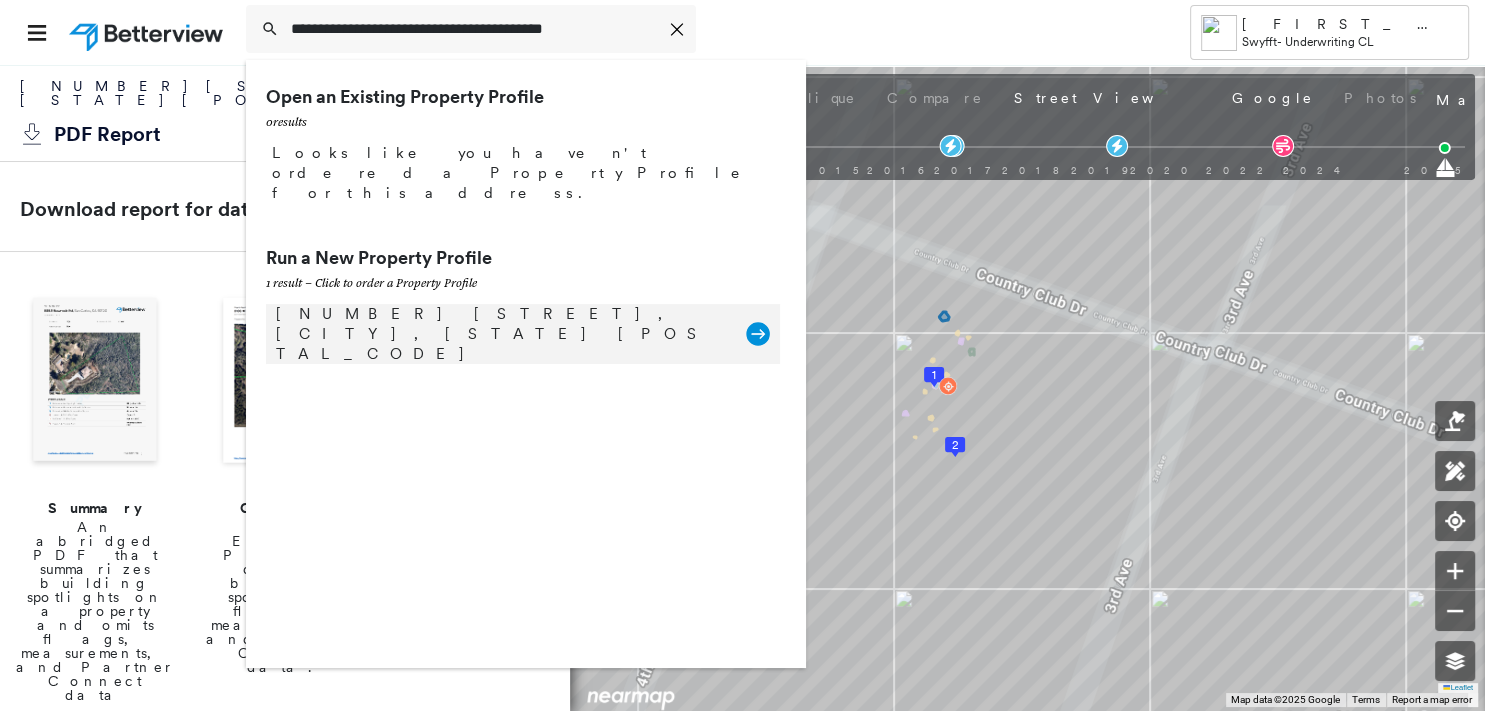 type on "**********" 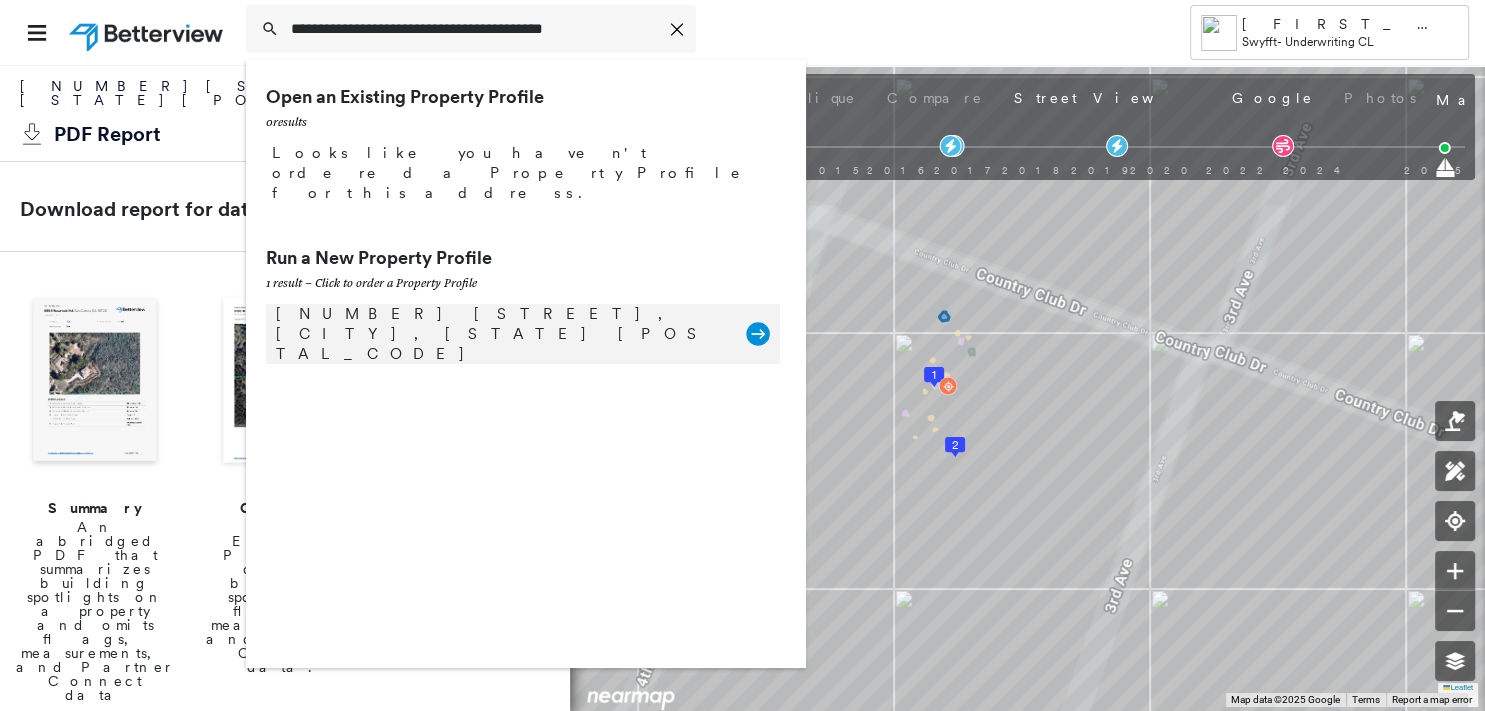 click on "3620 Country Club Dr, Los Angeles, CA 90019" at bounding box center [501, 334] 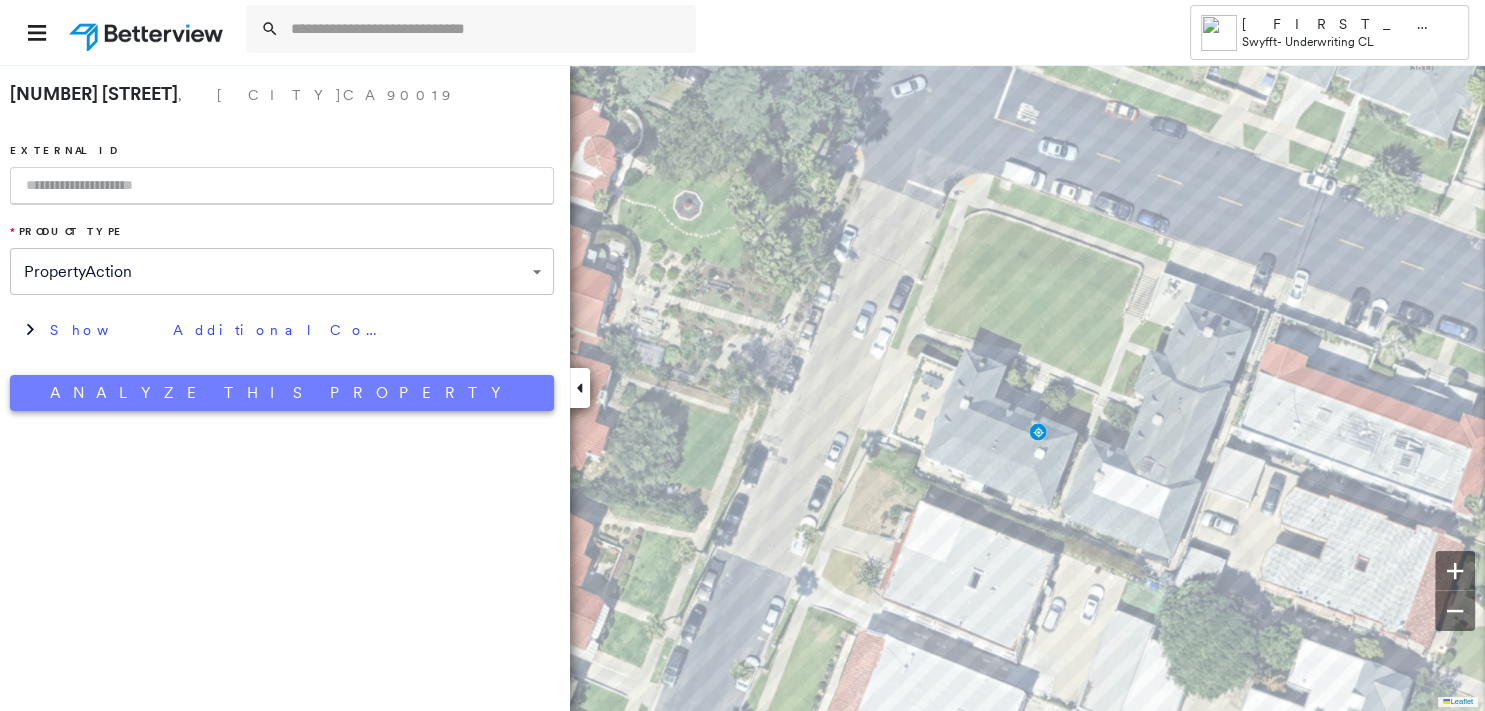 click on "Analyze This Property" at bounding box center [282, 393] 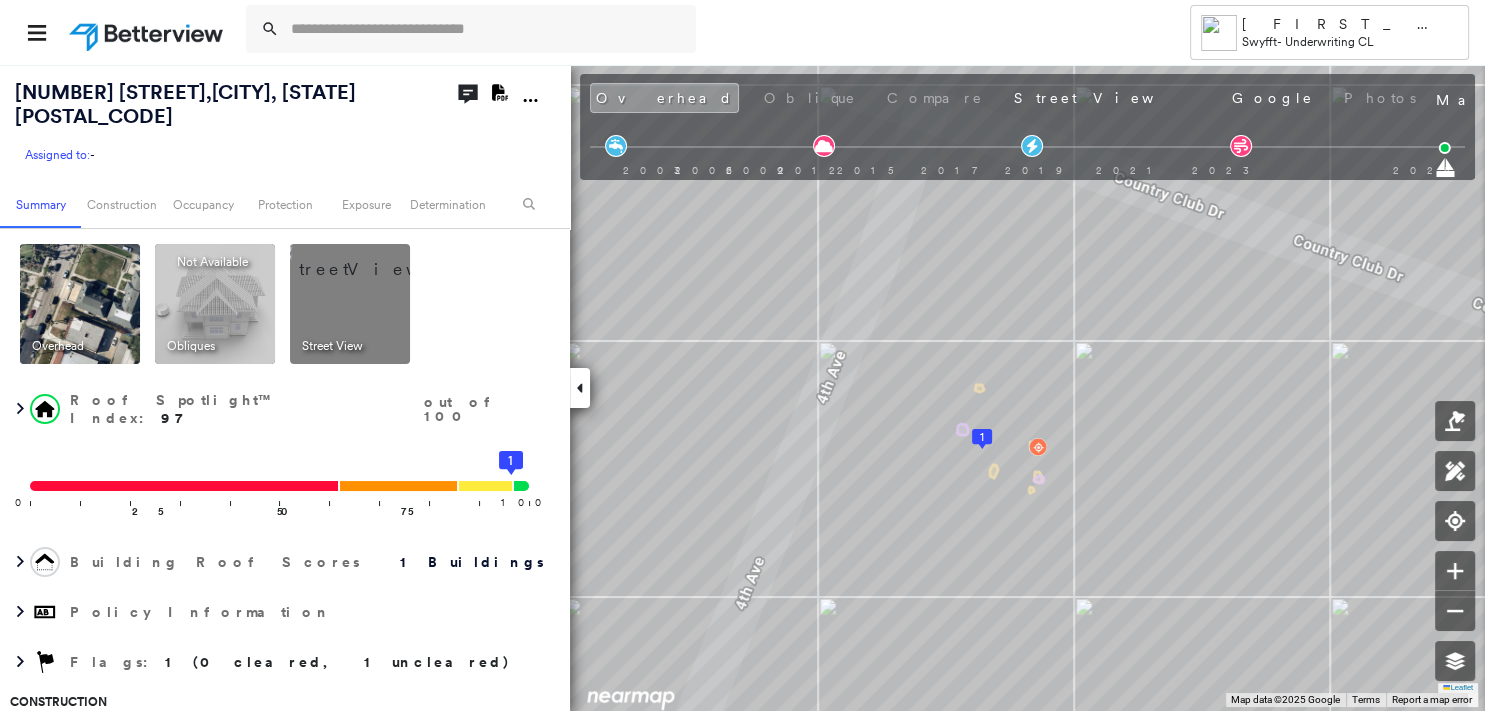 click on "Download PDF Report" 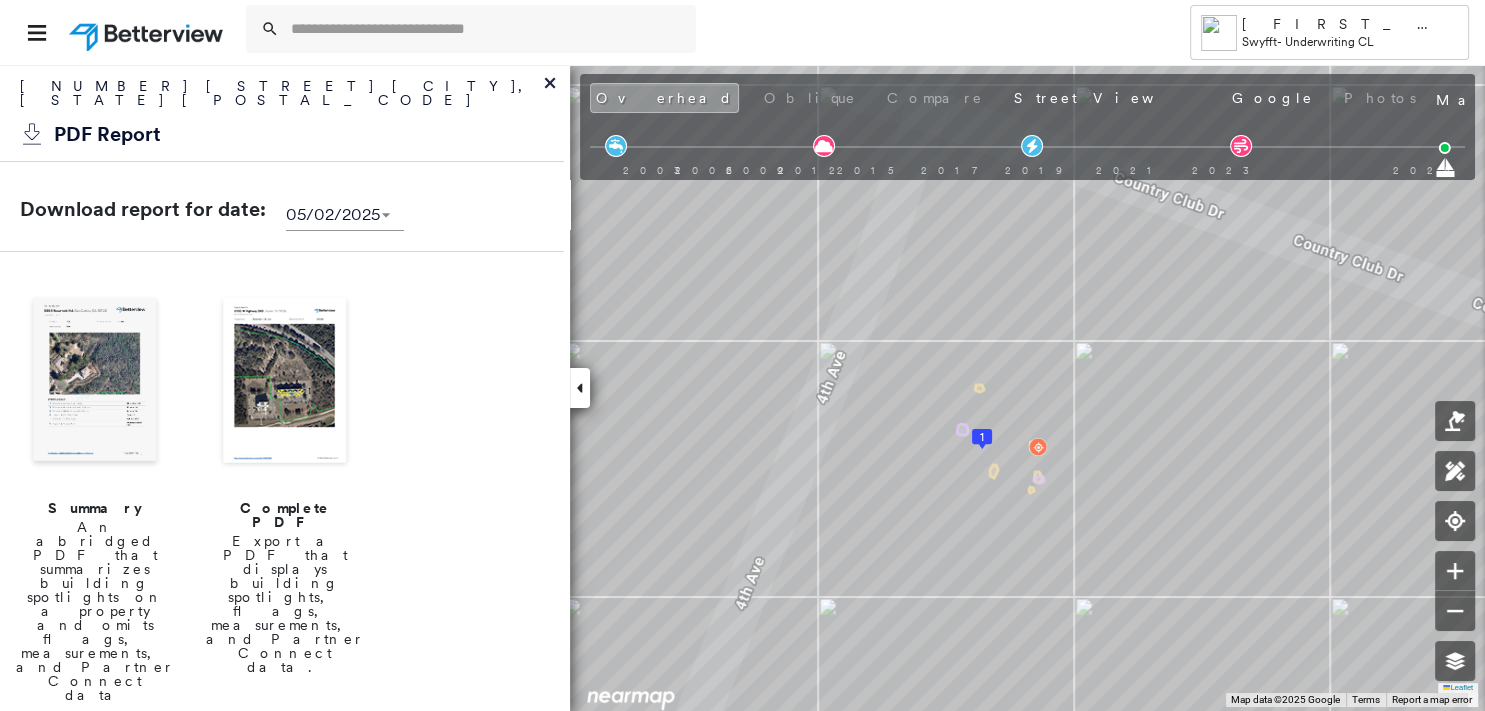 click at bounding box center (95, 382) 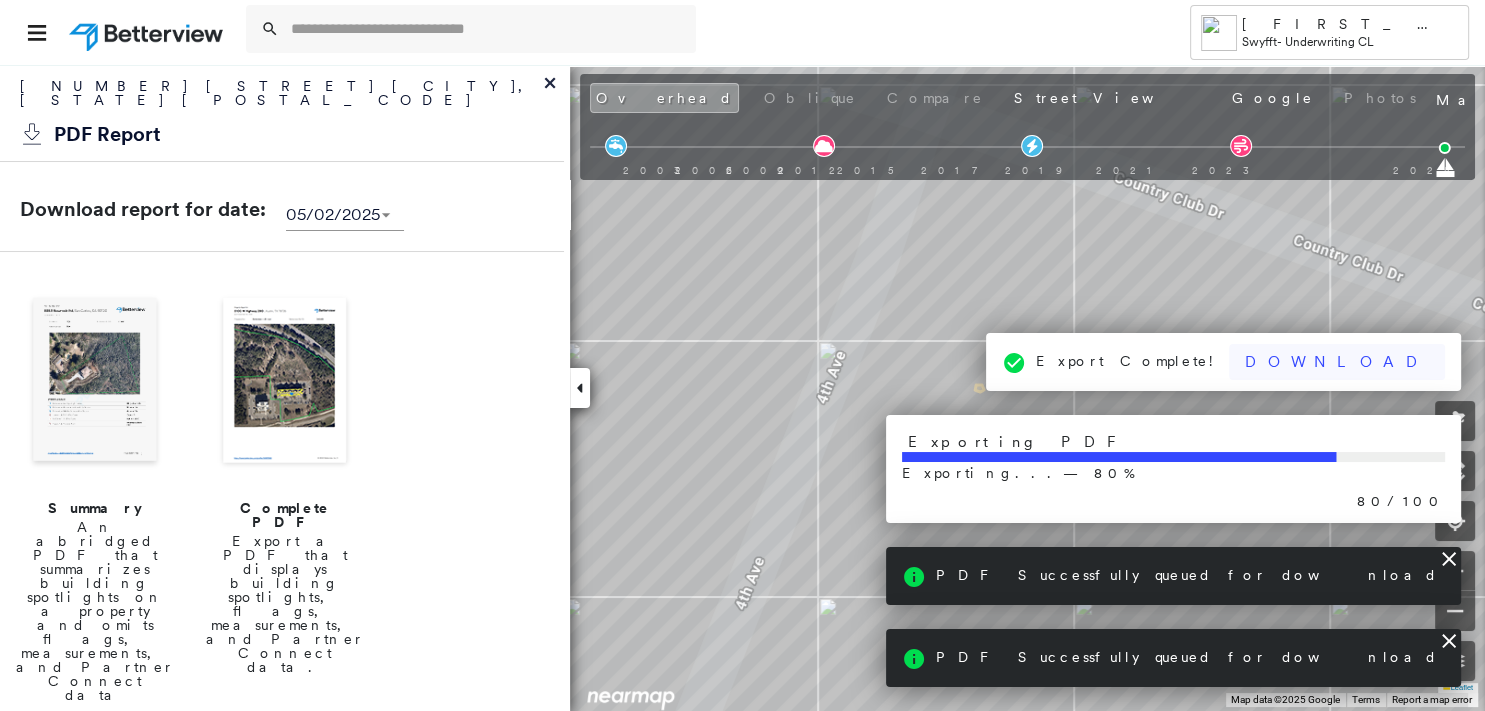 click on "Download" at bounding box center (1337, 362) 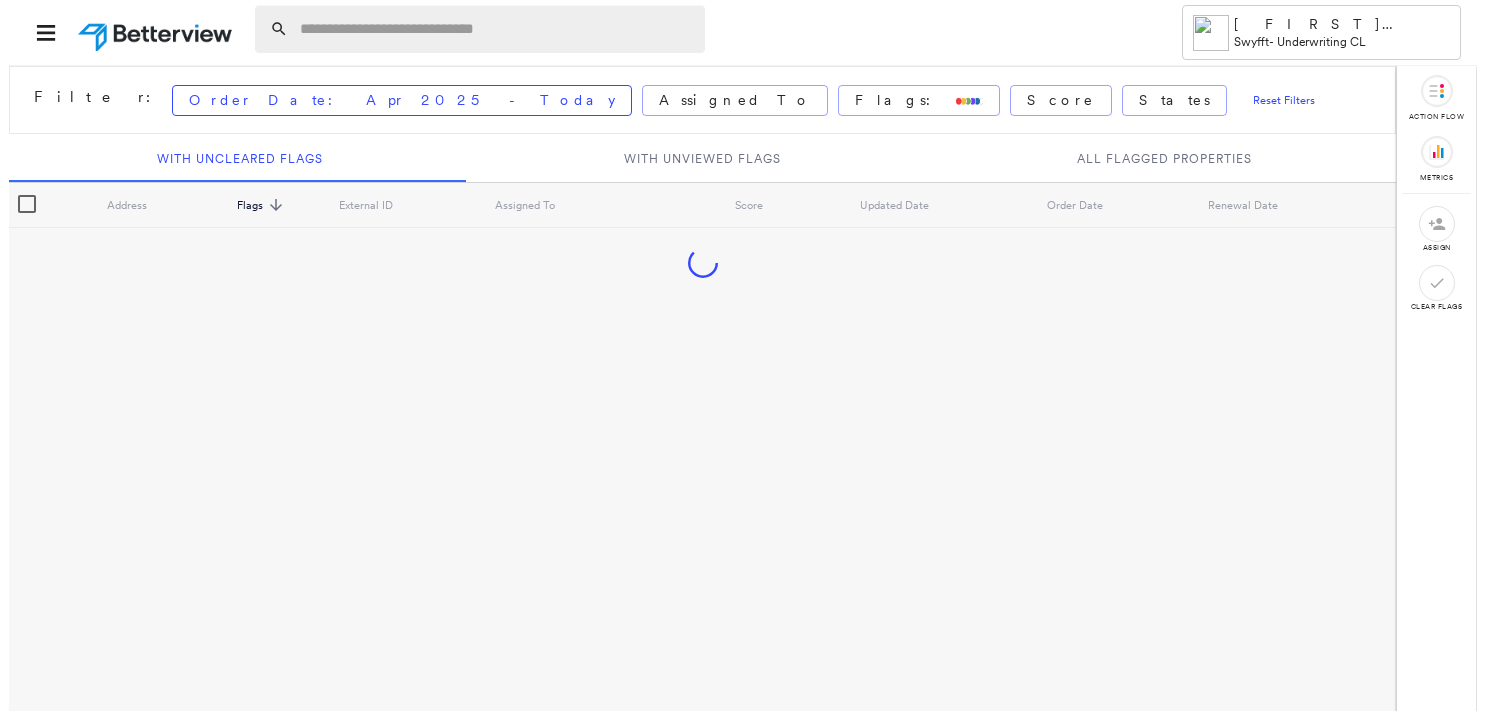 scroll, scrollTop: 0, scrollLeft: 0, axis: both 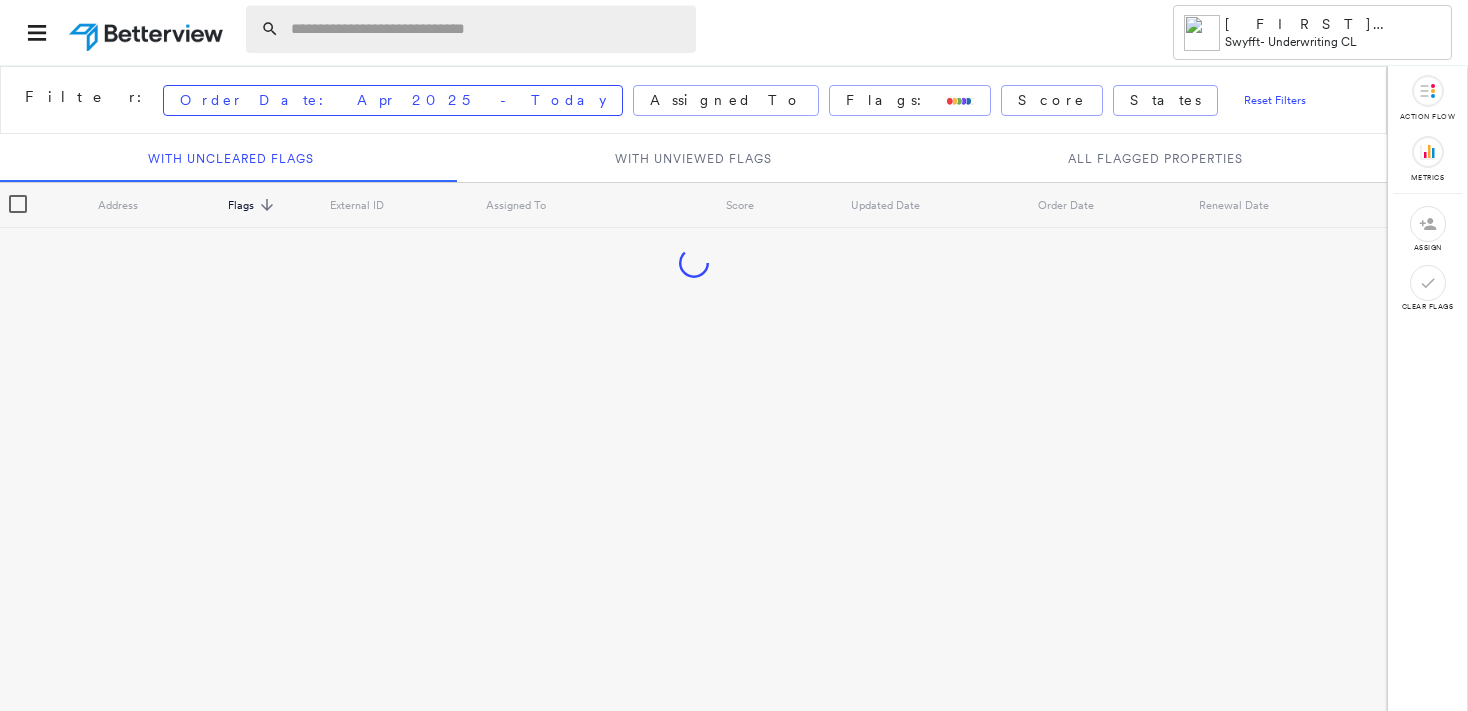 click at bounding box center (487, 29) 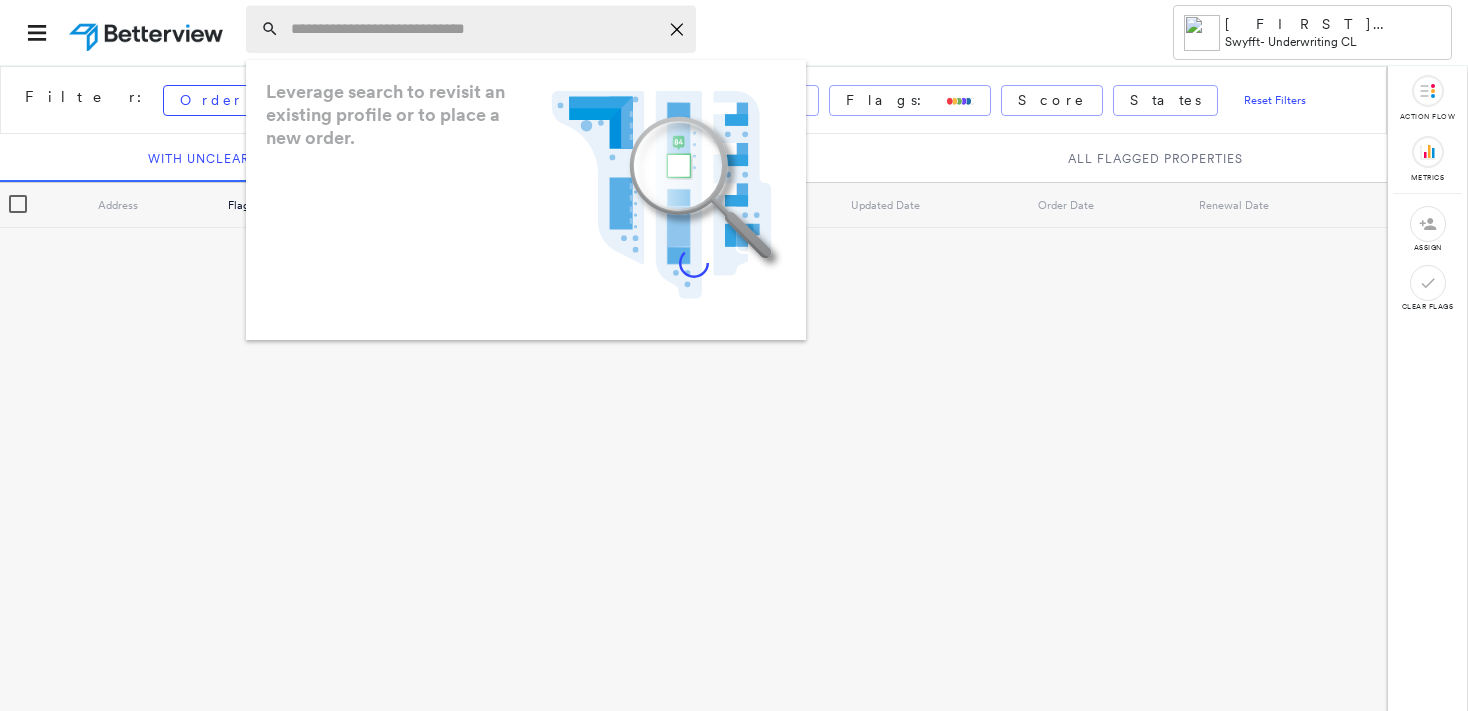 paste on "**********" 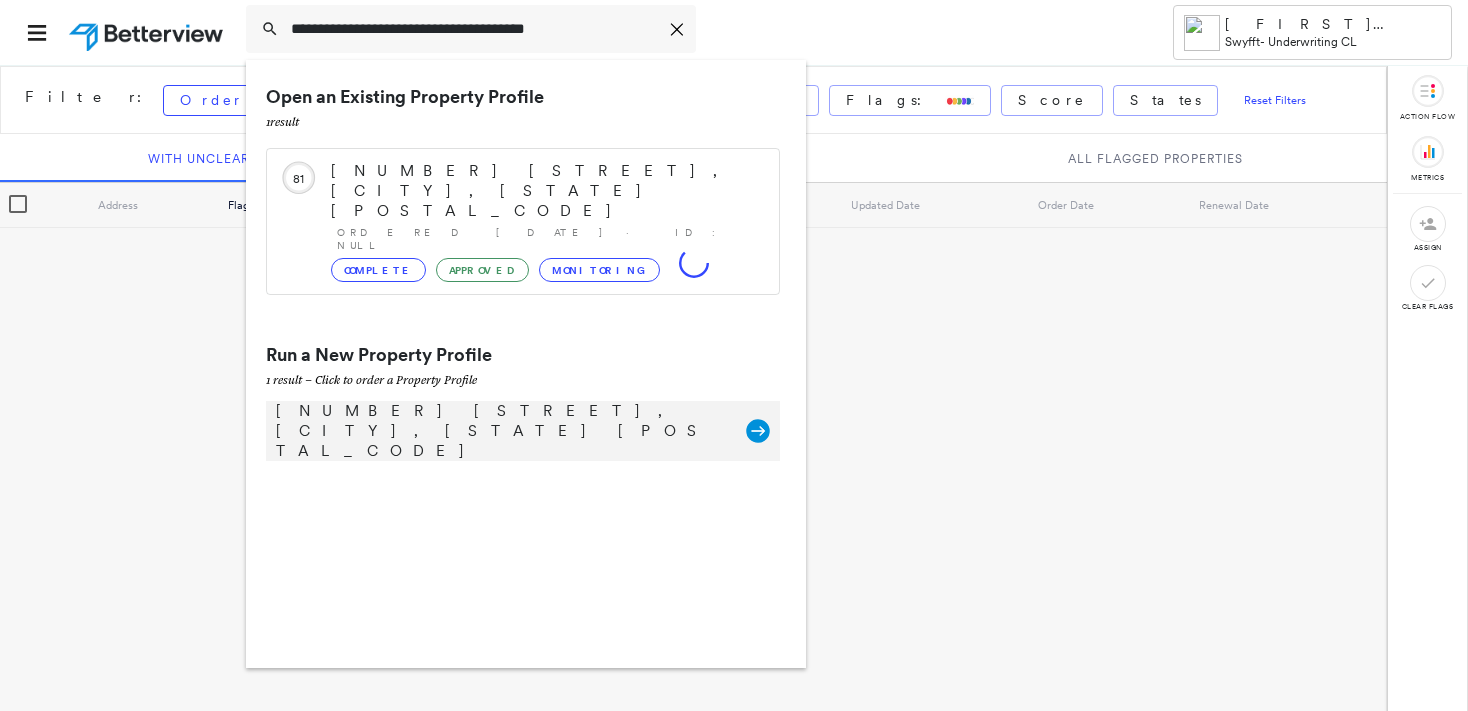 type on "**********" 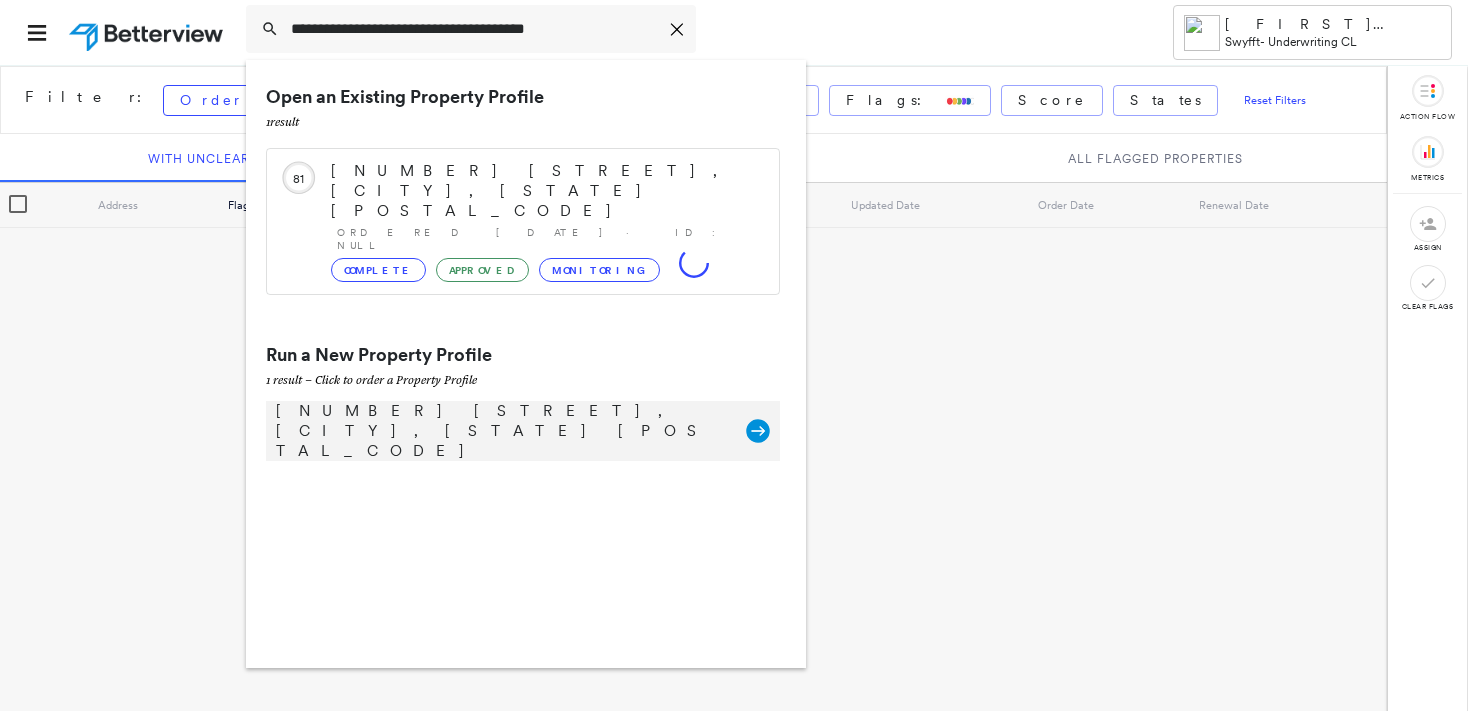 click on "233 N Park View St, Los Angeles, CA 90026" at bounding box center [501, 431] 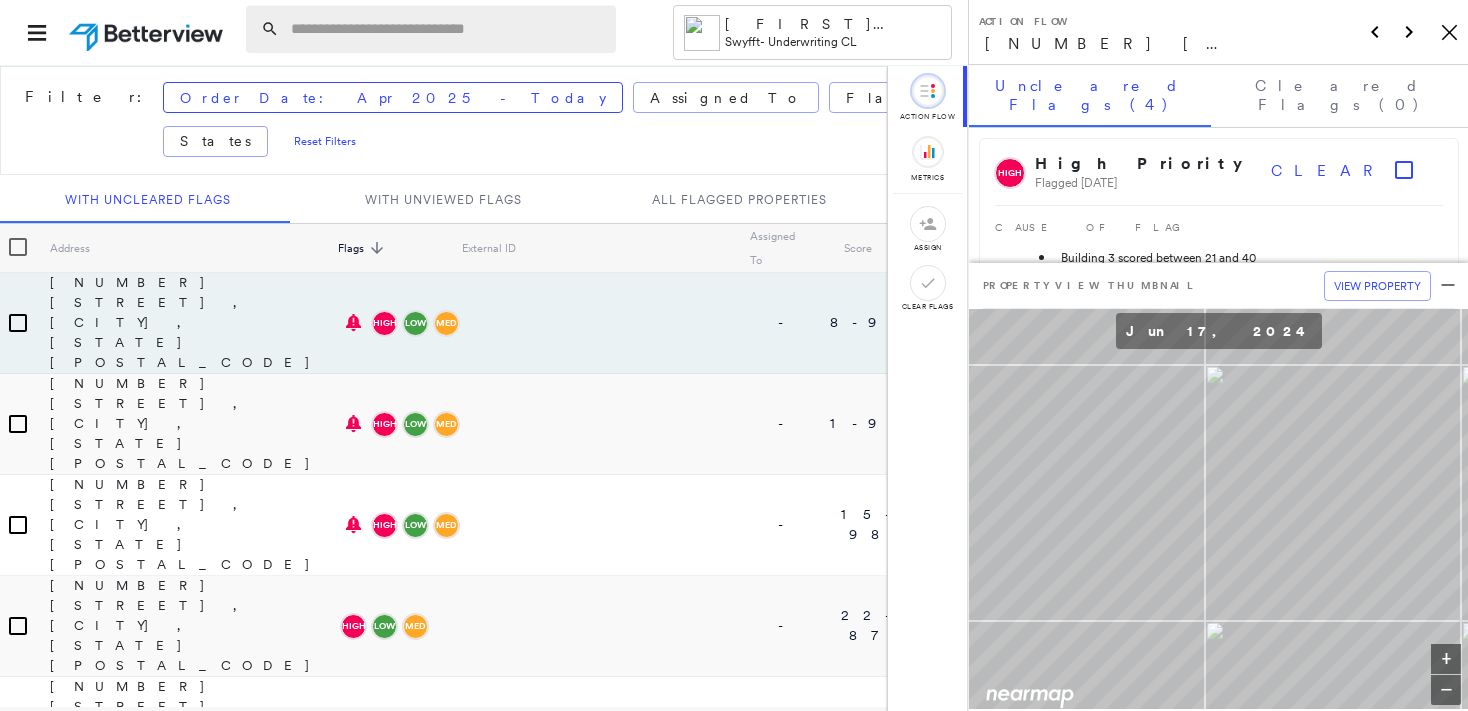 click at bounding box center (447, 29) 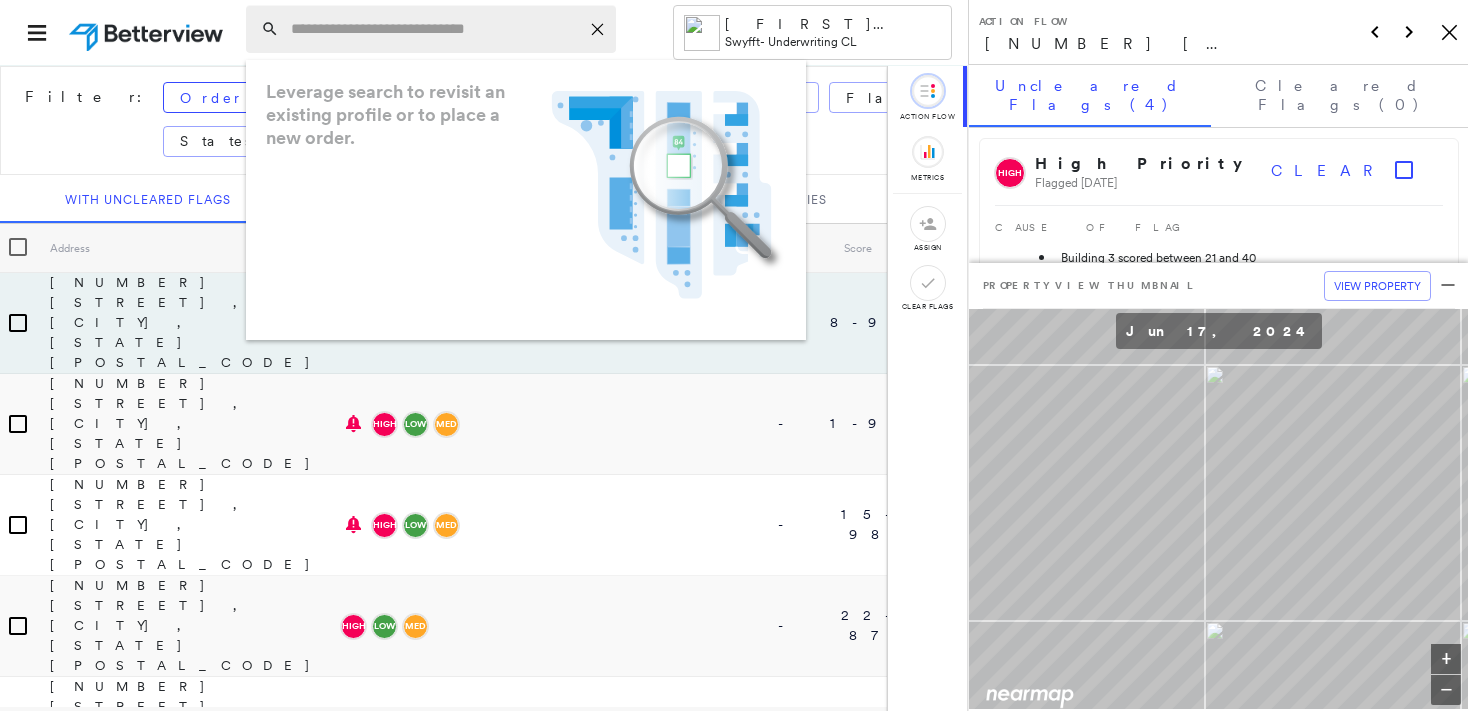 paste on "**********" 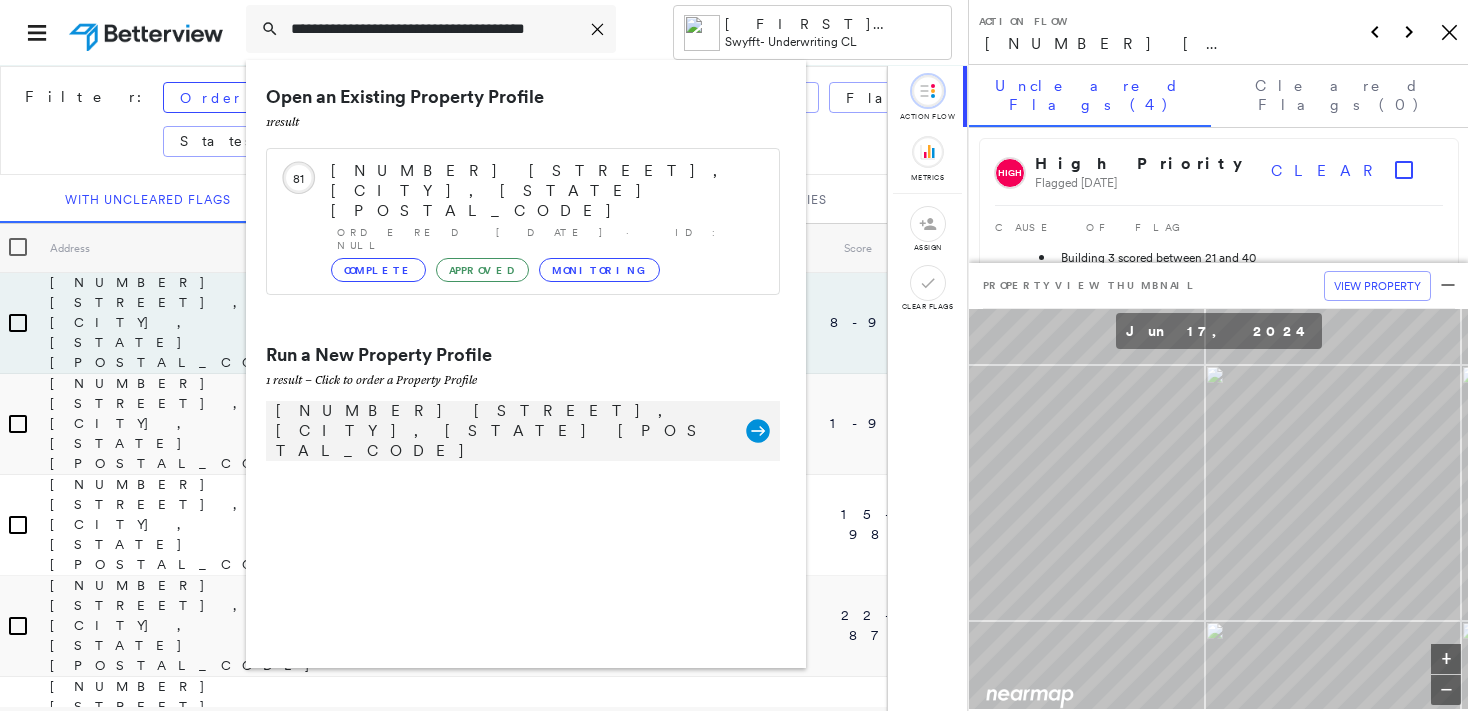 type on "**********" 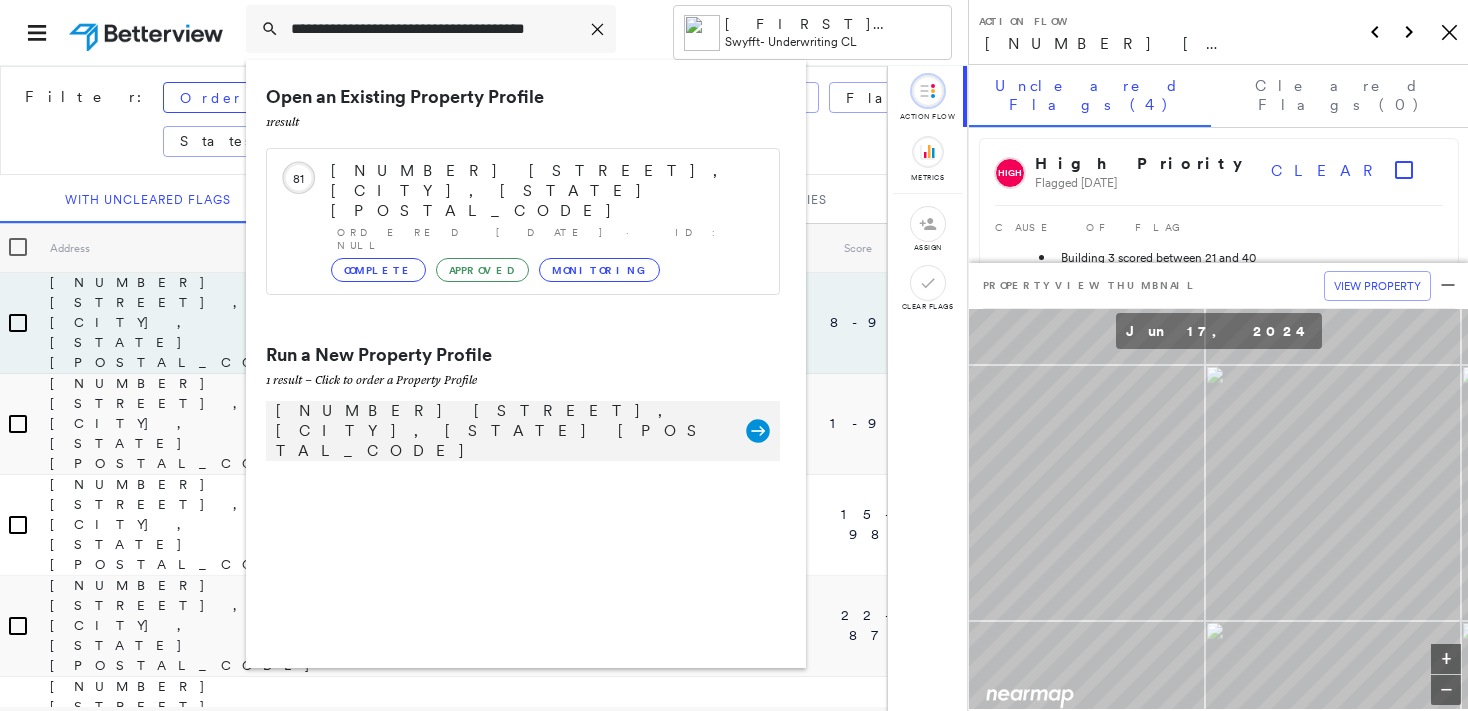click on "233 N Park View St, Los Angeles, CA 90026" at bounding box center [501, 431] 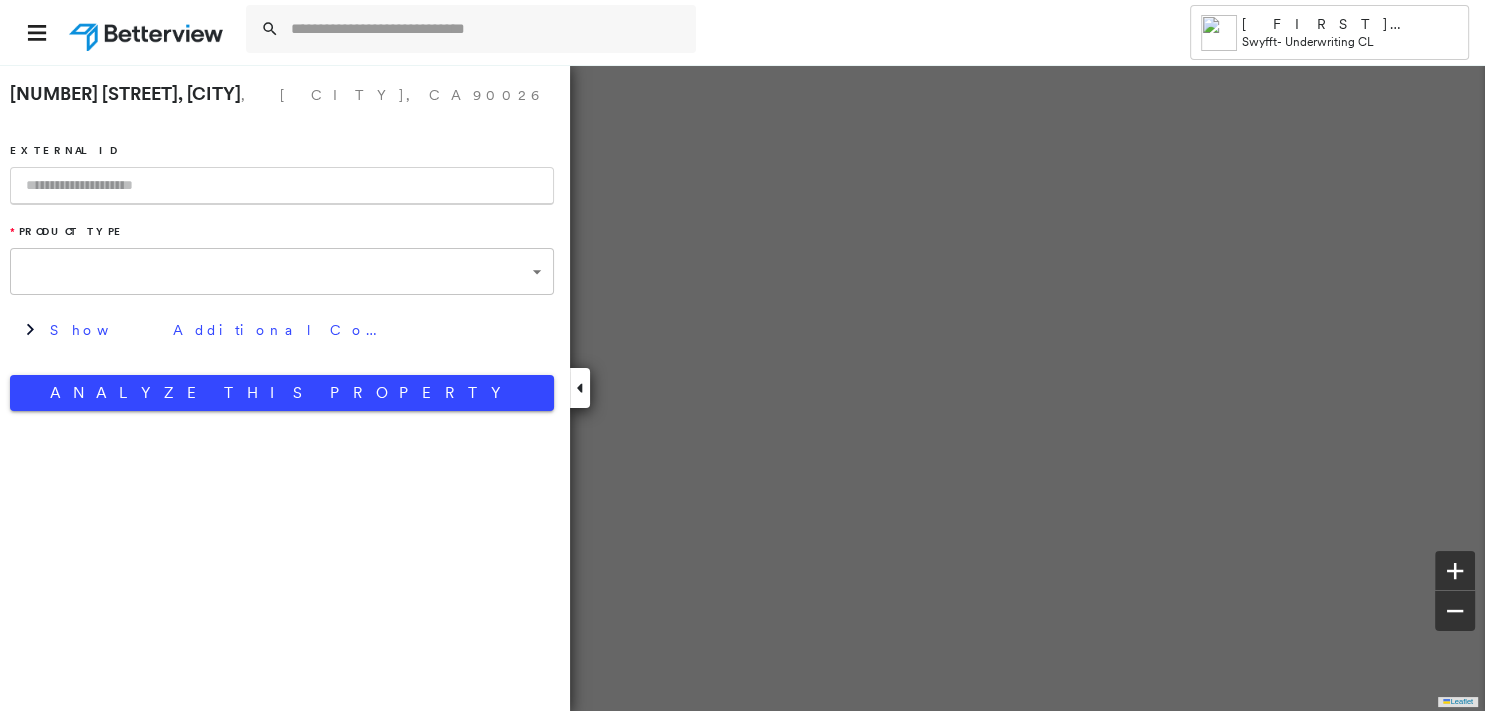 type on "**********" 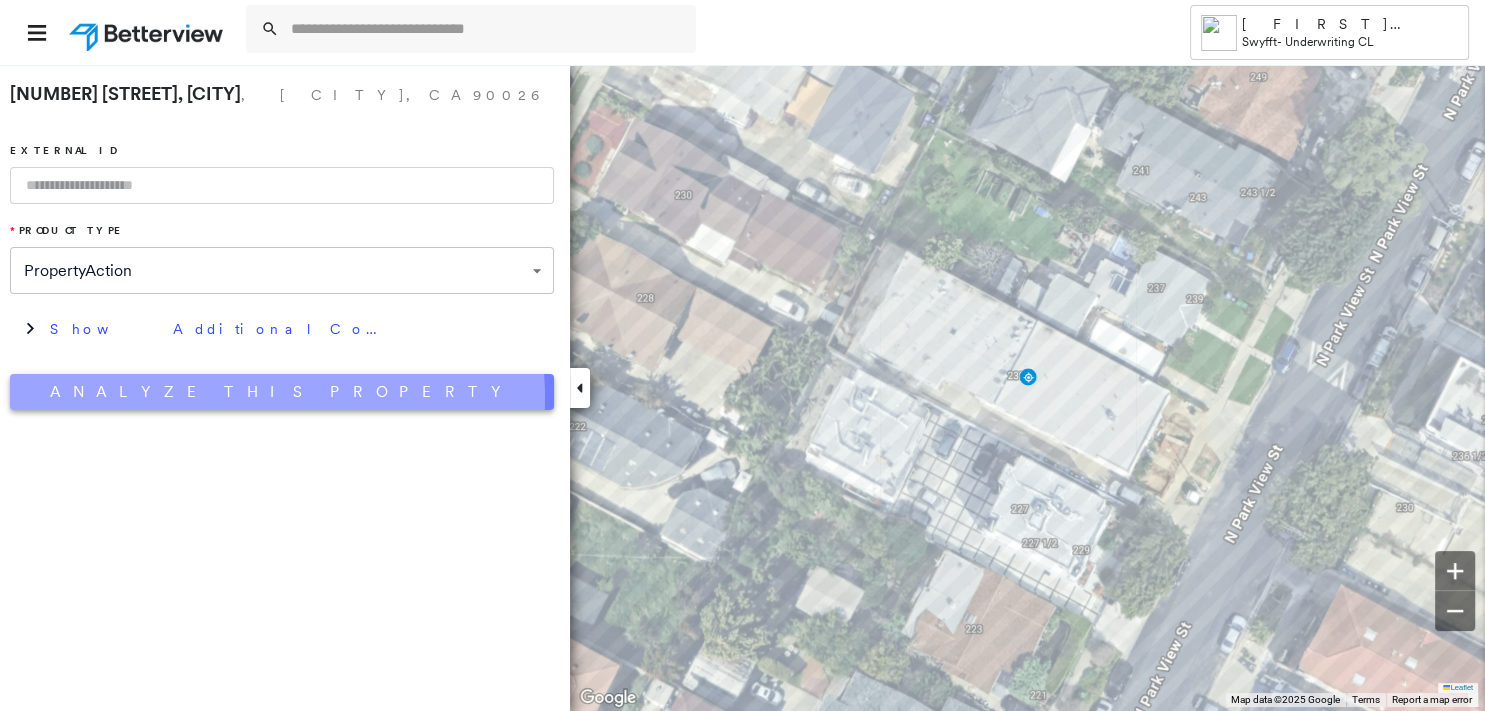 click on "Analyze This Property" at bounding box center [282, 392] 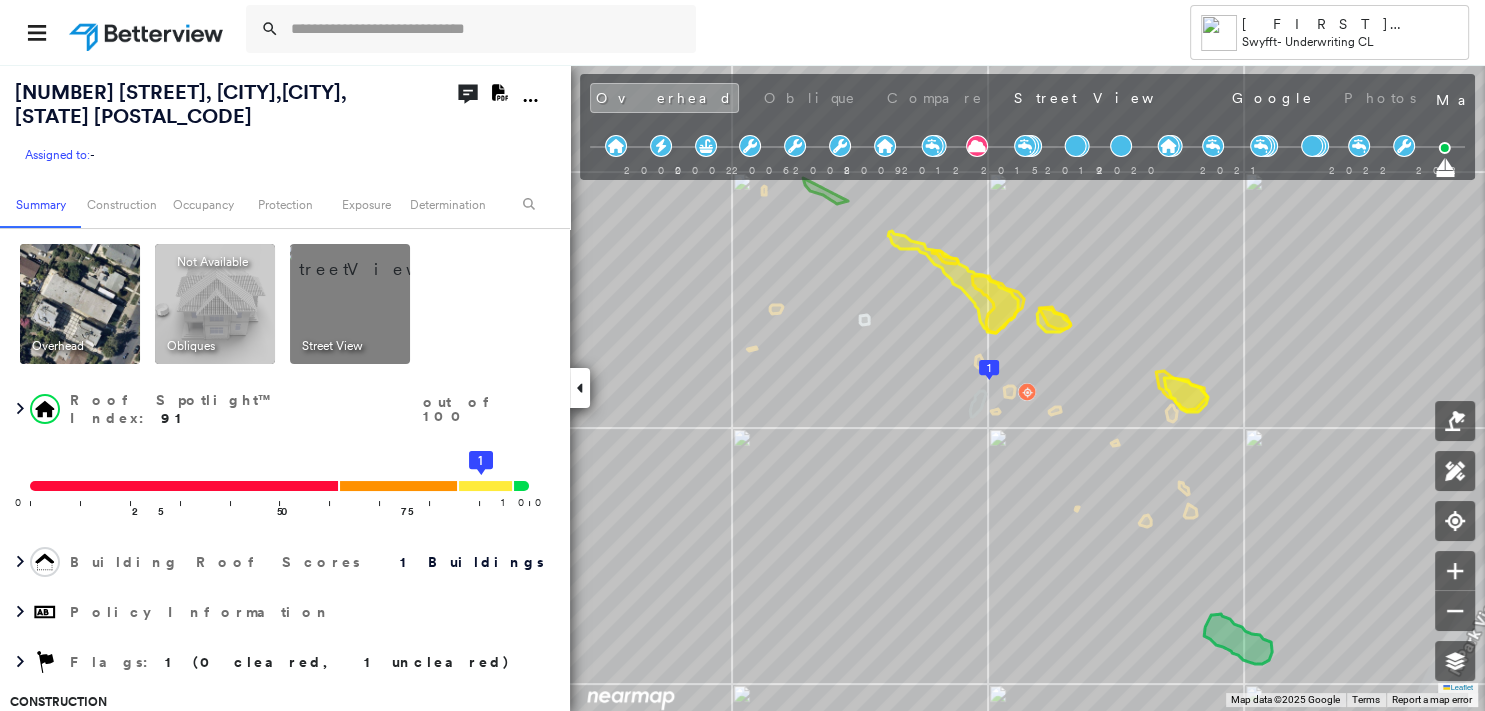 click on "Download PDF Report" 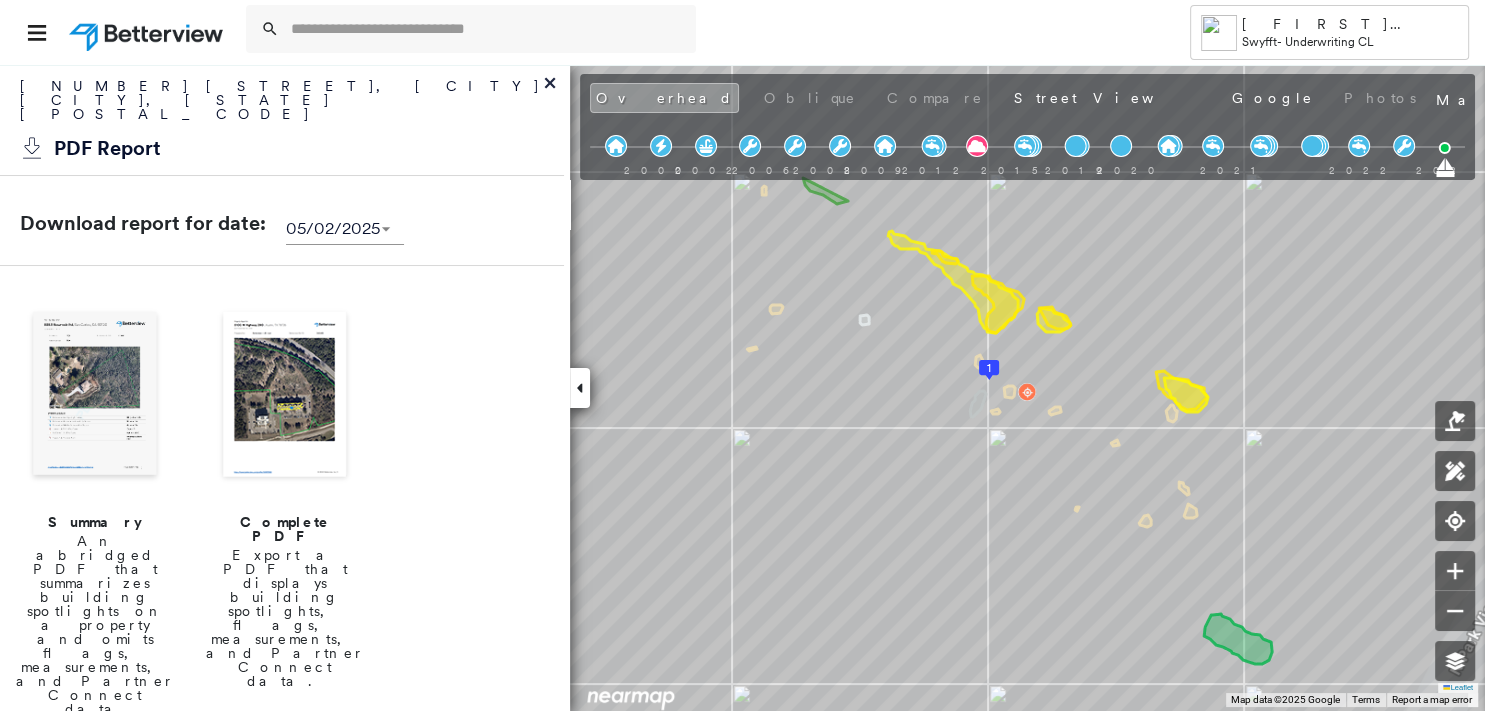 click at bounding box center (95, 396) 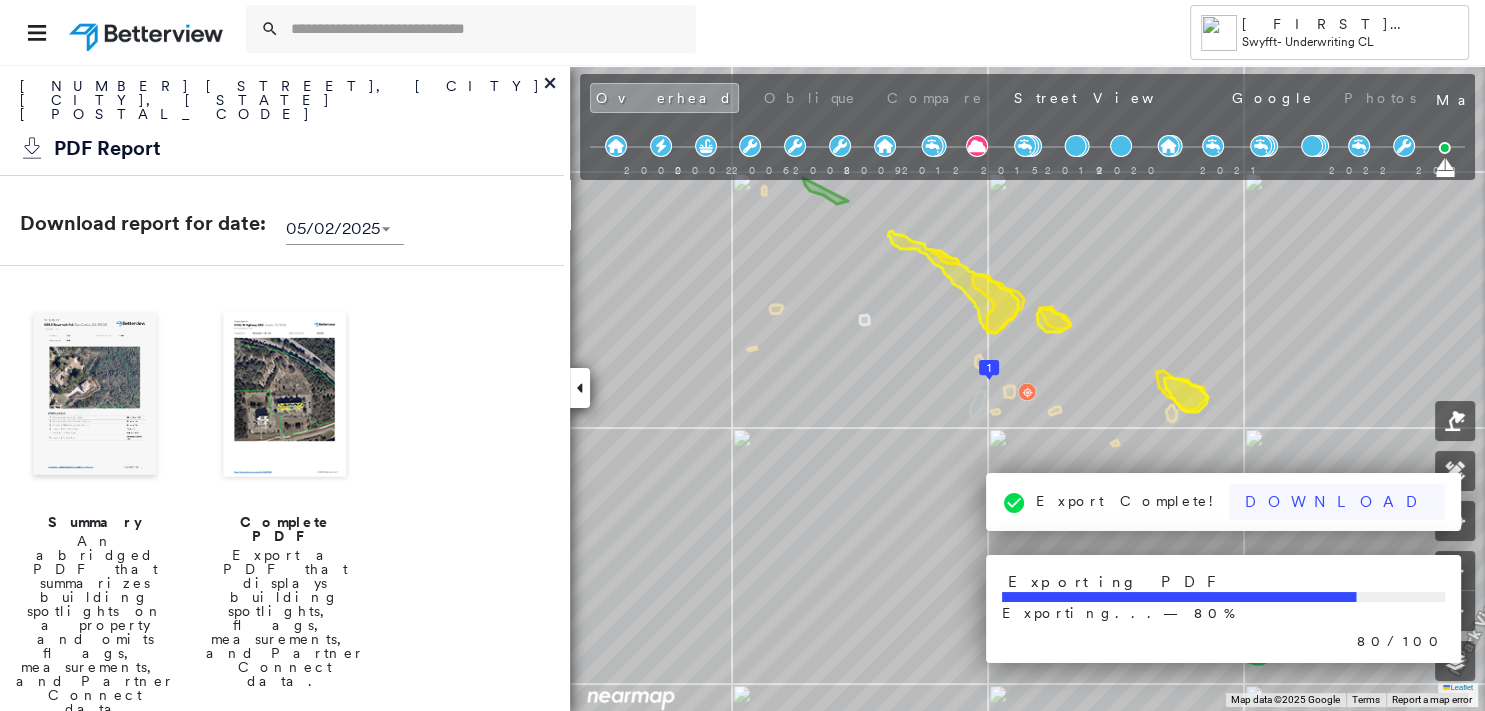 click on "Download" at bounding box center (1337, 502) 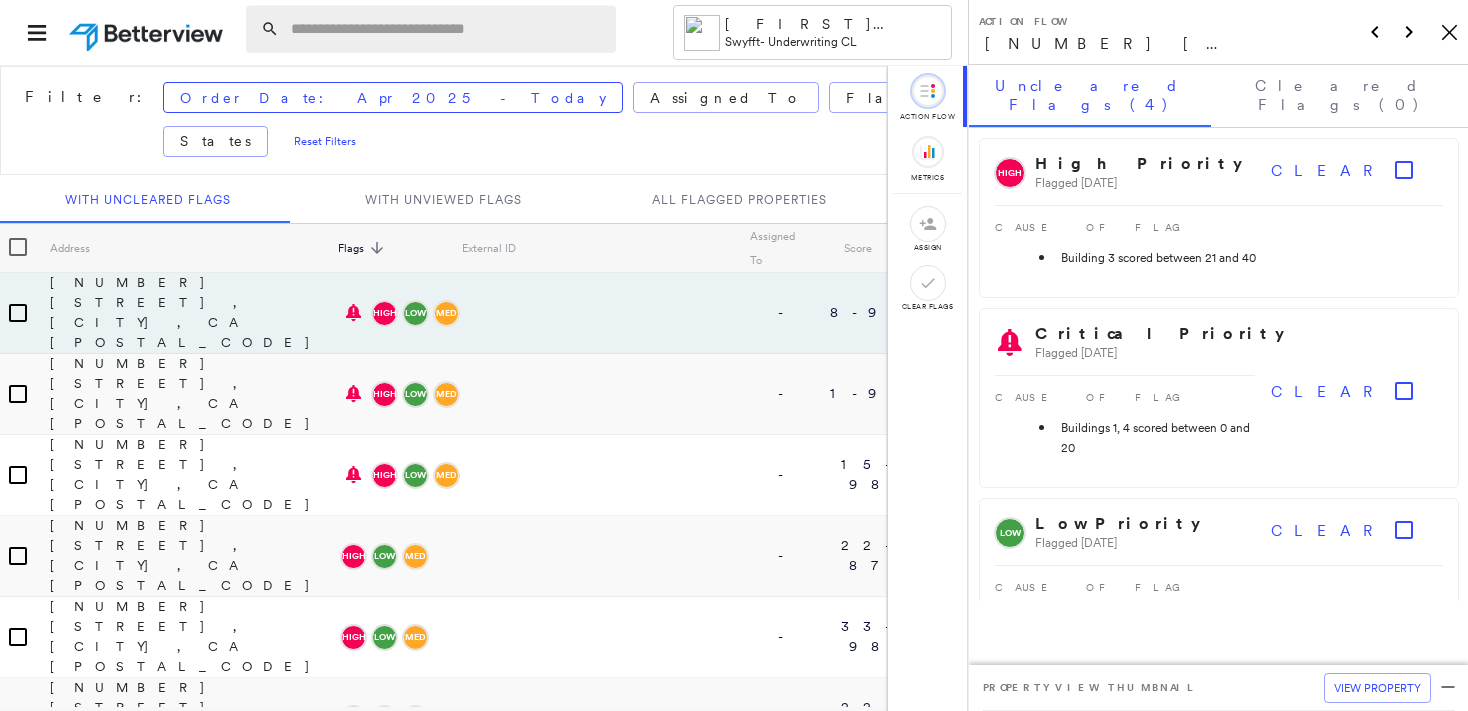 scroll, scrollTop: 0, scrollLeft: 0, axis: both 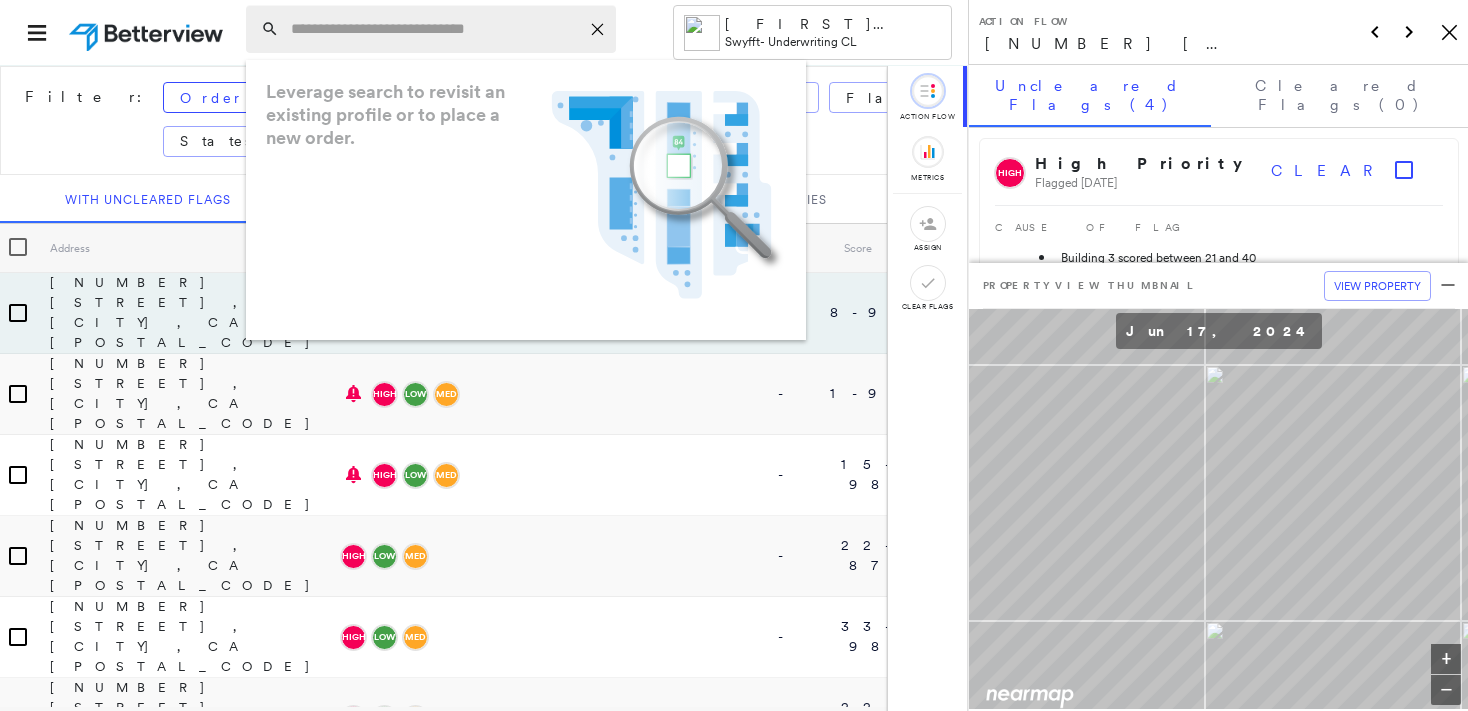 paste on "**********" 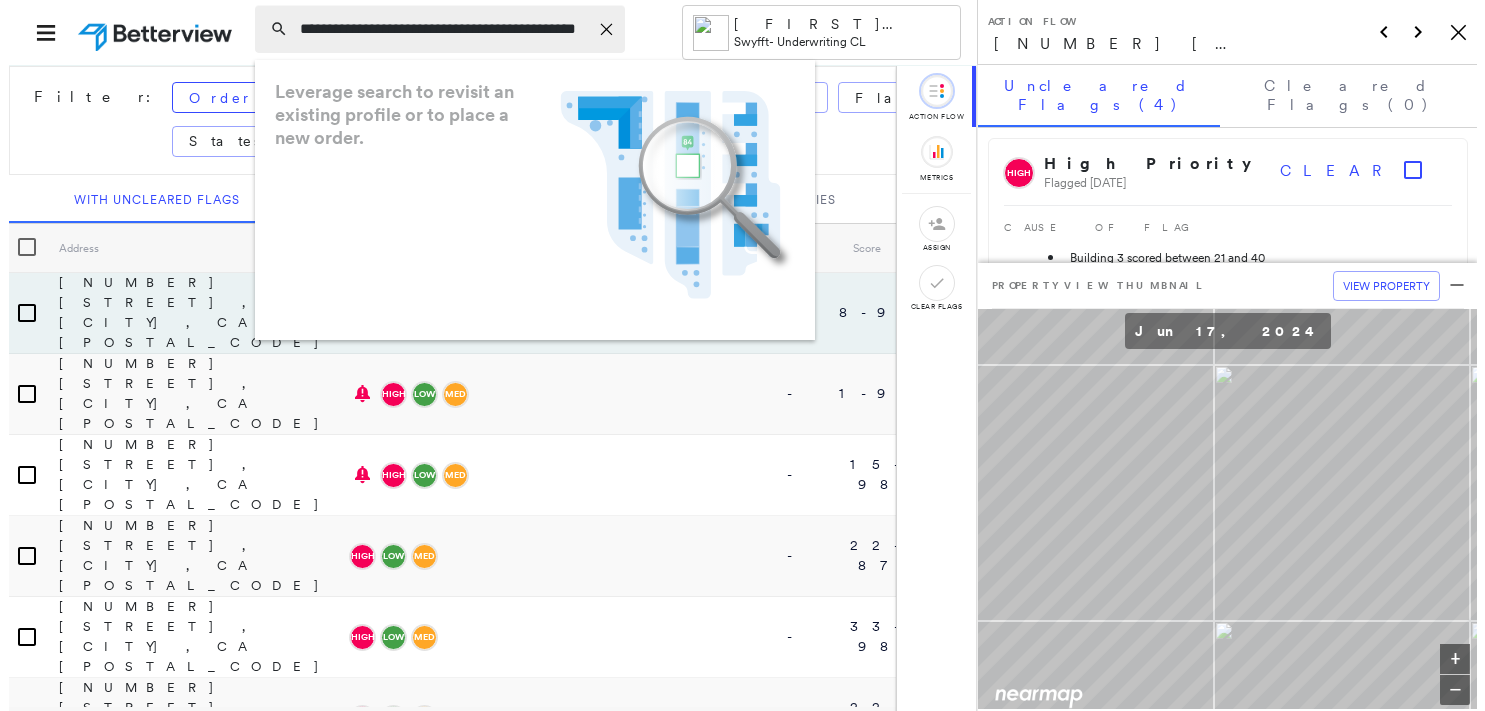 scroll, scrollTop: 0, scrollLeft: 49, axis: horizontal 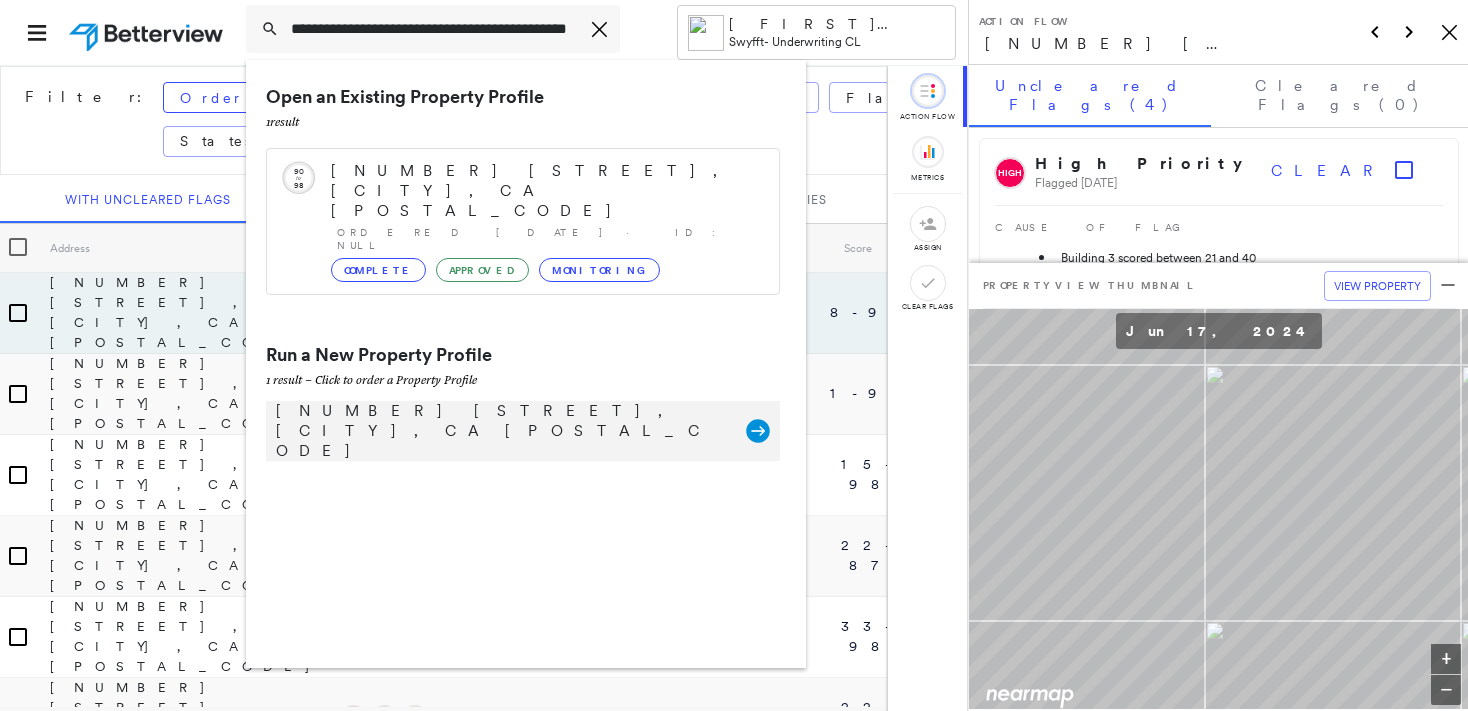 click on "1206 S Sherbourne Dr, Los Angeles, CA 90035" at bounding box center [501, 431] 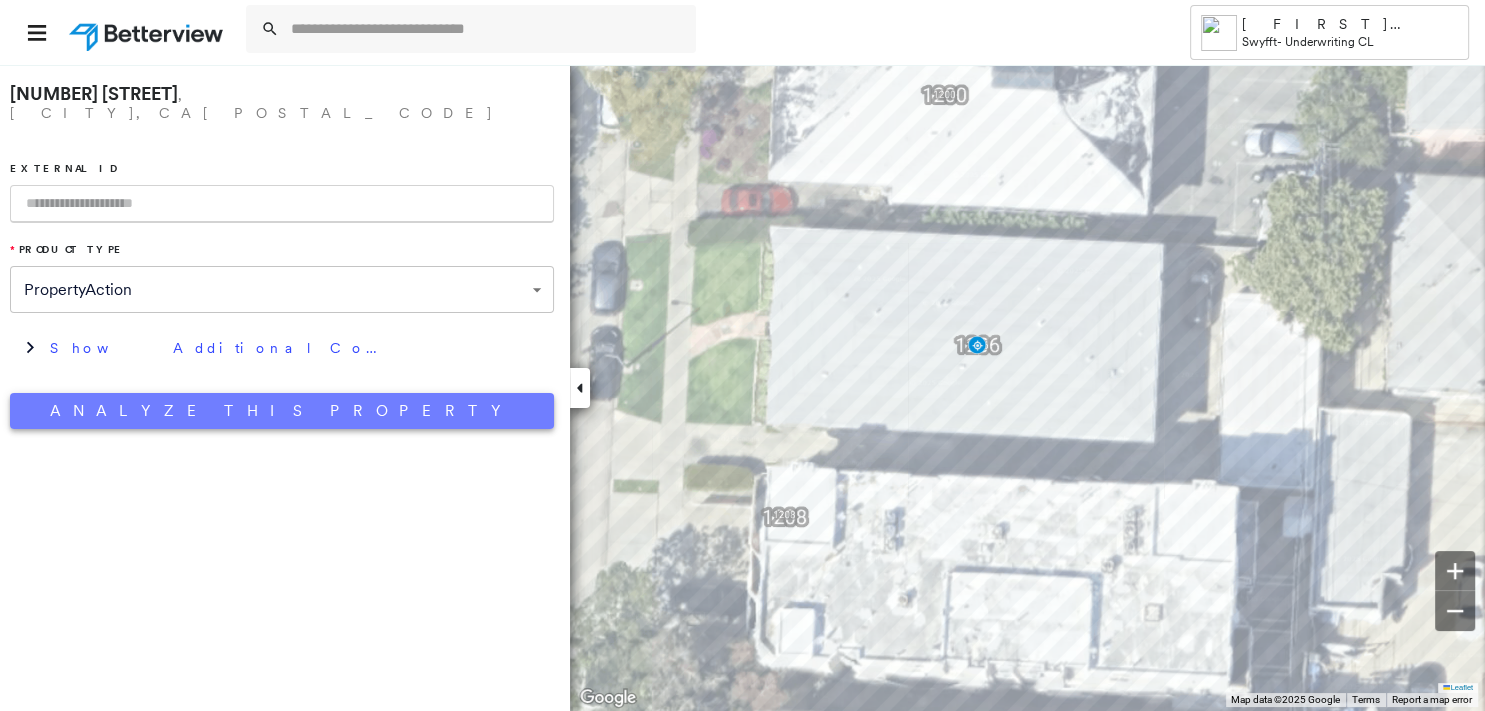 click on "Analyze This Property" at bounding box center (282, 411) 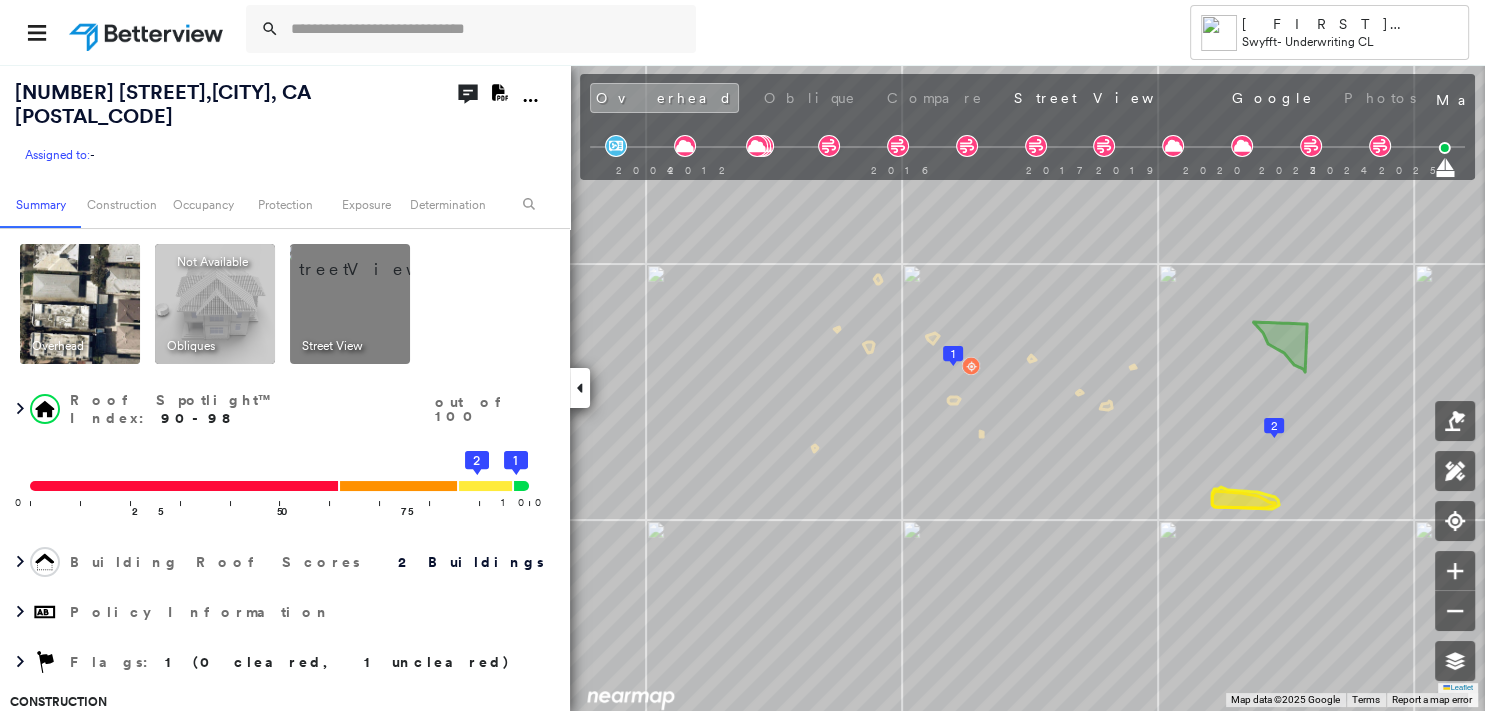 click on "Download PDF Report" 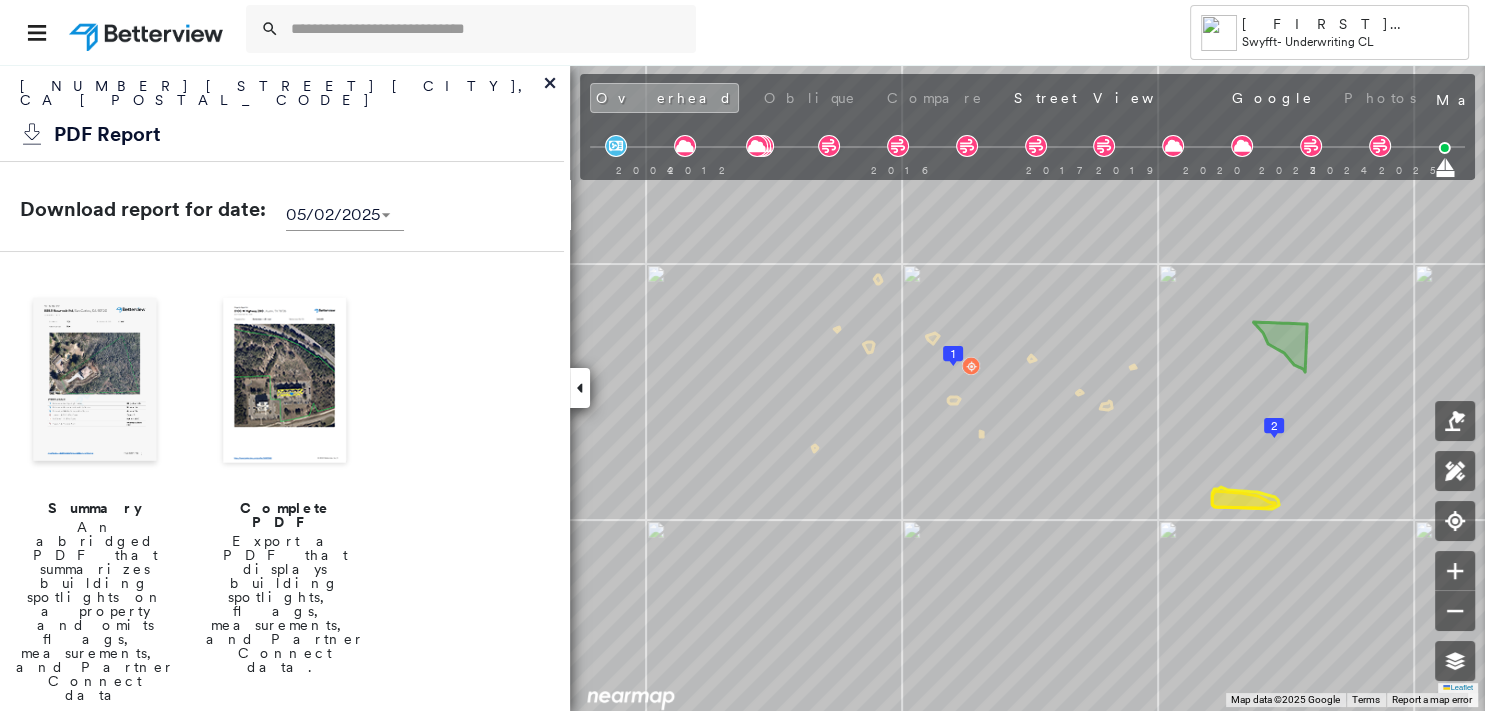 click at bounding box center (95, 382) 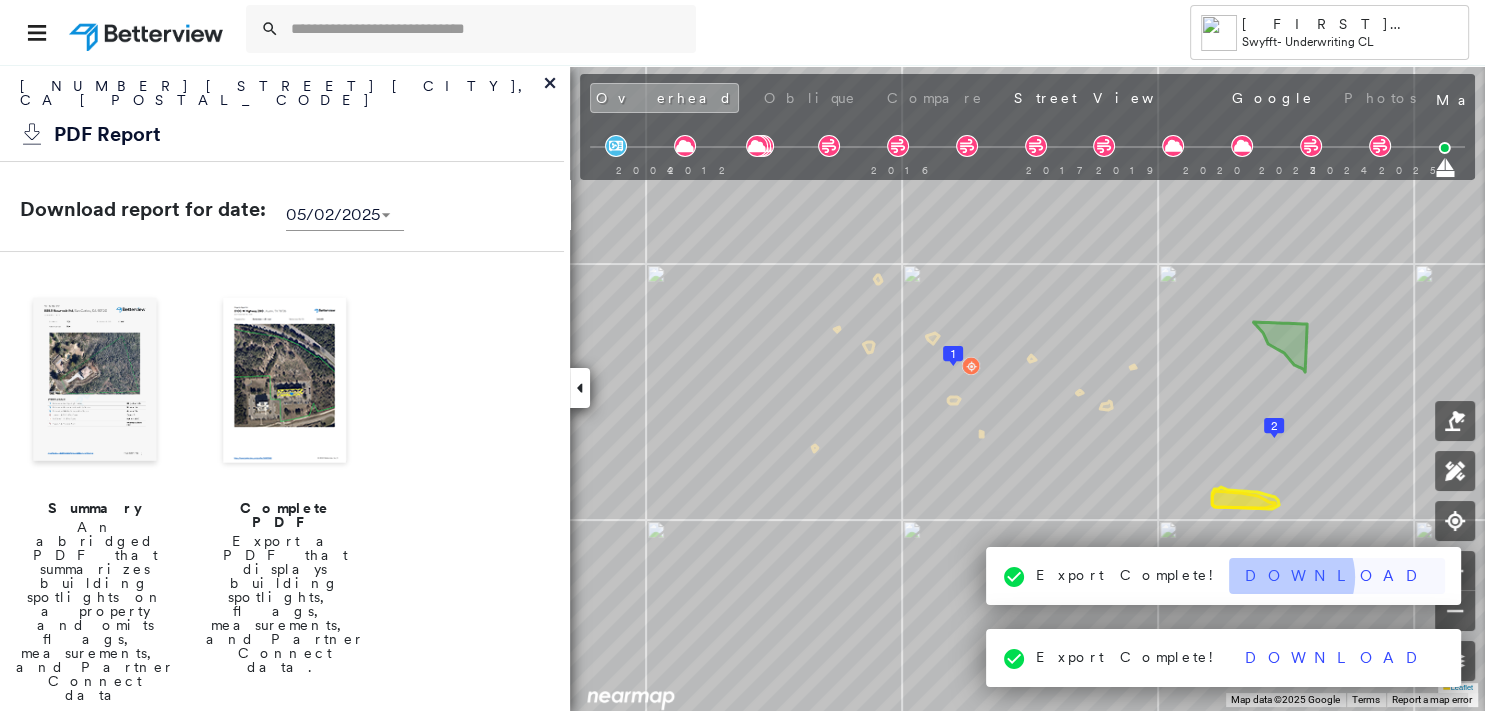 click on "Download" at bounding box center [1337, 576] 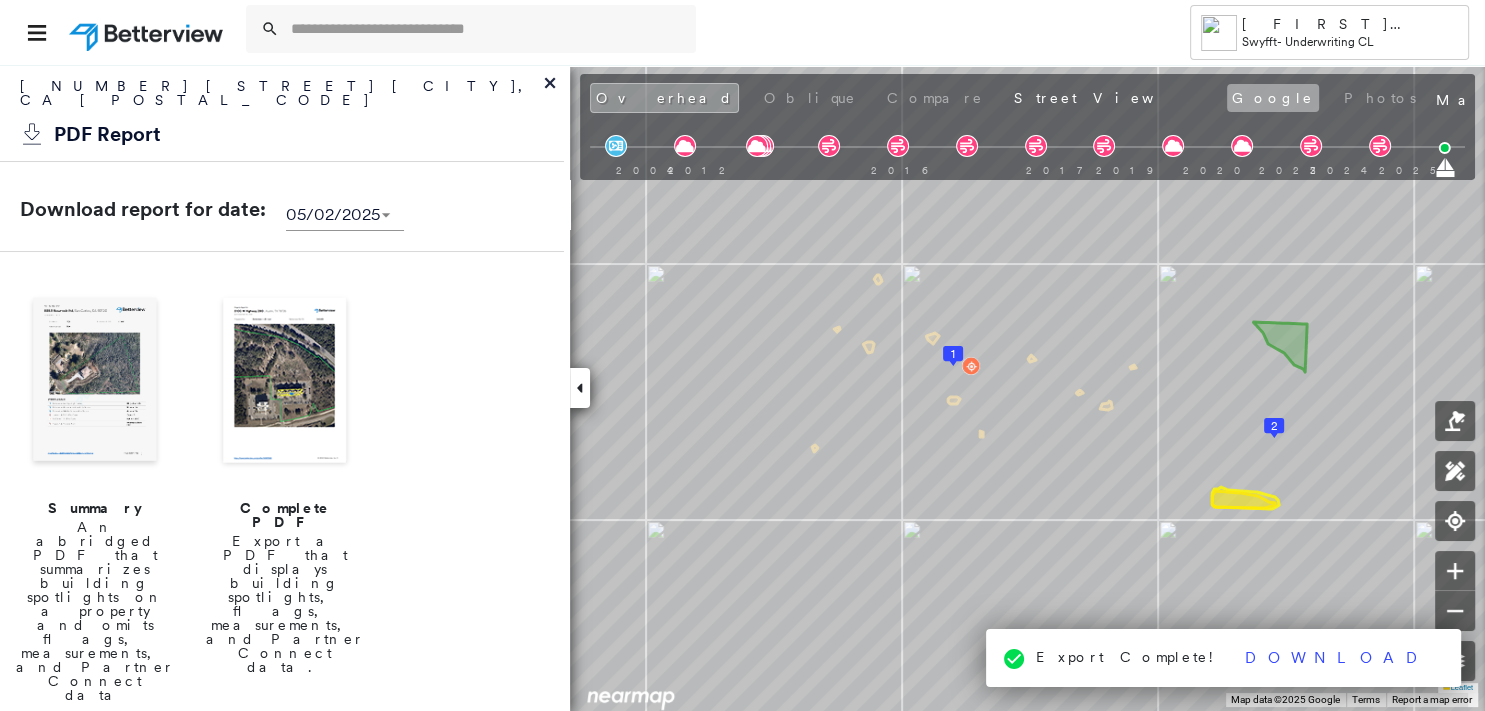 click on "Google" at bounding box center (1273, 98) 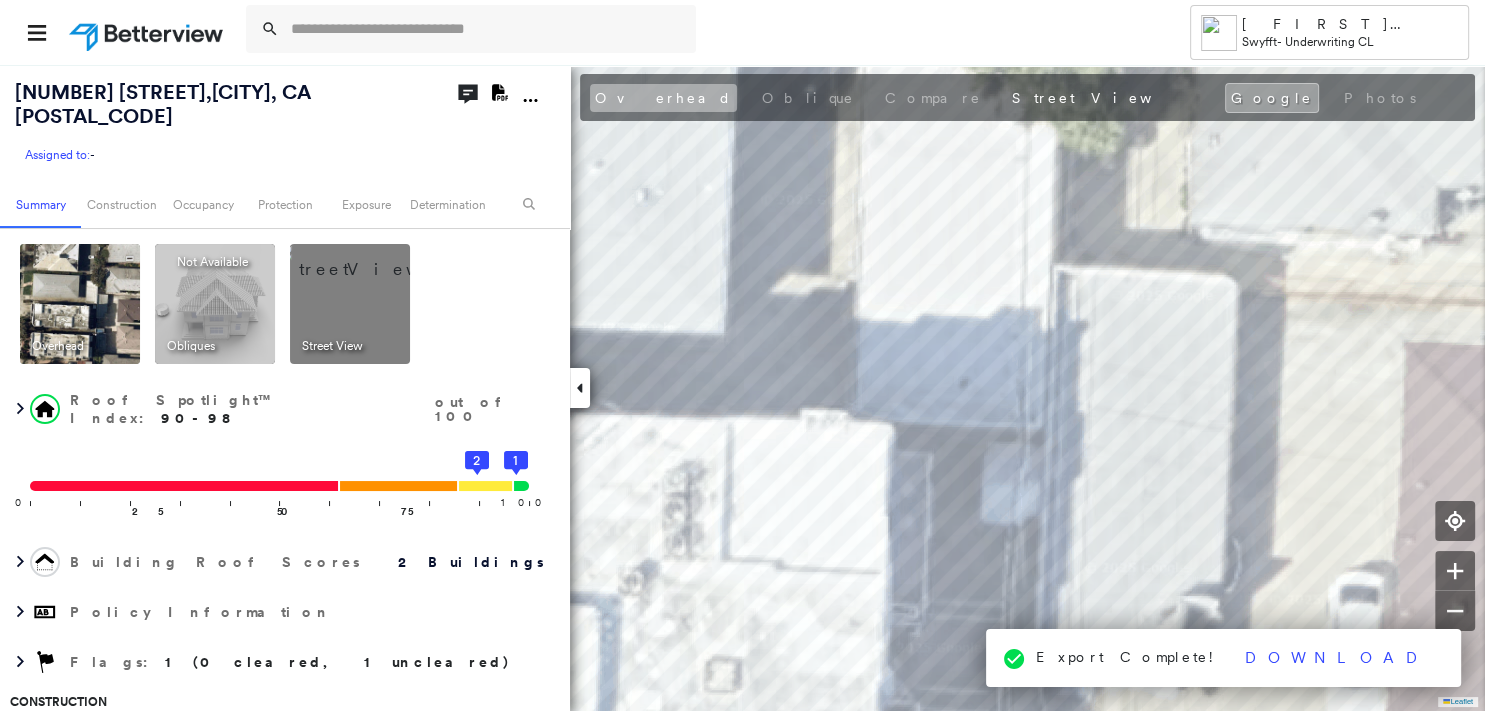 click on "Overhead" at bounding box center [663, 98] 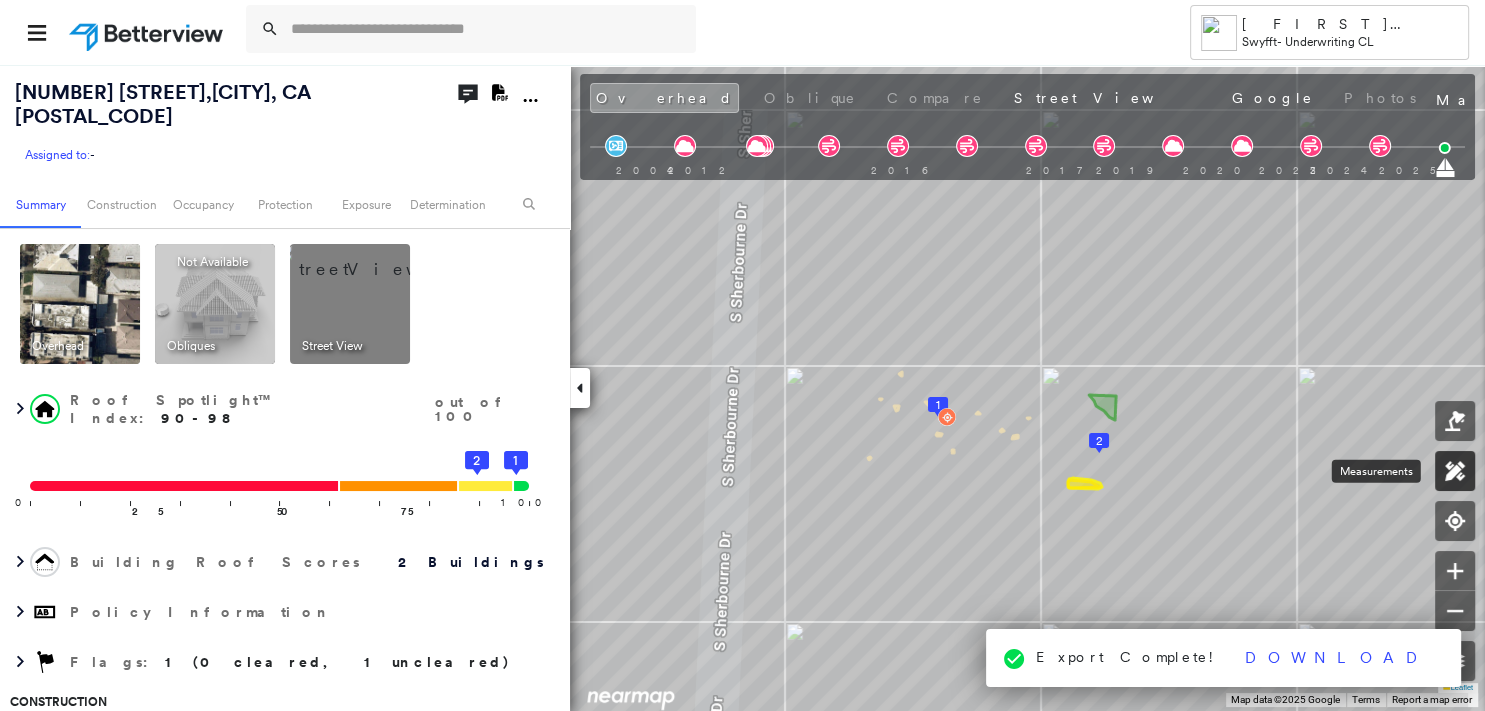 click 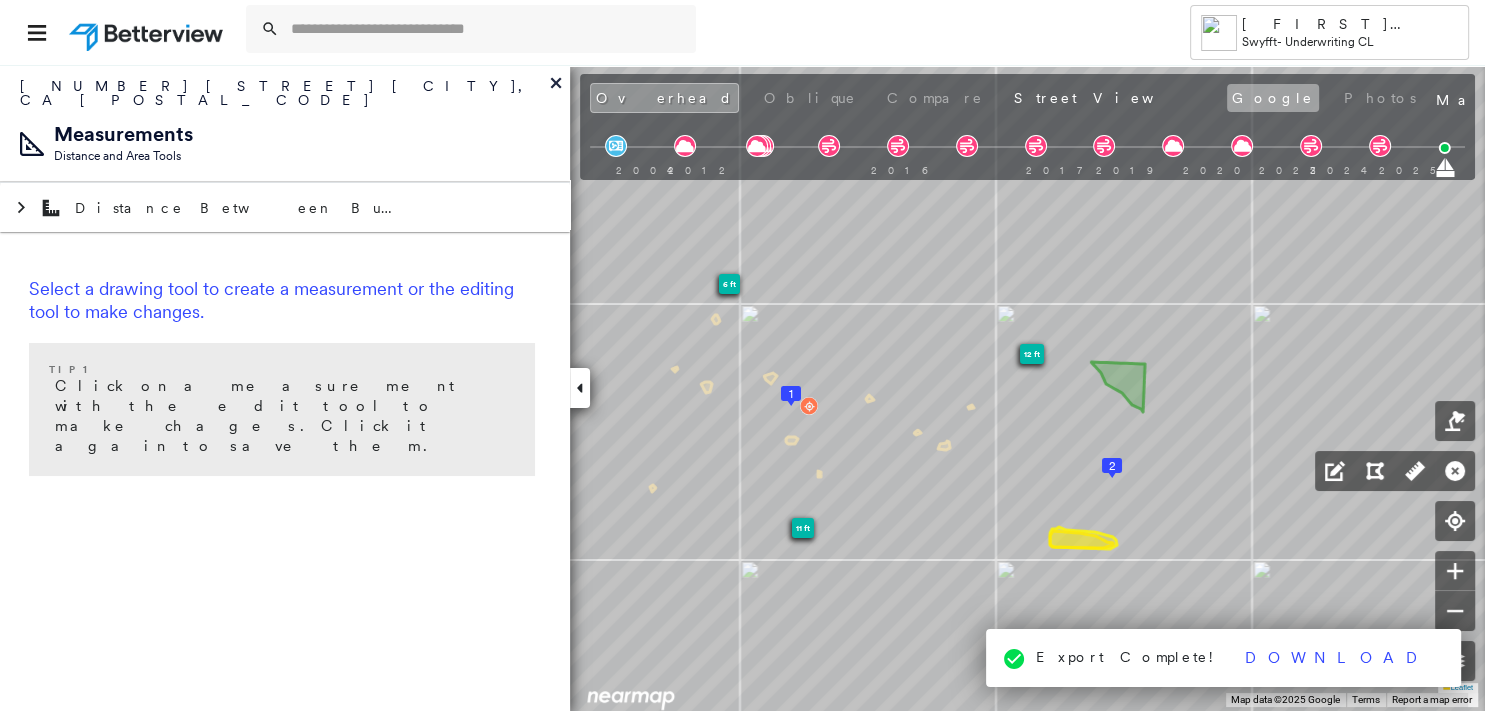 click on "Google" at bounding box center [1273, 98] 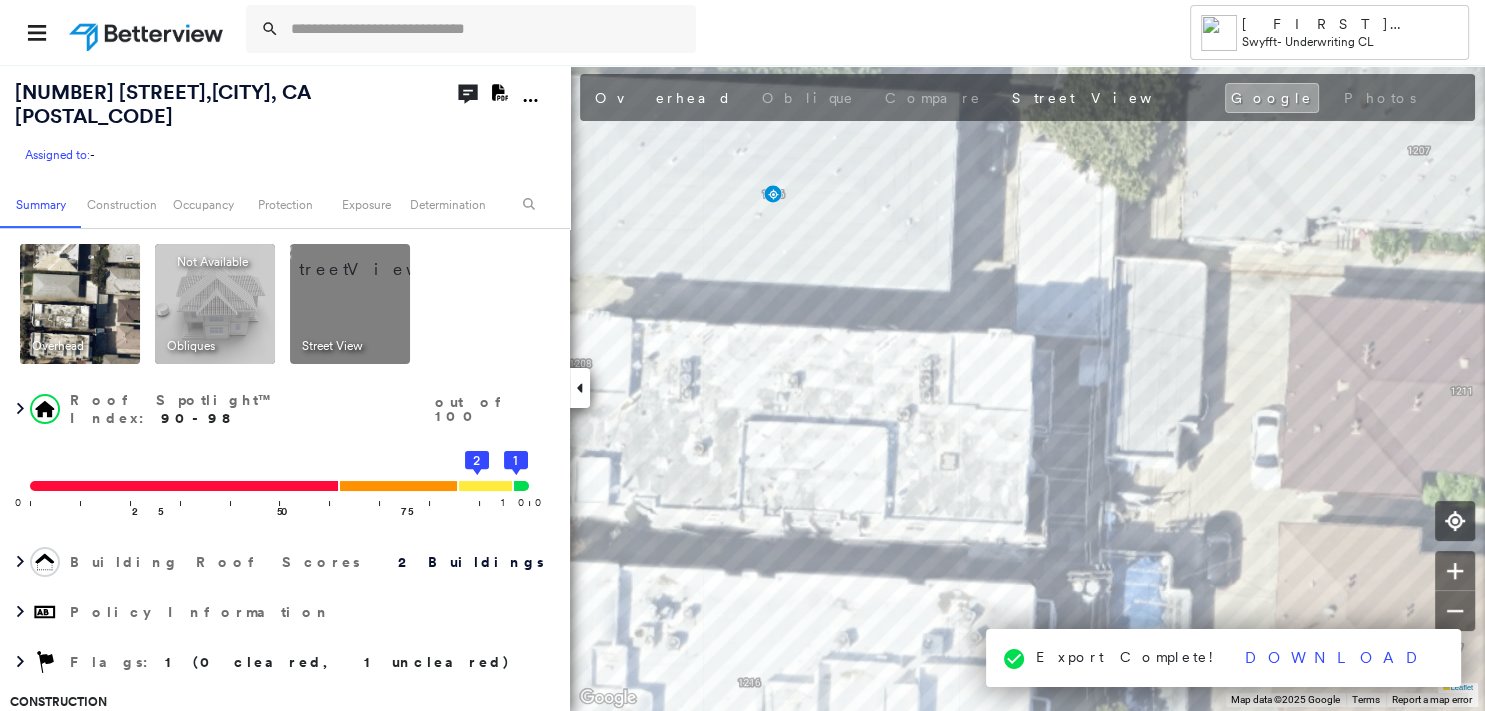click on "Overhead" at bounding box center [663, 98] 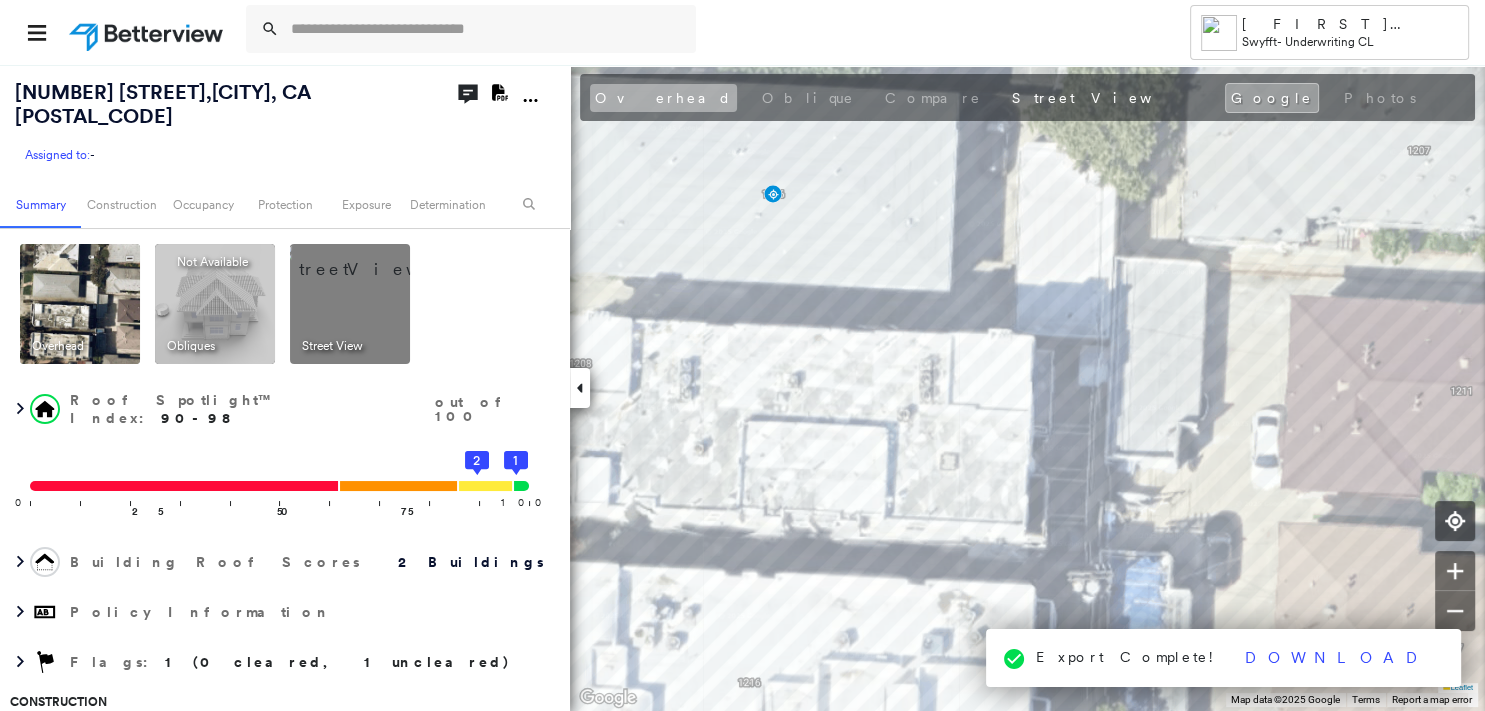 click on "Overhead" at bounding box center [663, 98] 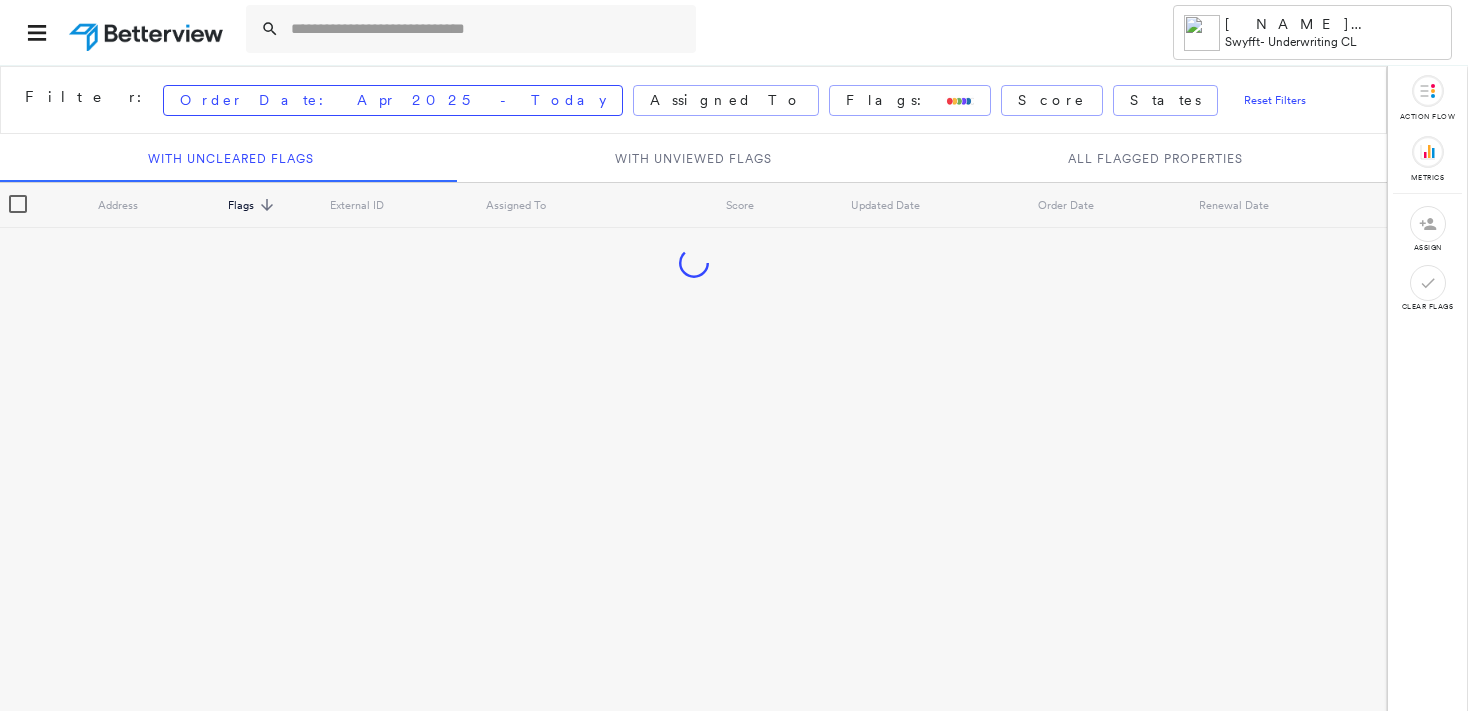 click at bounding box center (487, 29) 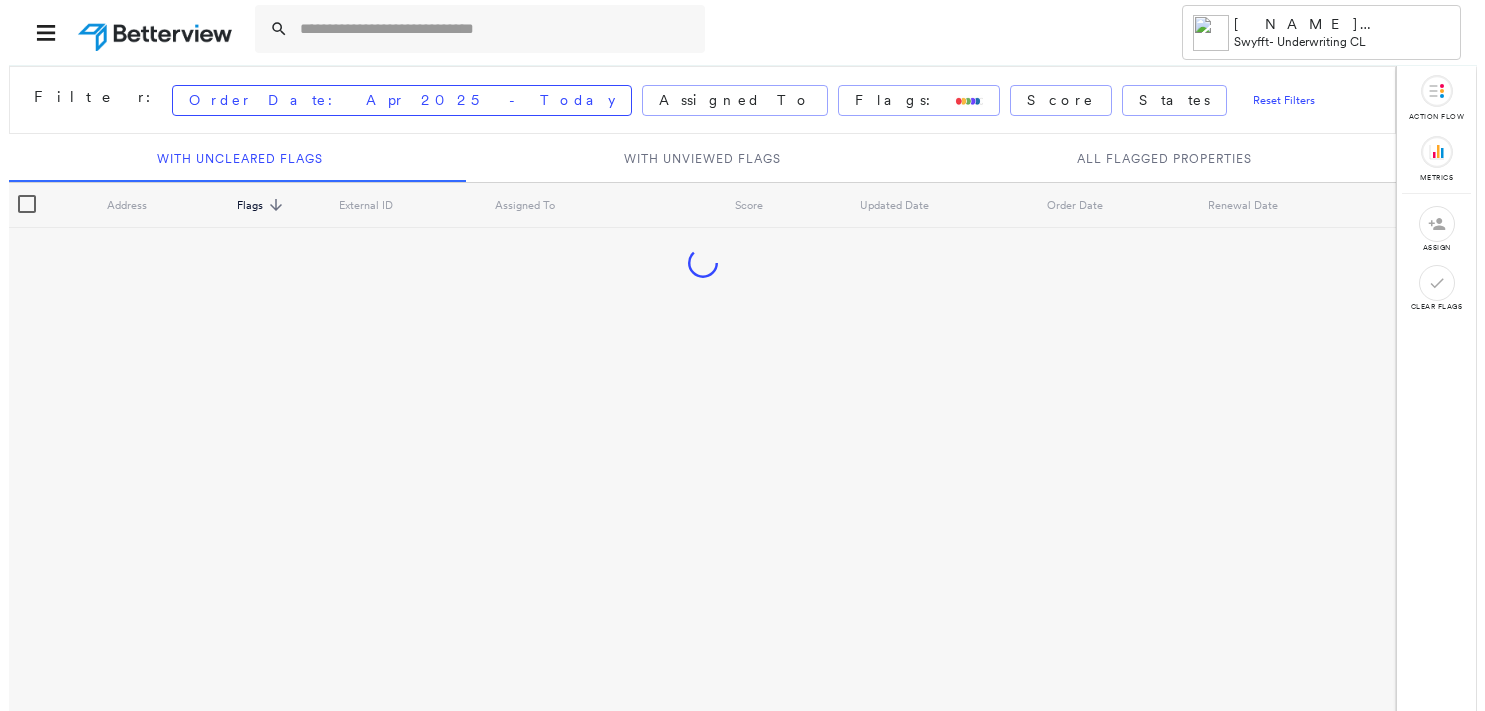 scroll, scrollTop: 0, scrollLeft: 0, axis: both 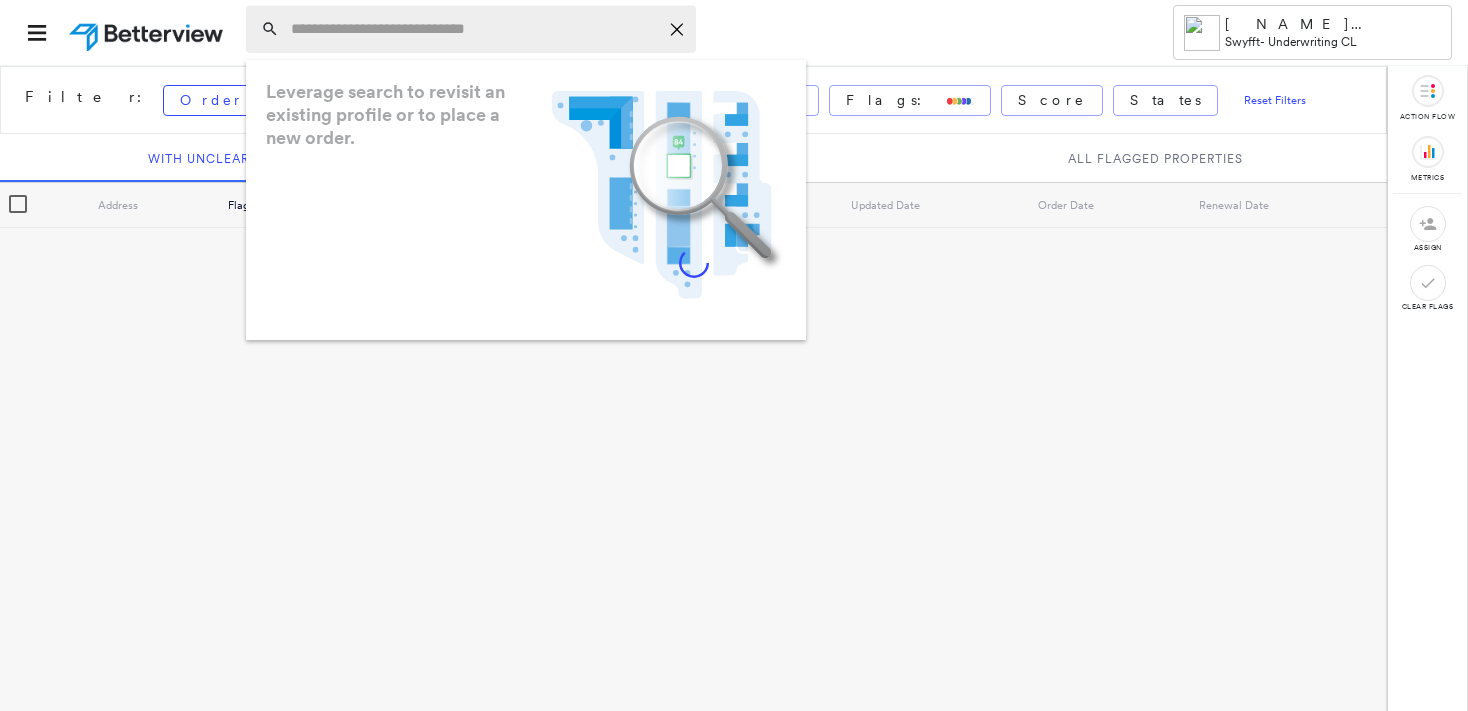 drag, startPoint x: 0, startPoint y: 0, endPoint x: 300, endPoint y: 37, distance: 302.27304 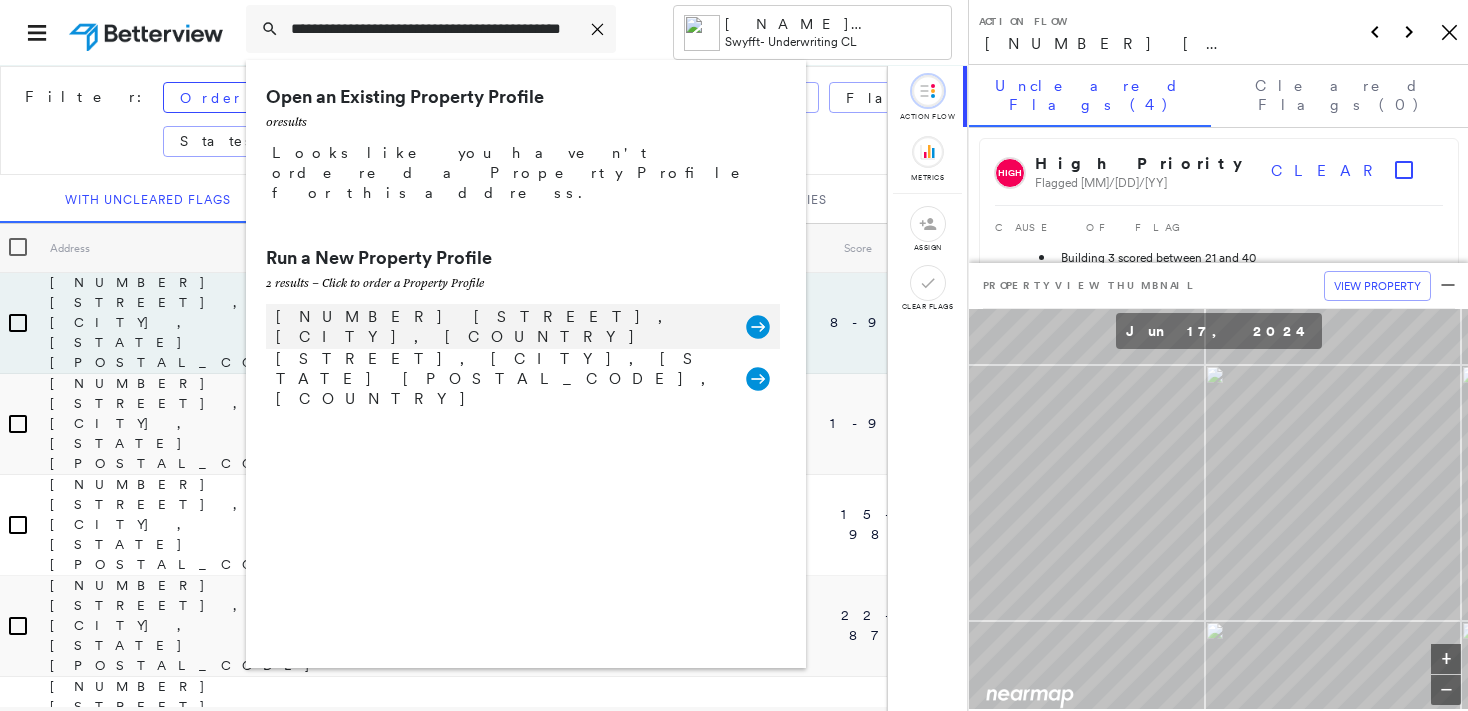 type on "**********" 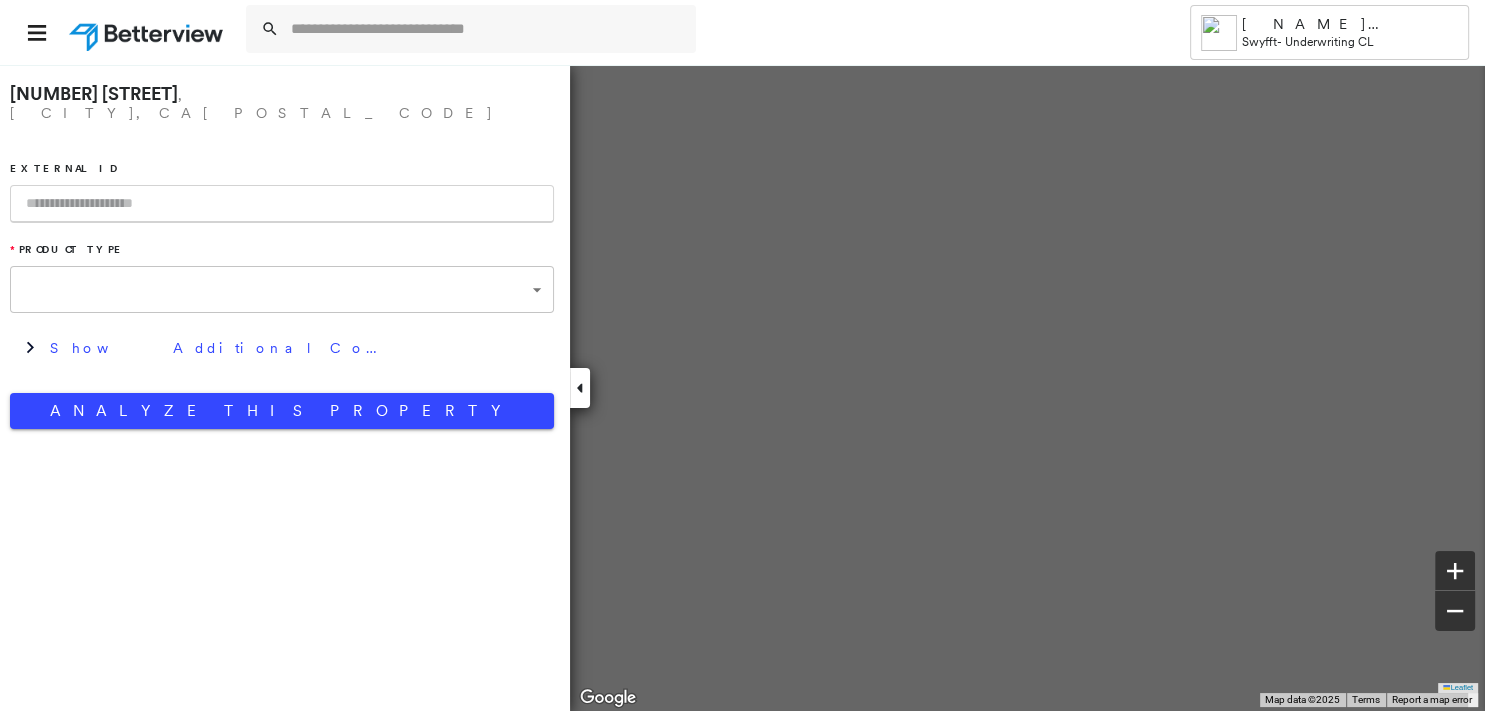 type on "**********" 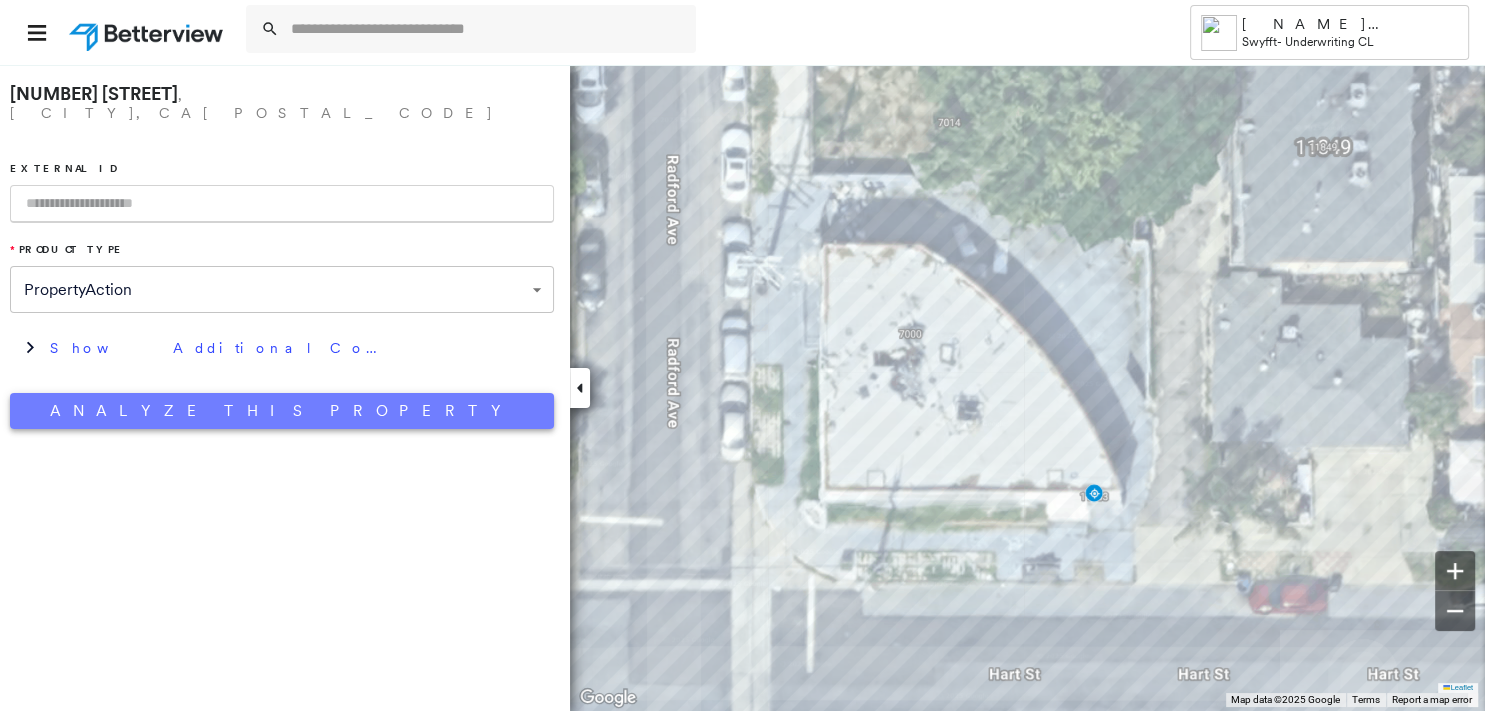 click on "Analyze This Property" at bounding box center [282, 411] 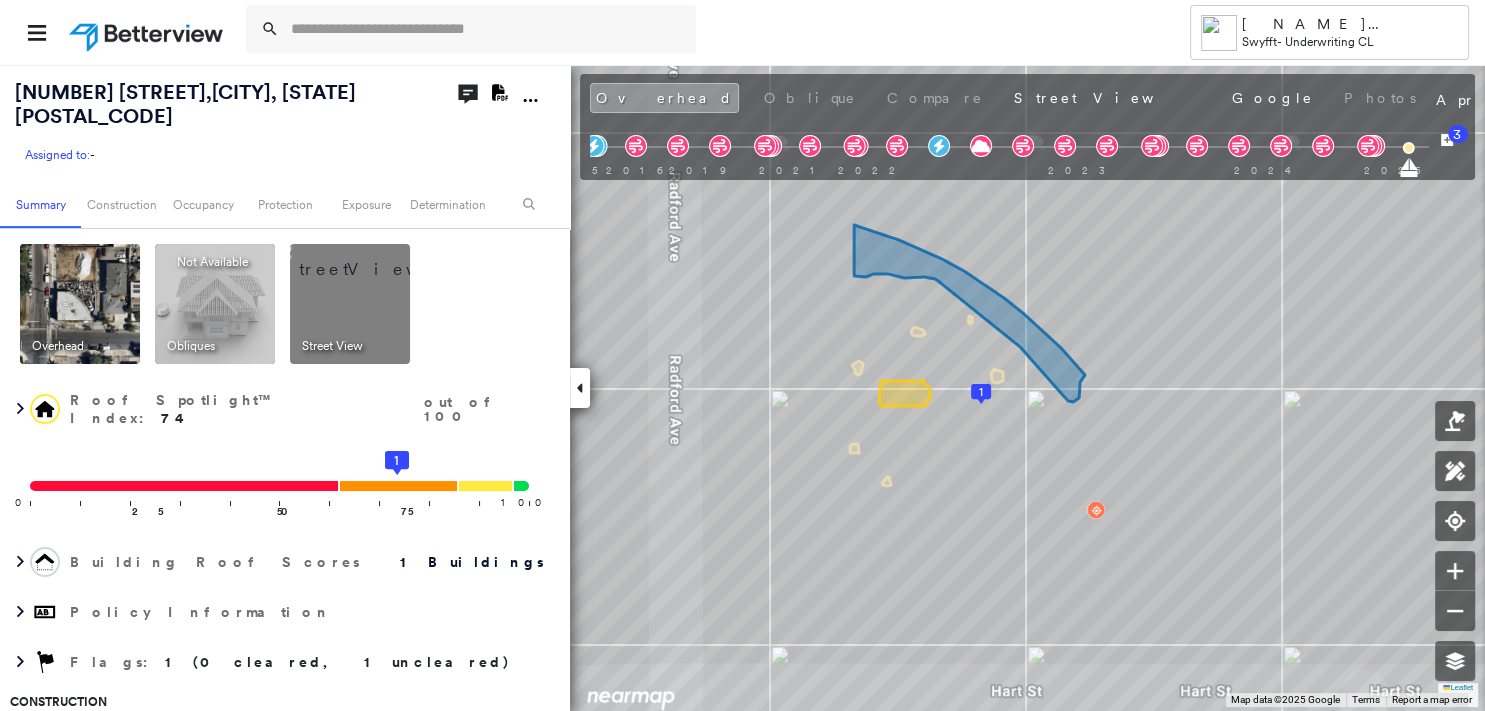click 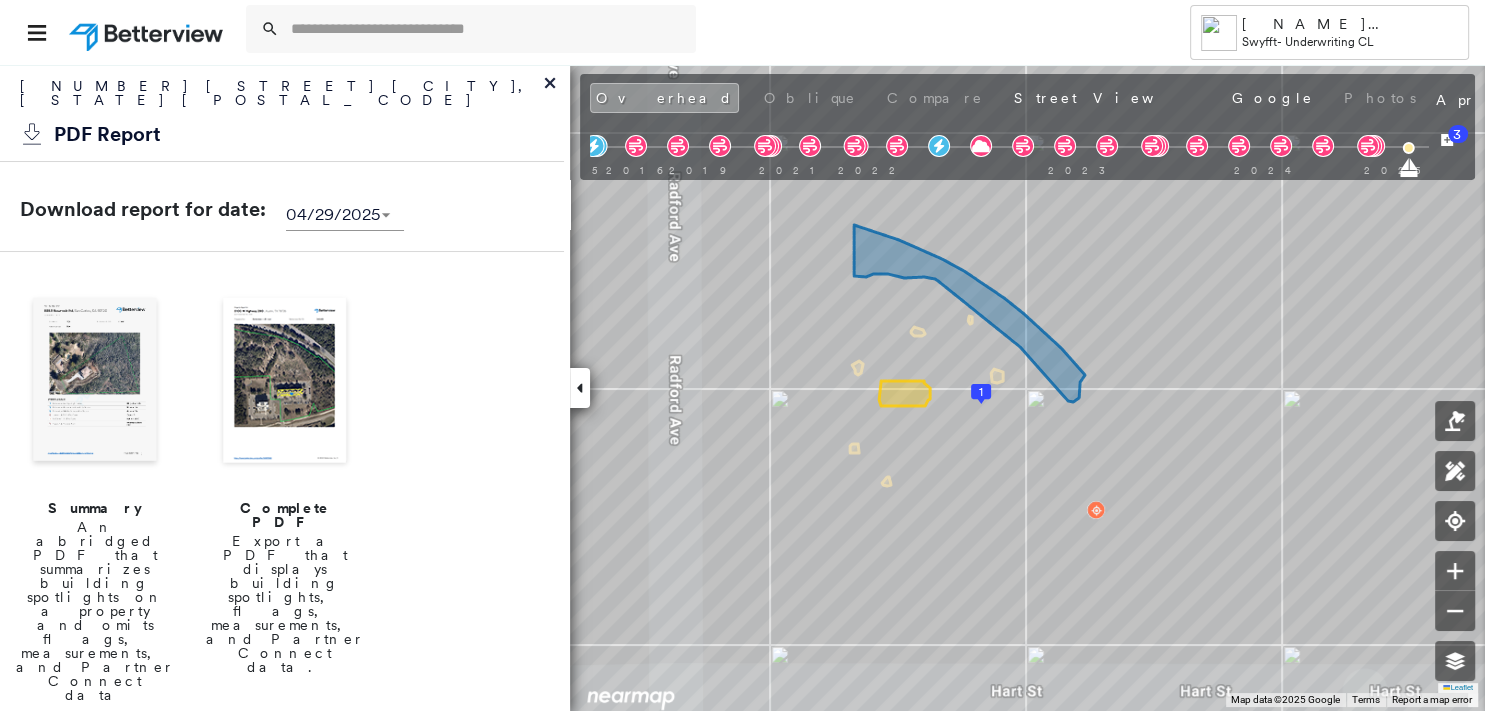 click at bounding box center [95, 382] 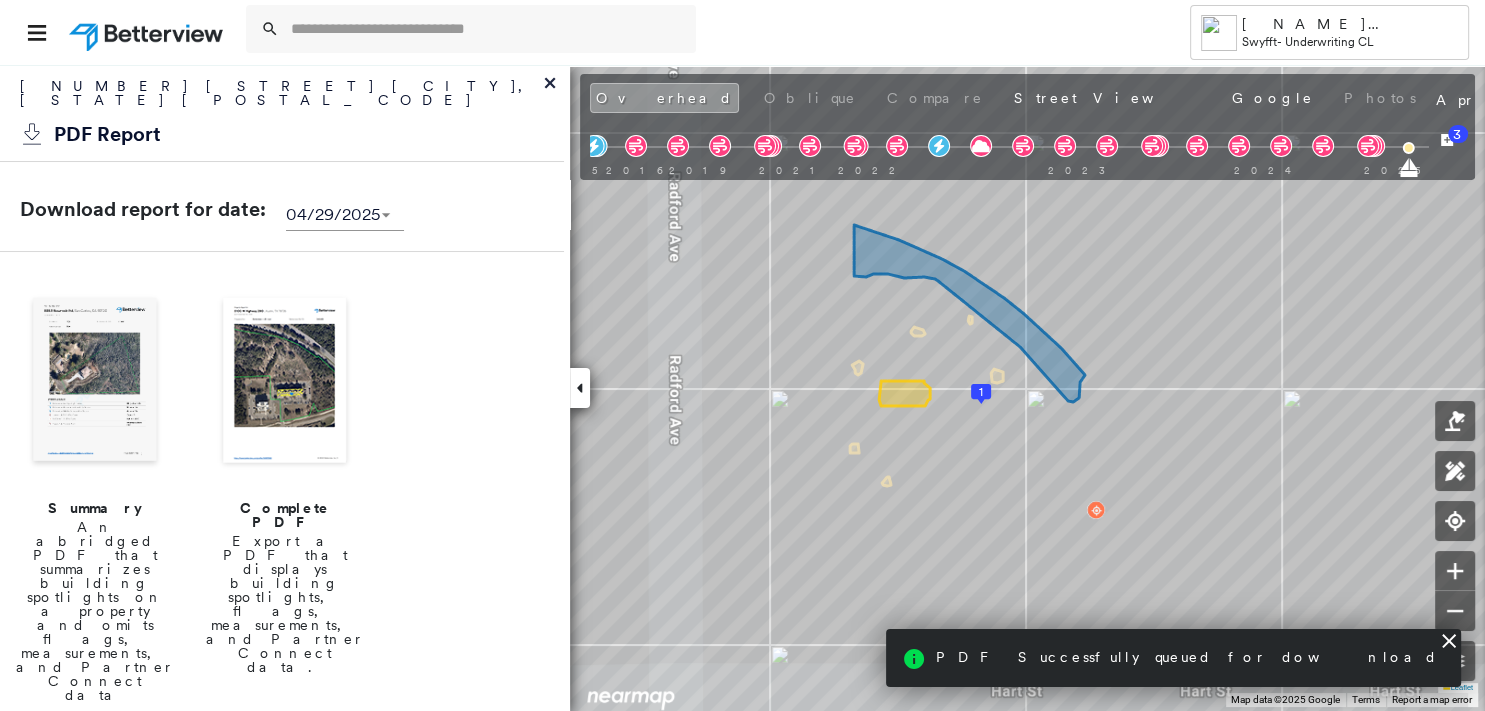 click at bounding box center [95, 382] 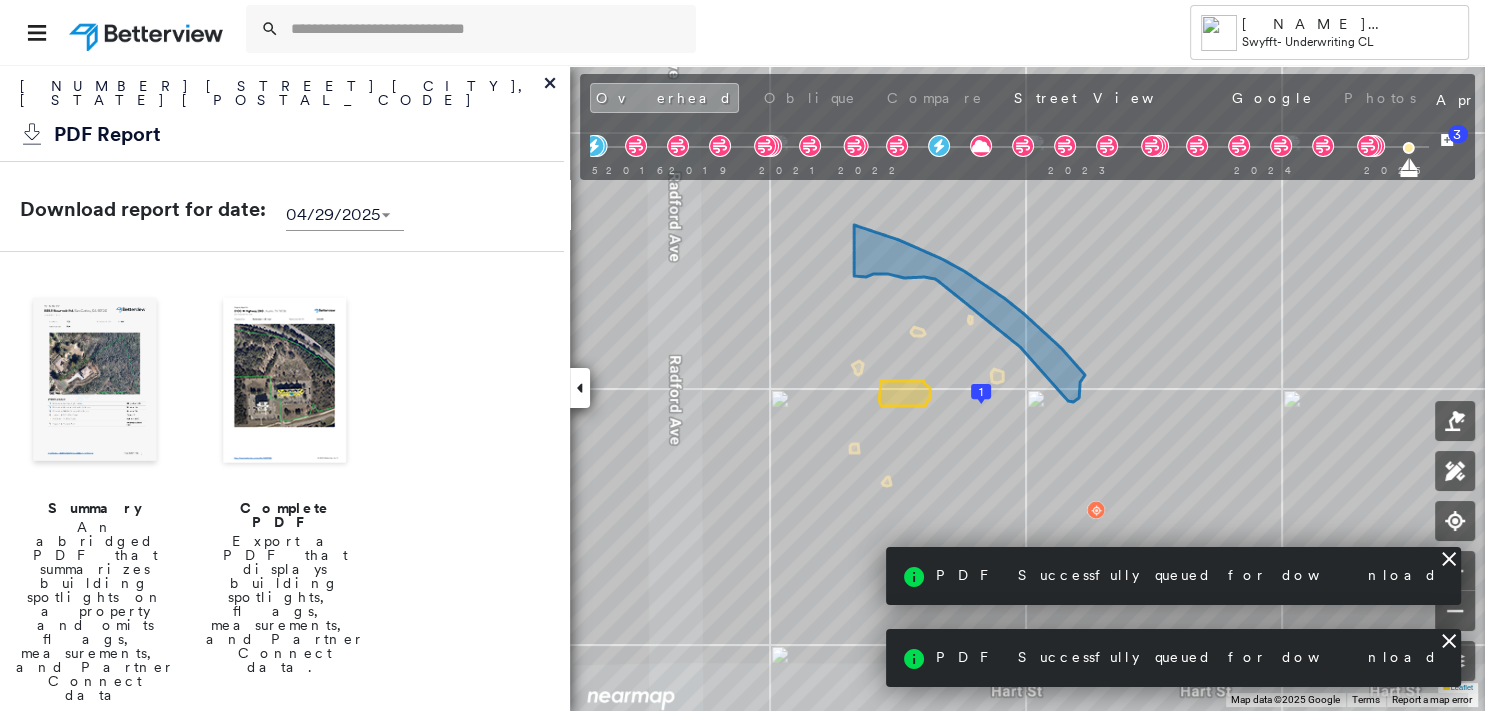 click at bounding box center (95, 382) 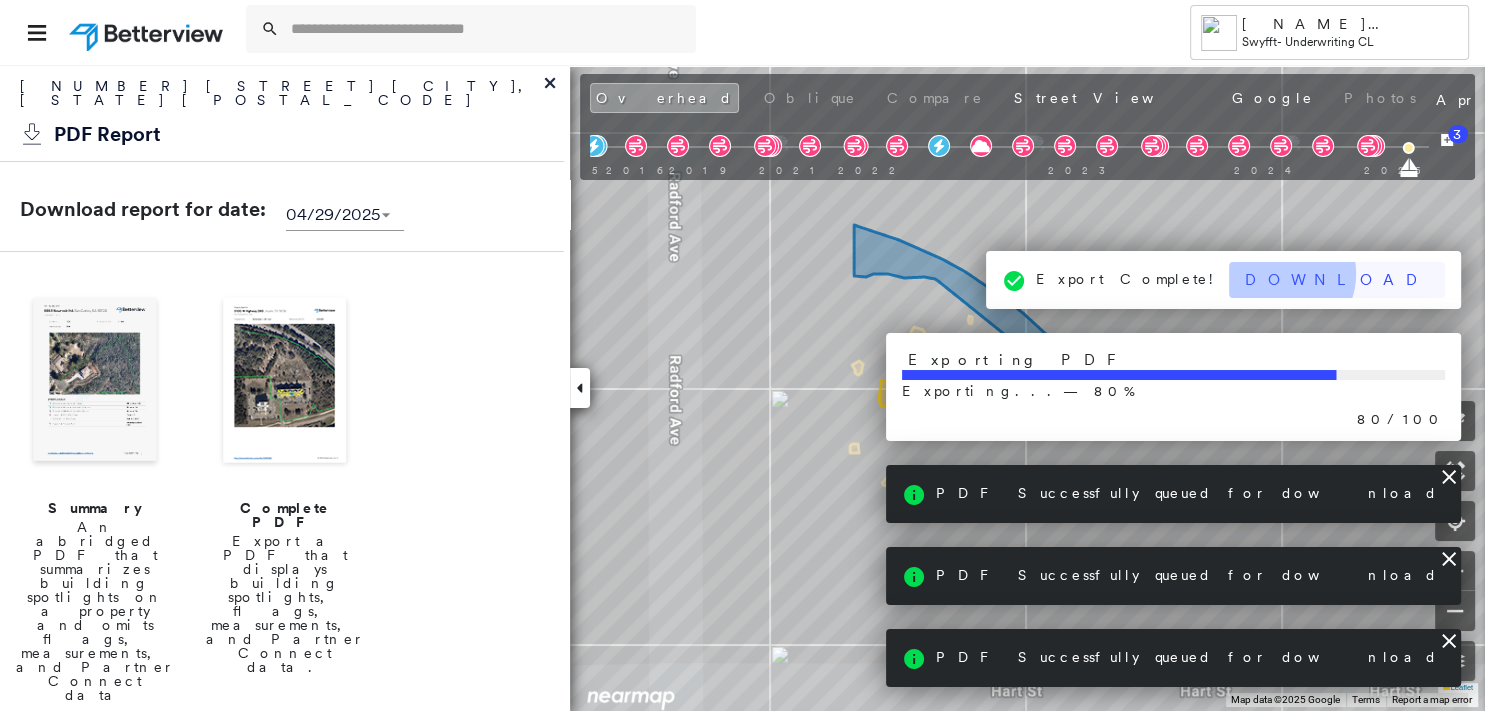 click on "Download" at bounding box center [1337, 280] 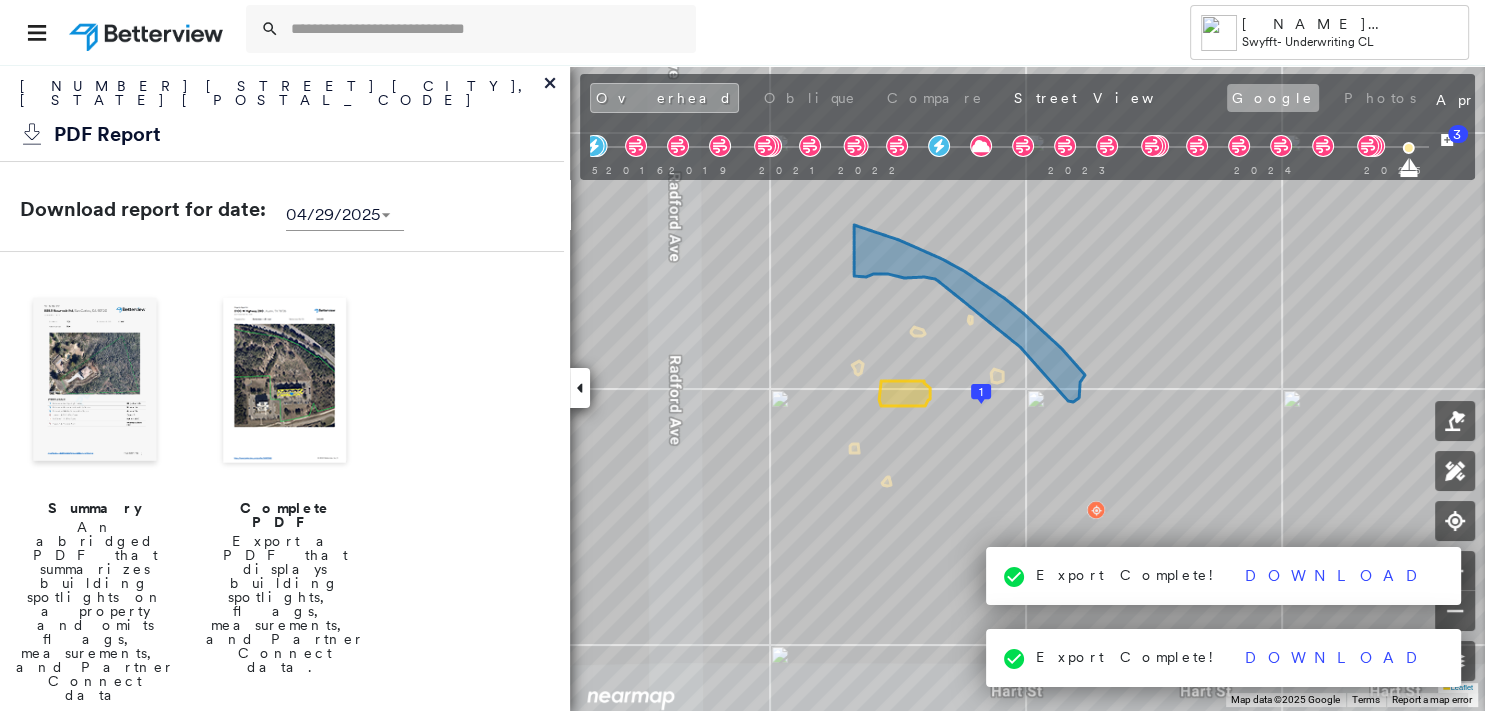 click on "Google" at bounding box center [1273, 98] 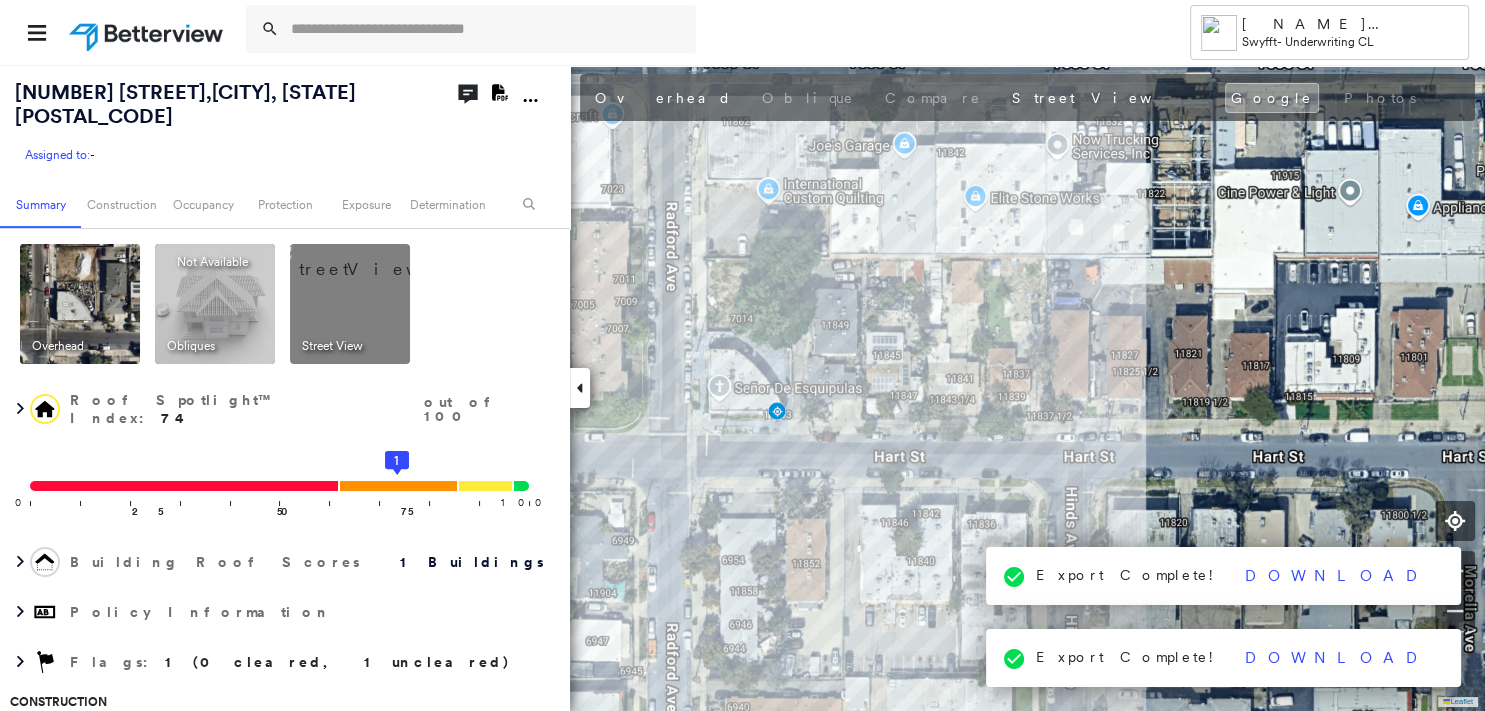 click on "11853 Hart Street ,  Los Angeles, CA 91605 Assigned to:  - Assigned to:  - Assigned to:  - Open Comments Download PDF Report Summary Construction Occupancy Protection Exposure Determination Overhead Obliques Not Available ; Street View Roof Spotlight™ Index :  74 out of 100 0 100 25 50 75 1 Building Roof Scores 1 Buildings Policy Information Flags :  1 (0 cleared, 1 uncleared) Construction Roof Spotlights :  Patching, Vent Property Features :  Yard Debris Roof Size & Shape :  1 building  - Flat | Modified Bitumen Assessor and MLS Details BuildZoom - Building Permit Data and Analysis Occupancy Ownership Place Detail Protection Exposure FEMA Risk Index Wind Additional Perils Proximity Alerts :  Yard Debris Determination Flags :  1 (0 cleared, 1 uncleared) Uncleared Flags (1) Cleared Flags  (0) LOW Low Priority Flagged 07/13/25 Clear Action Taken New Entry History Quote/New Business Terms & Conditions Added ACV Endorsement Added Cosmetic Endorsement Inspection/Loss Control Onsite Inspection Ordered General 3" at bounding box center [742, 387] 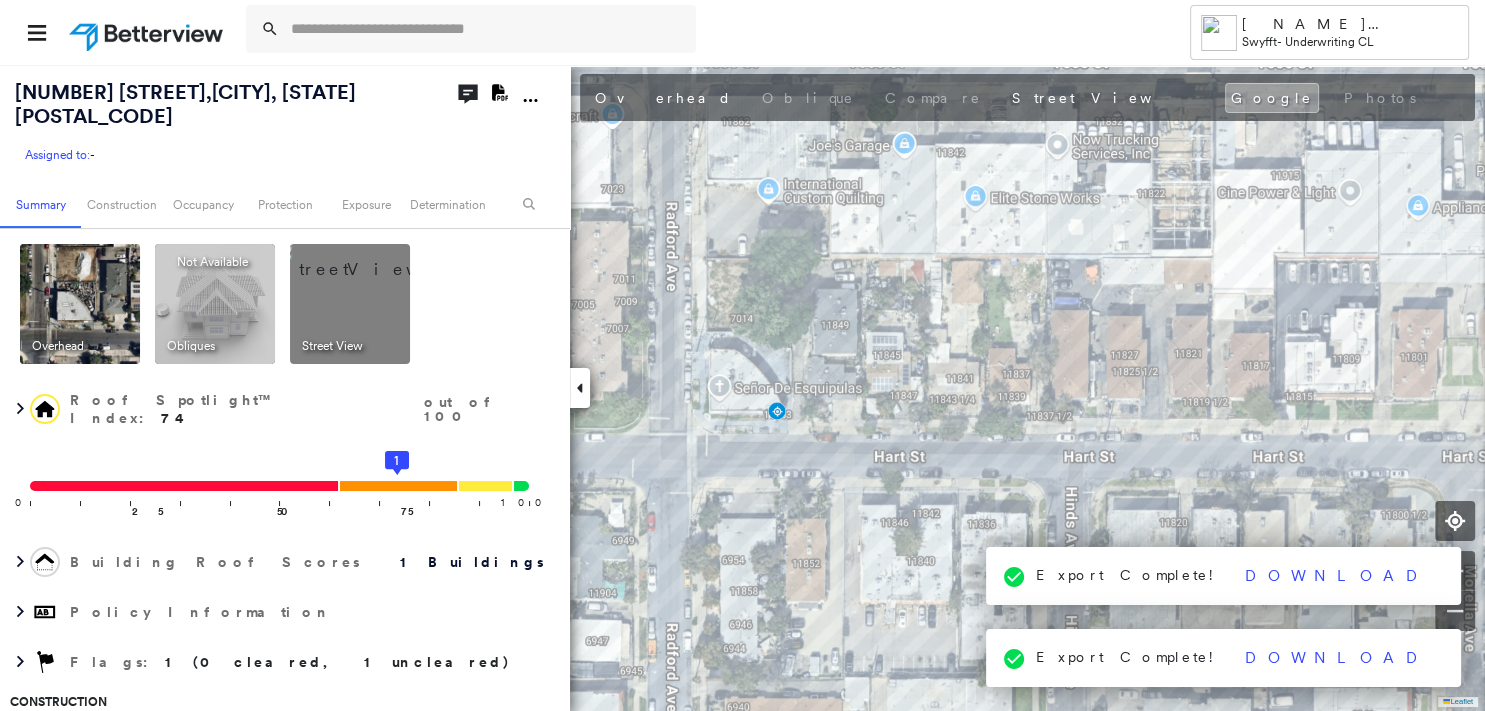 click at bounding box center [374, 259] 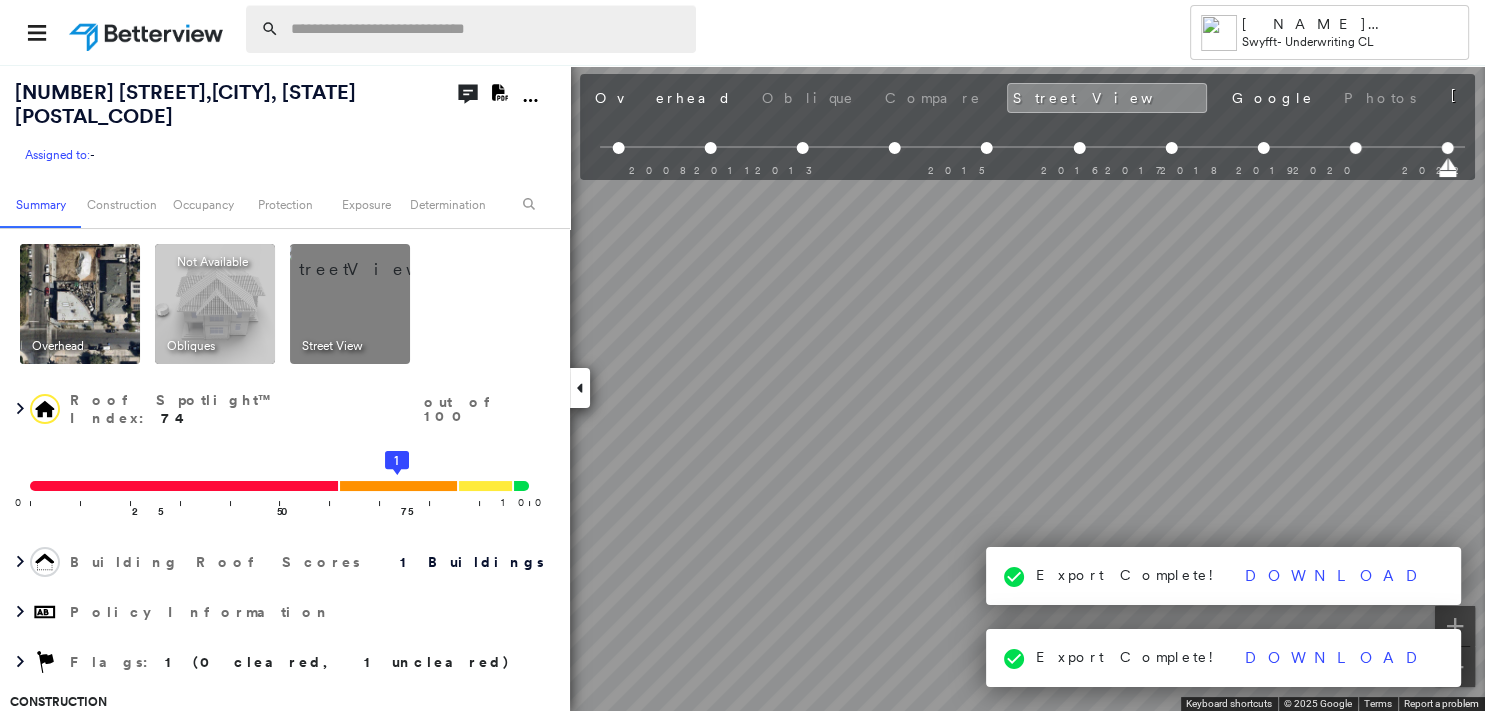 click at bounding box center (487, 29) 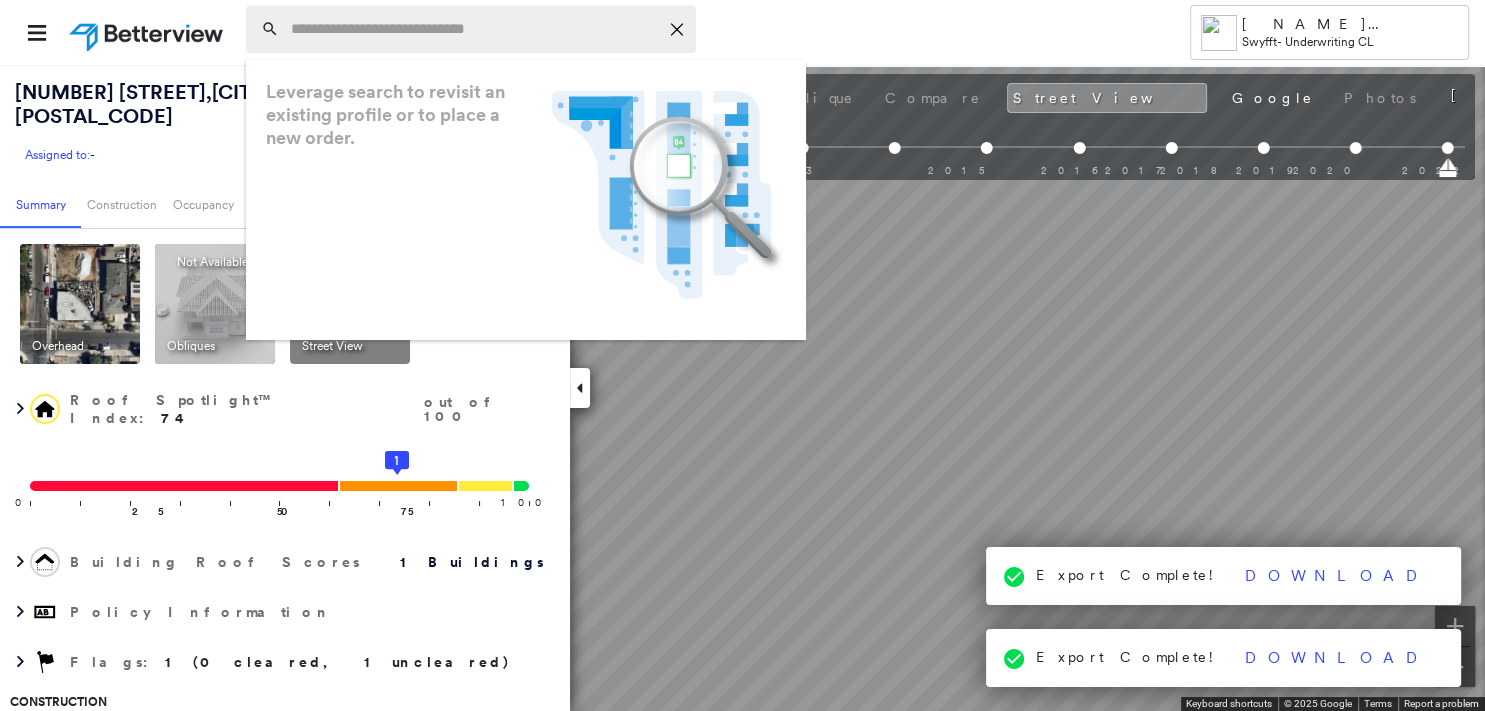 paste on "**********" 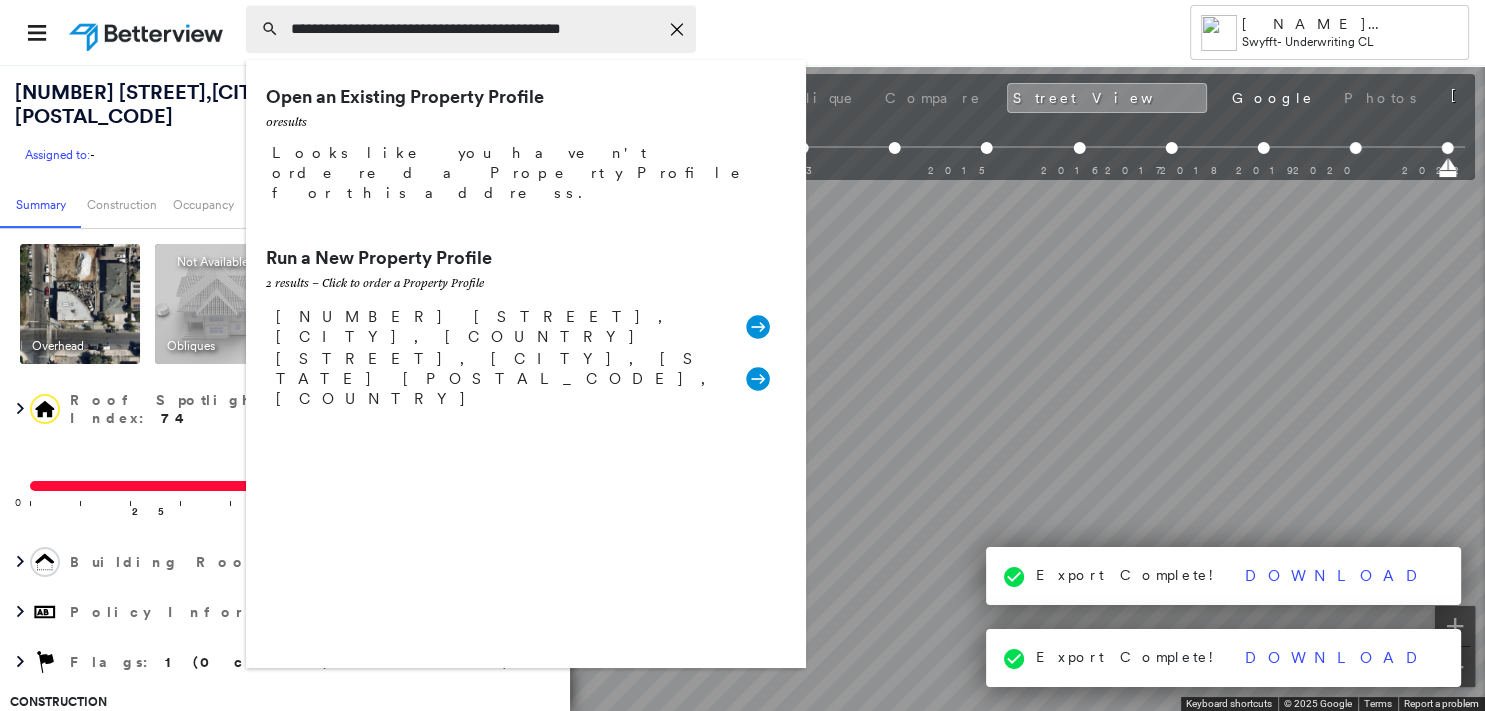 click on "**********" at bounding box center (474, 29) 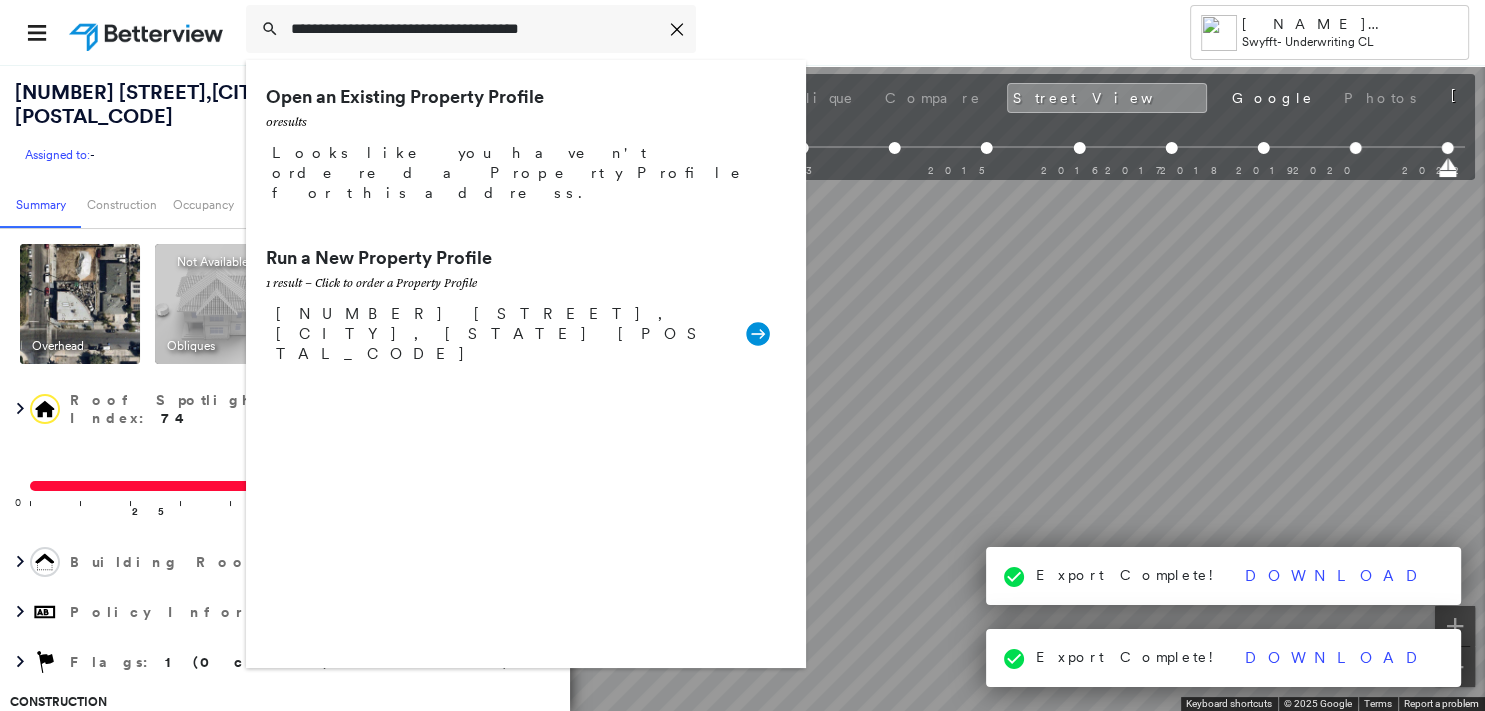 type on "**********" 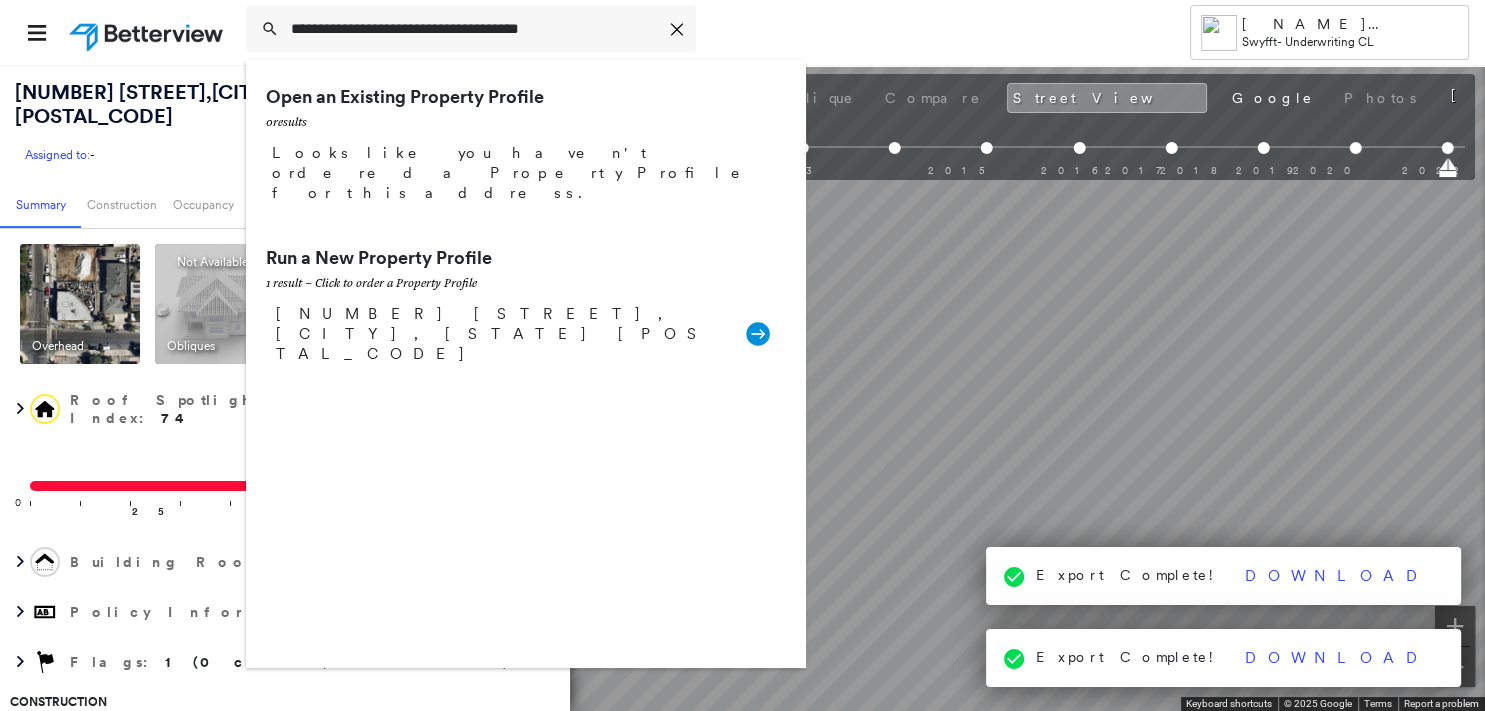 click on "11849 Hart St, North Hollywood, CA 91605" at bounding box center [501, 334] 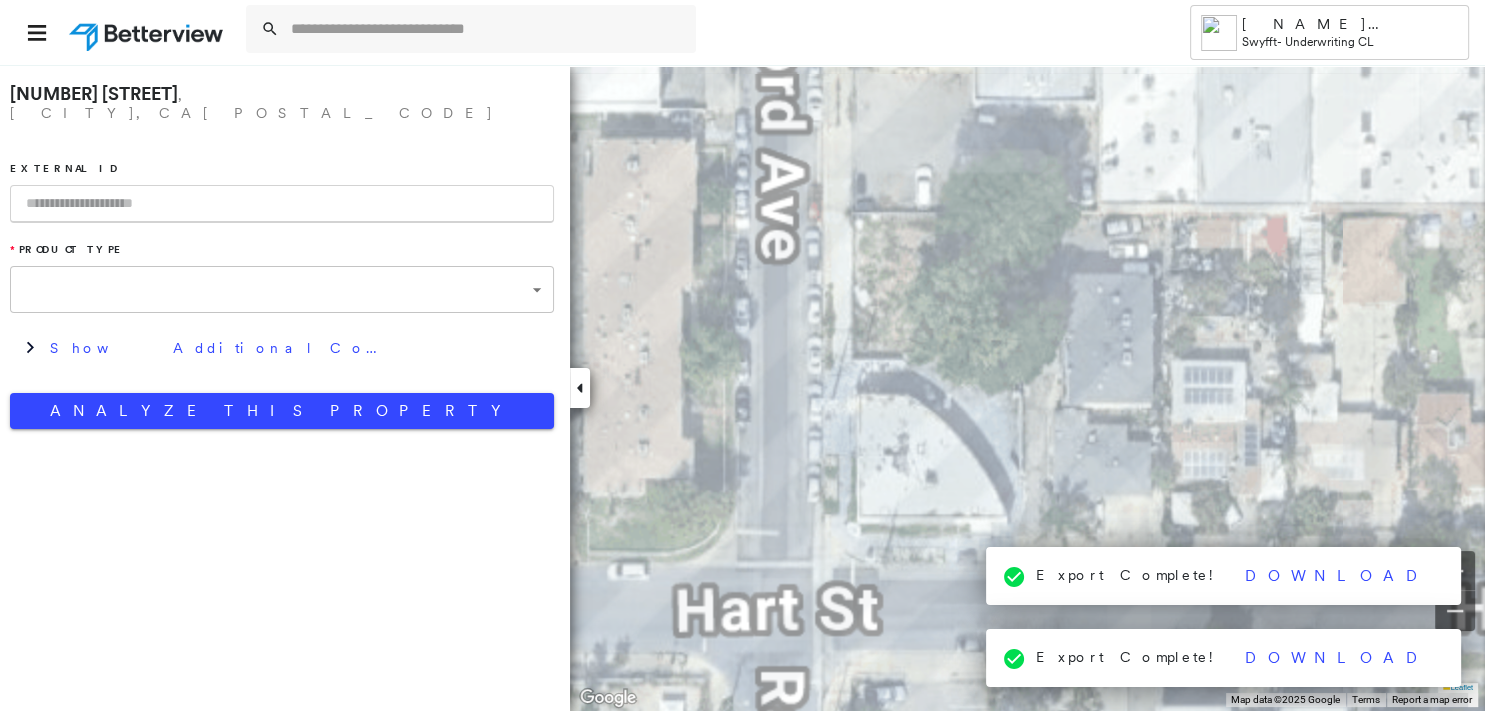 type on "**********" 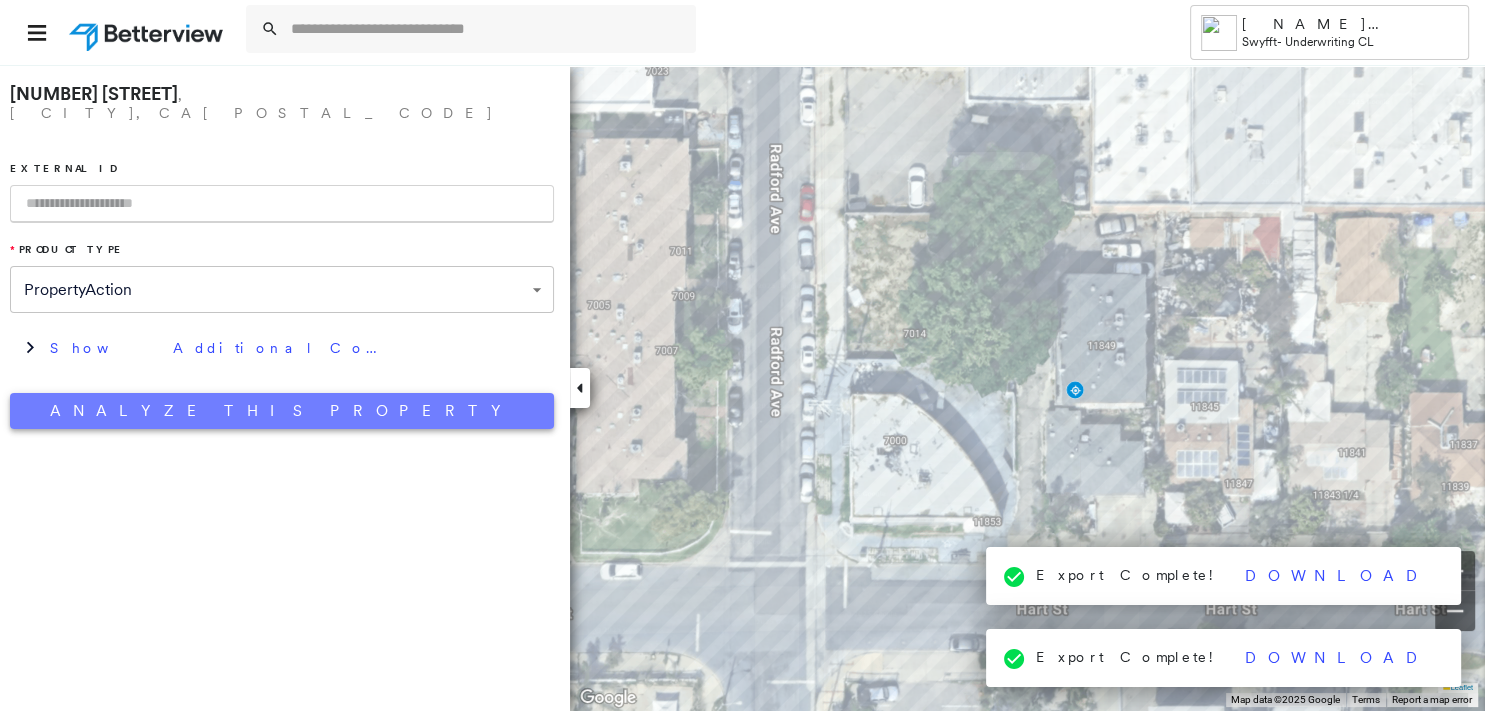 click on "Analyze This Property" at bounding box center [282, 411] 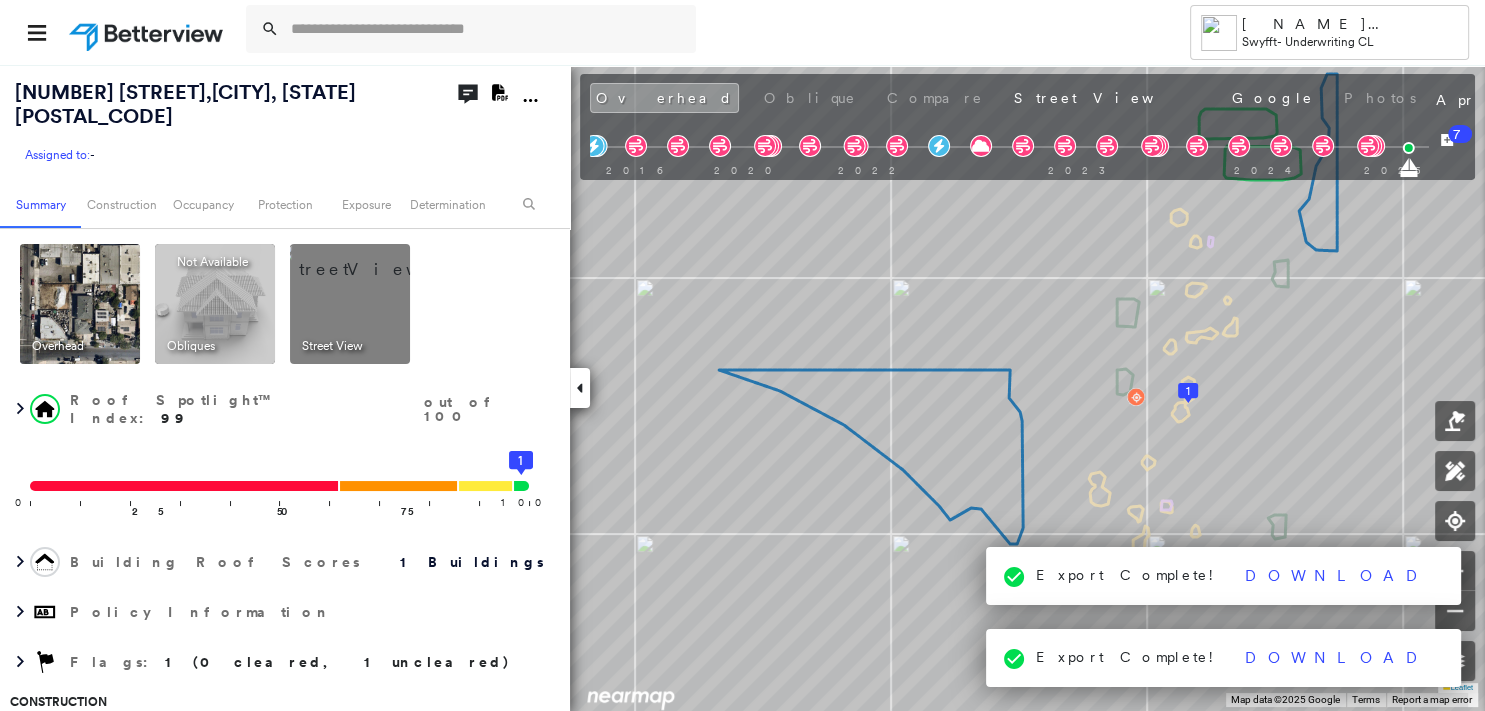 click on "Street View" at bounding box center (1108, 98) 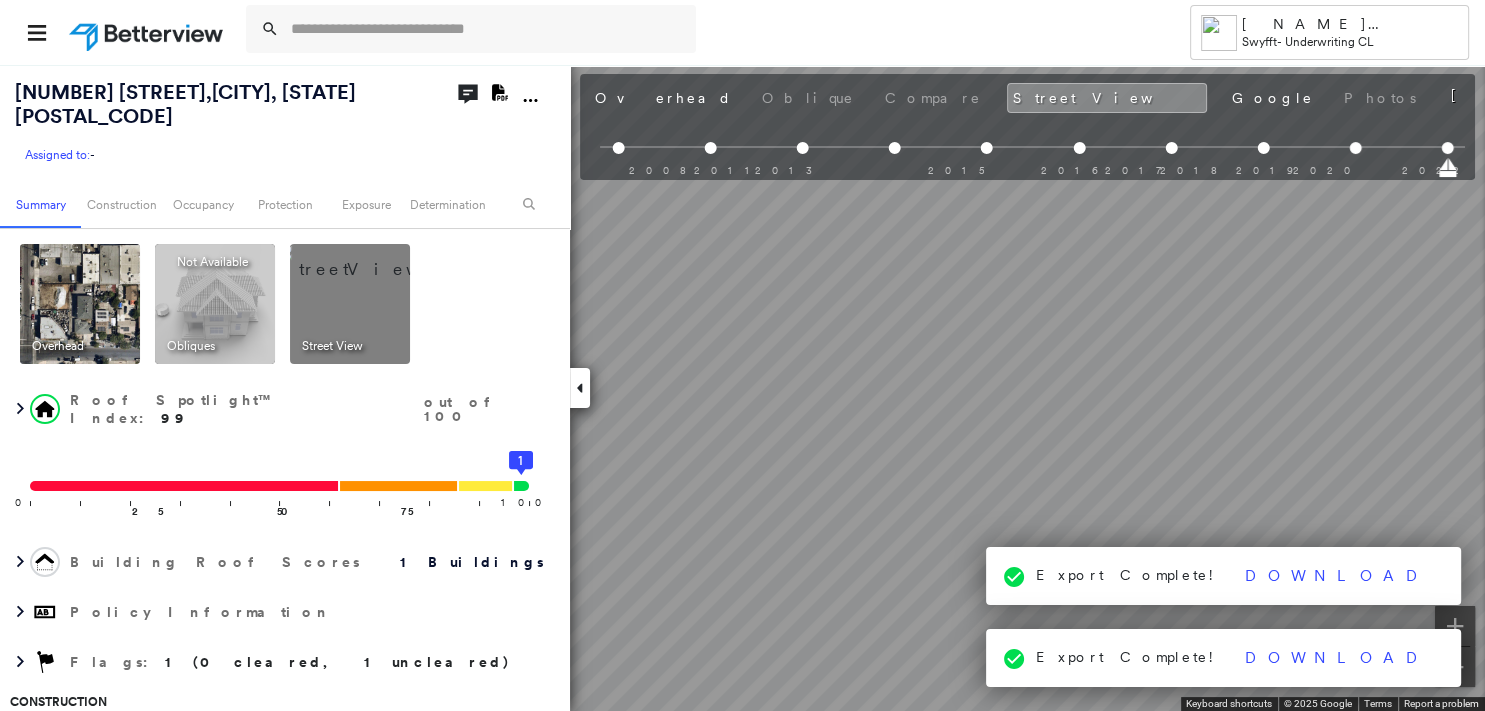 click 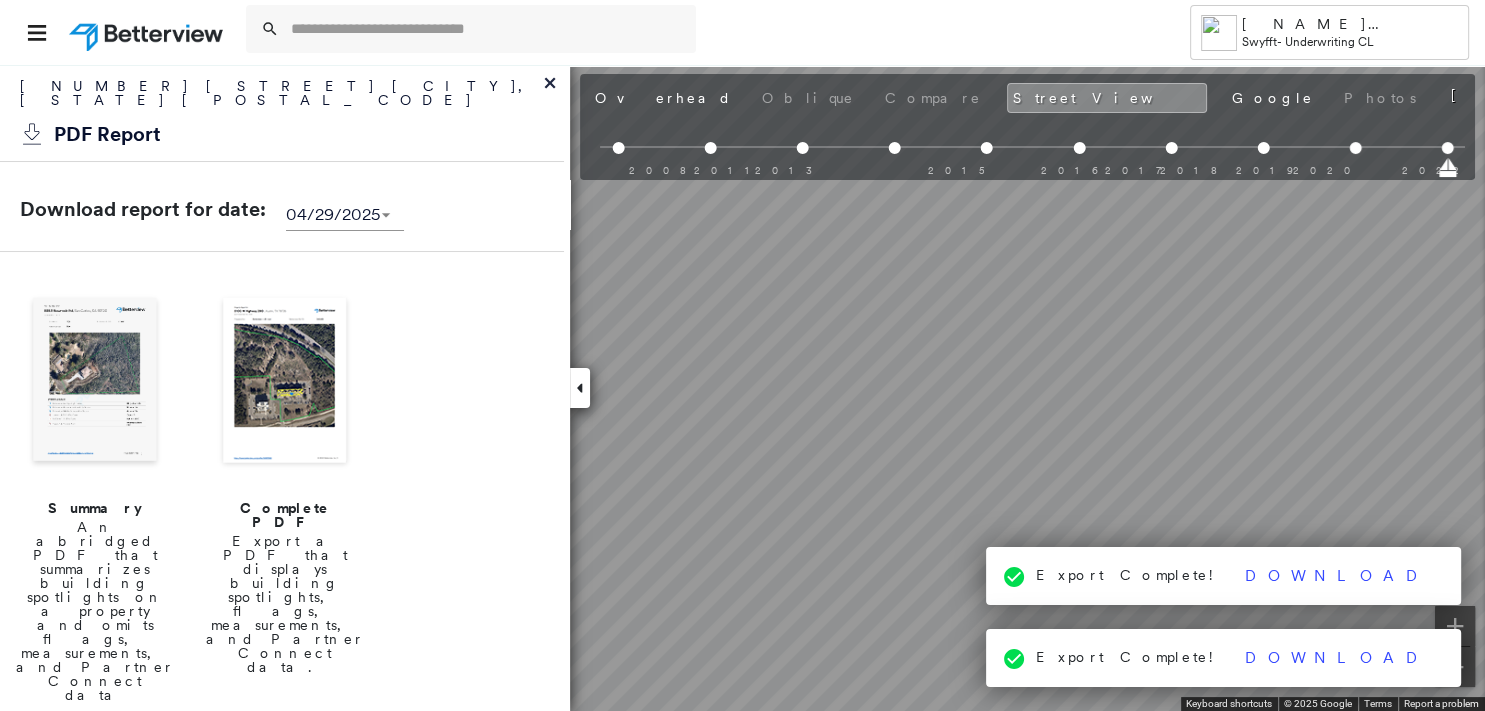 click at bounding box center (95, 382) 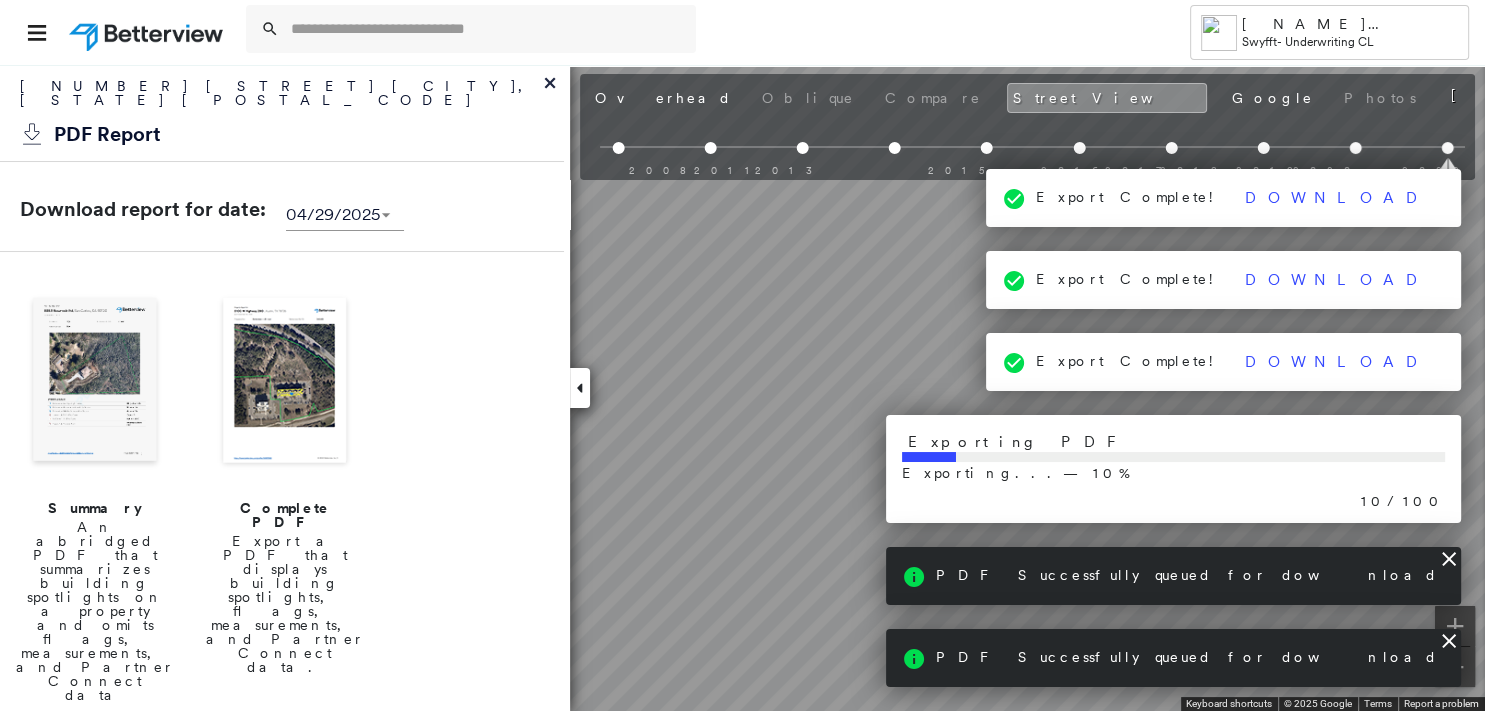 click on "Export Complete! Download Export Complete! Download Export Complete! Download Exporting PDF Exporting...  —  10 % 10 / 100 PDF Successfully queued for download PDF Successfully queued for download" at bounding box center (1174, 428) 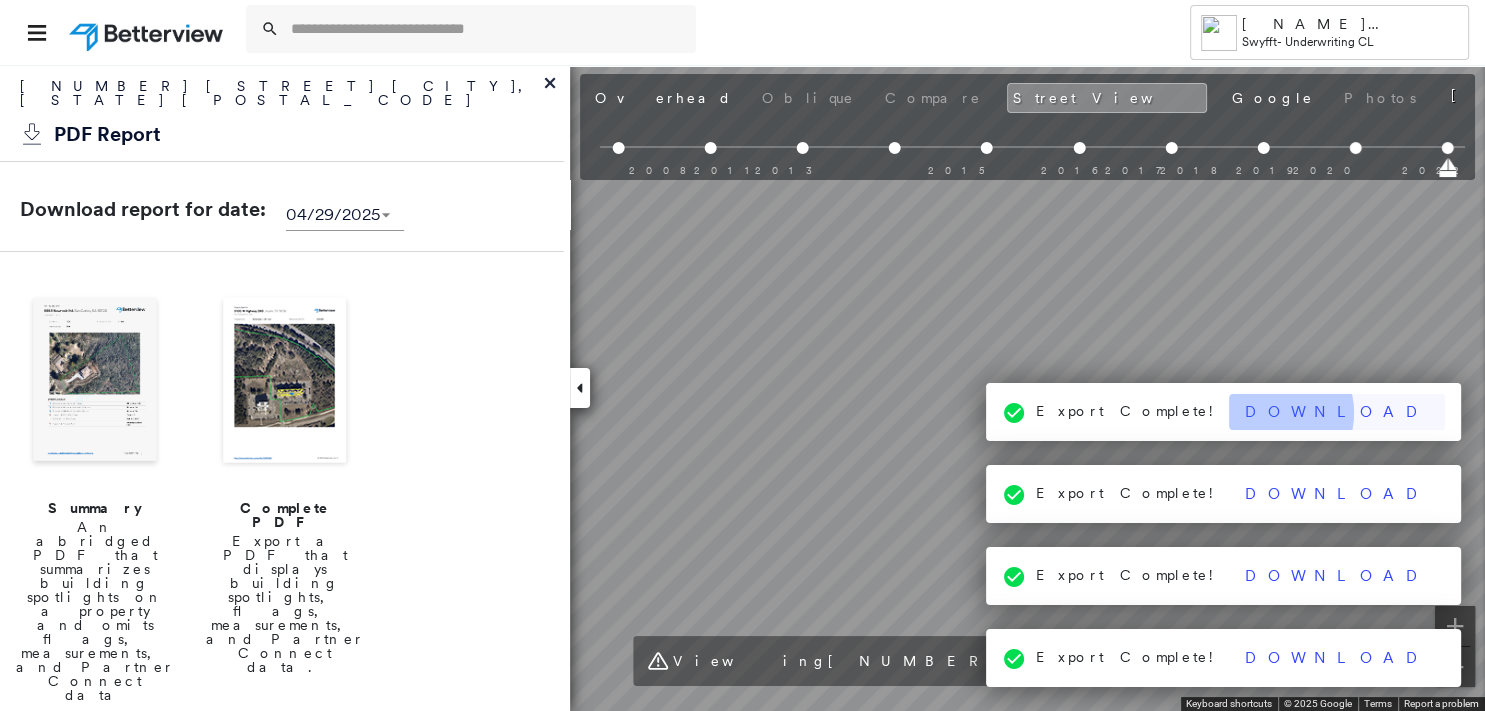click on "Download" at bounding box center [1337, 412] 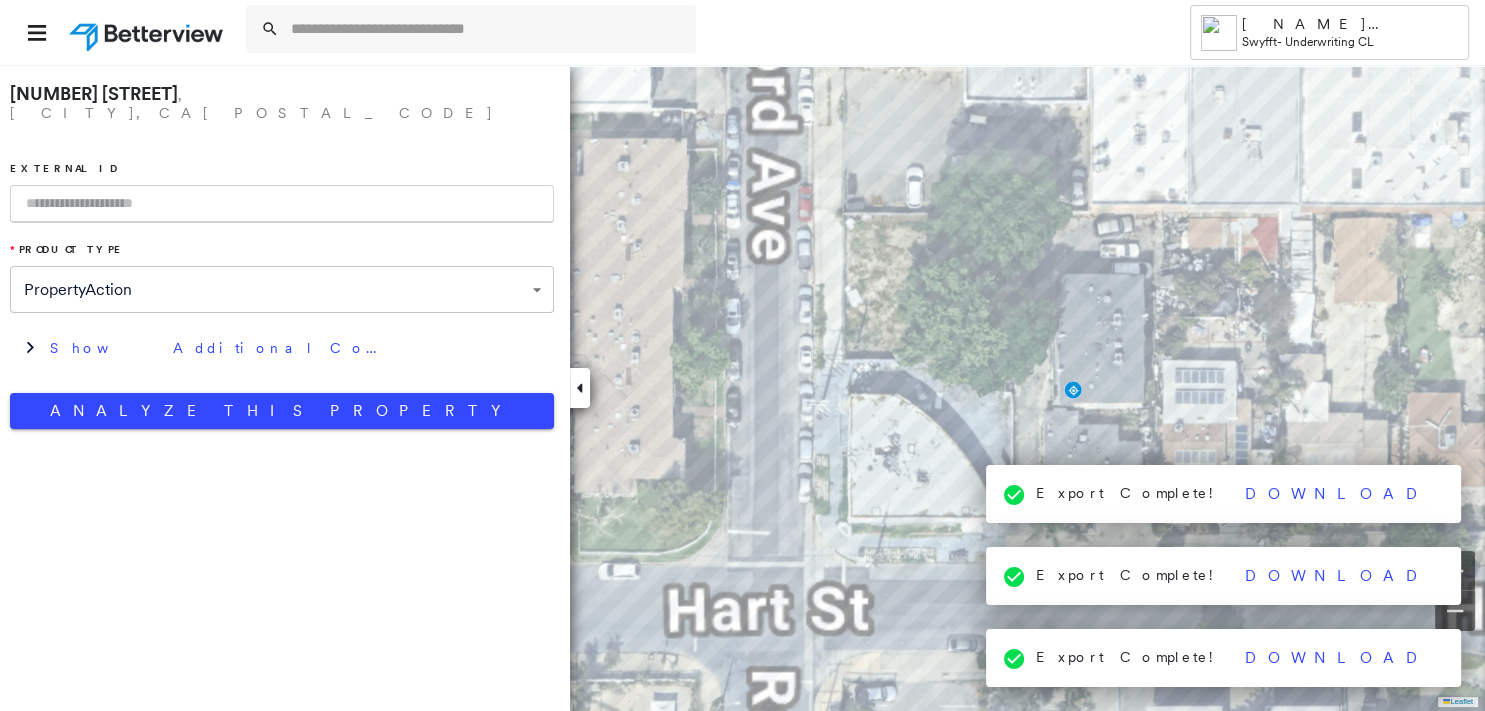 click on "Export Complete! Download" at bounding box center (1224, 494) 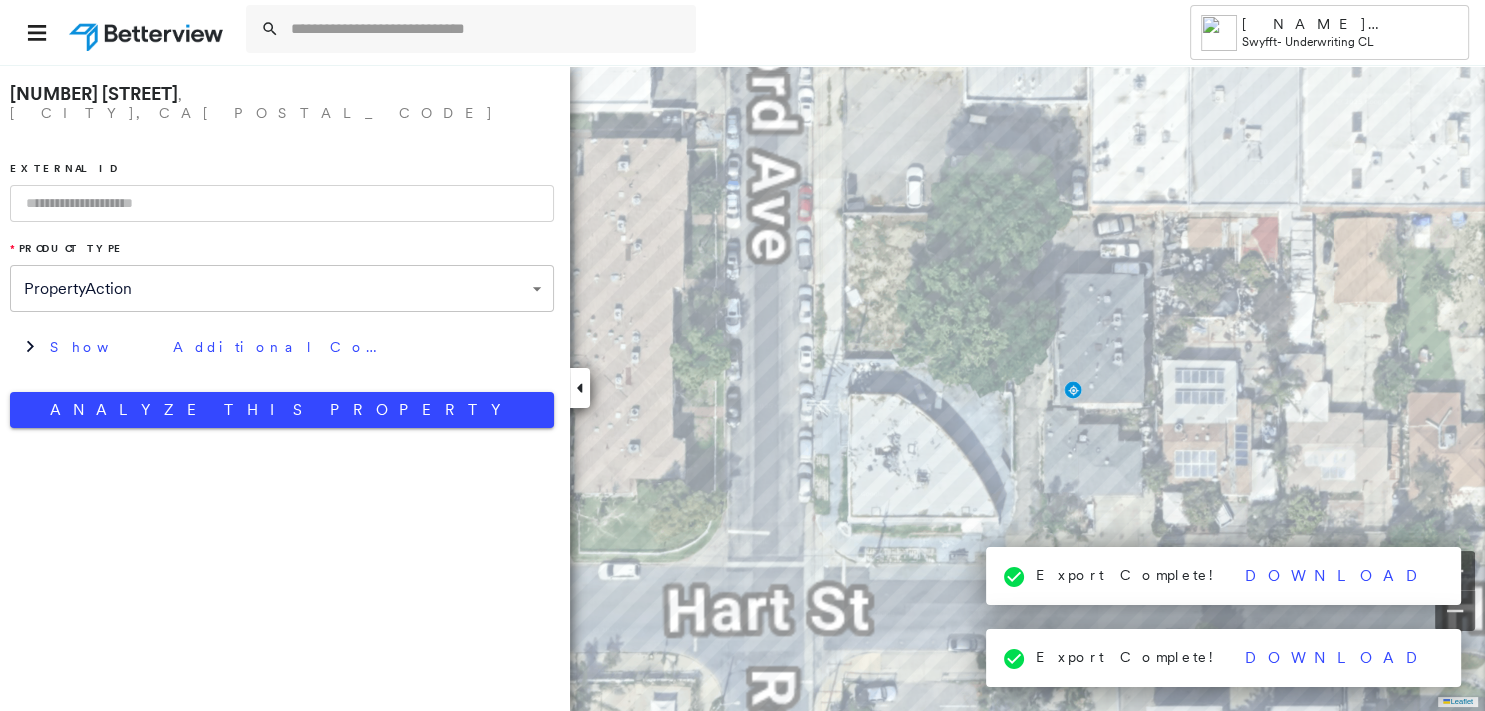 click 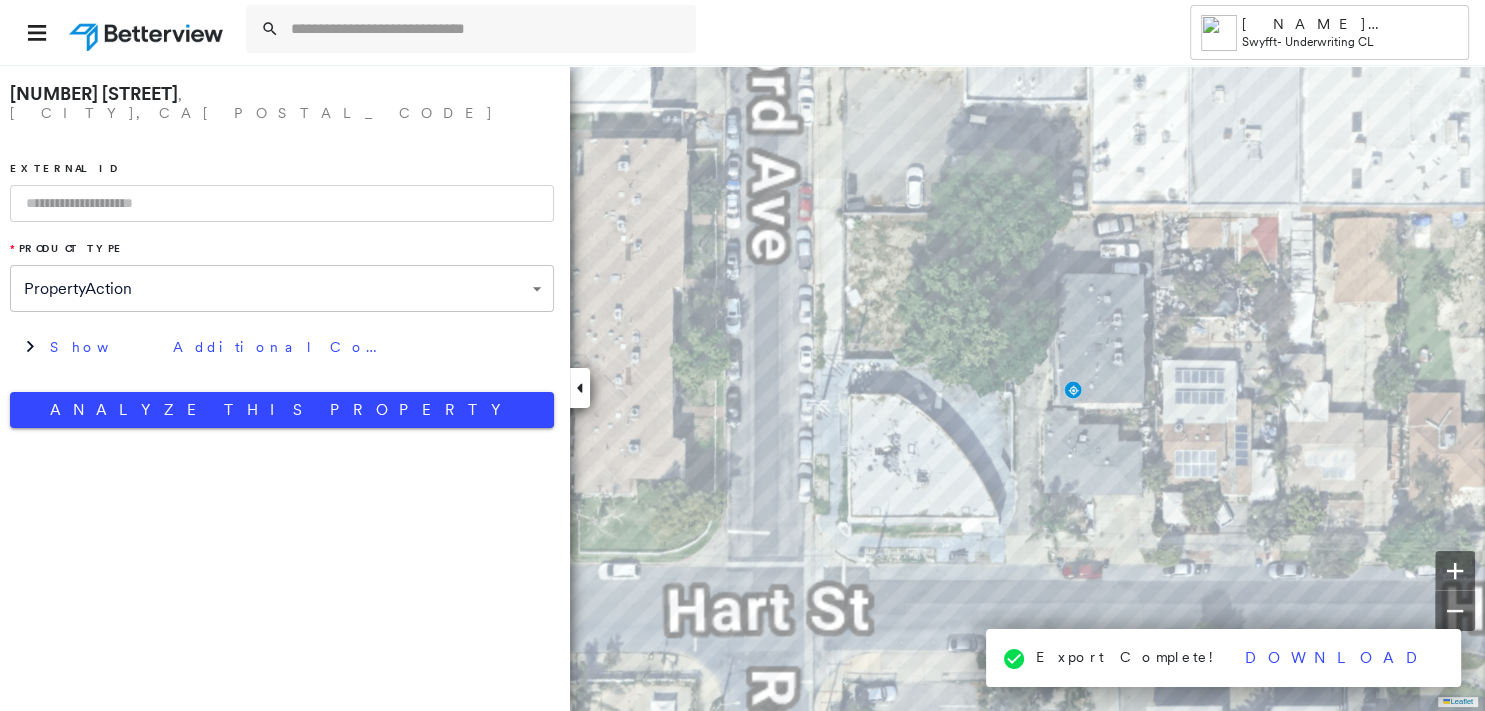 click 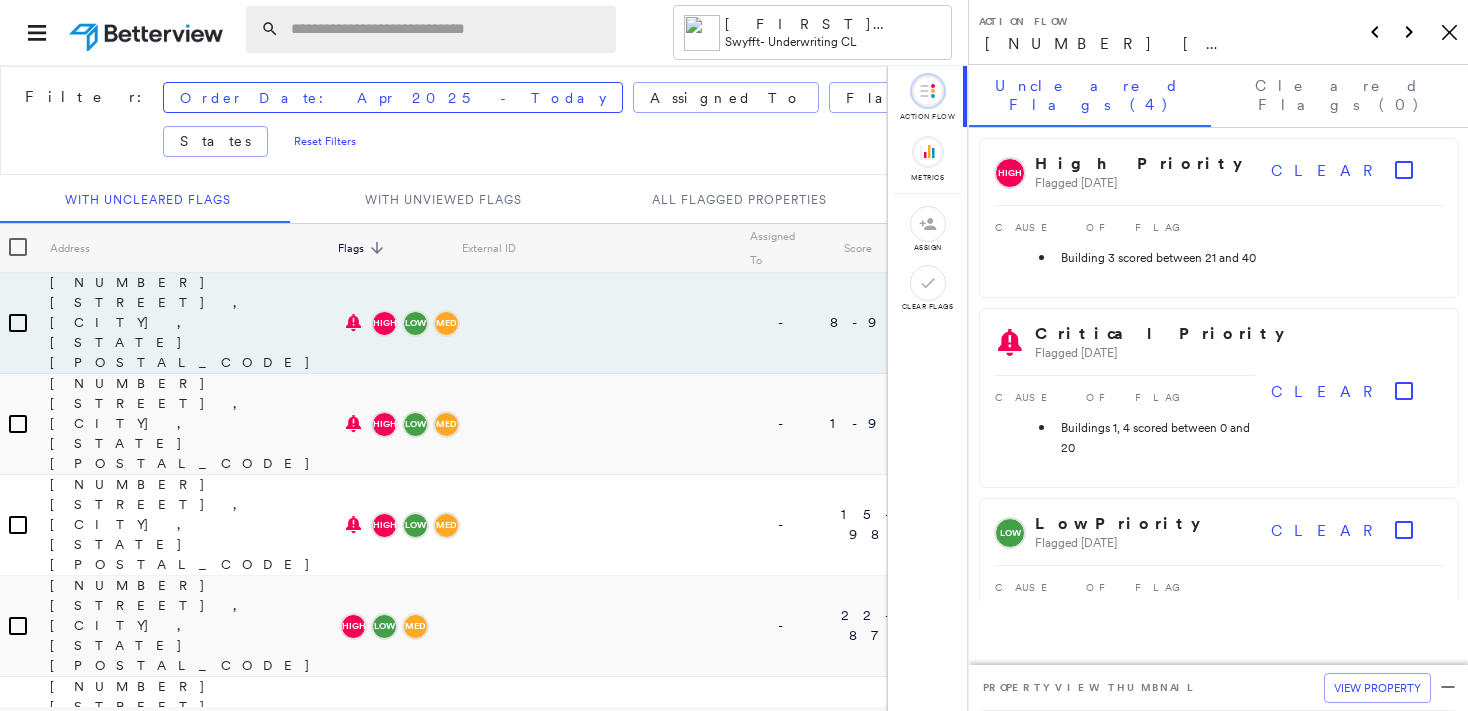 scroll, scrollTop: 0, scrollLeft: 0, axis: both 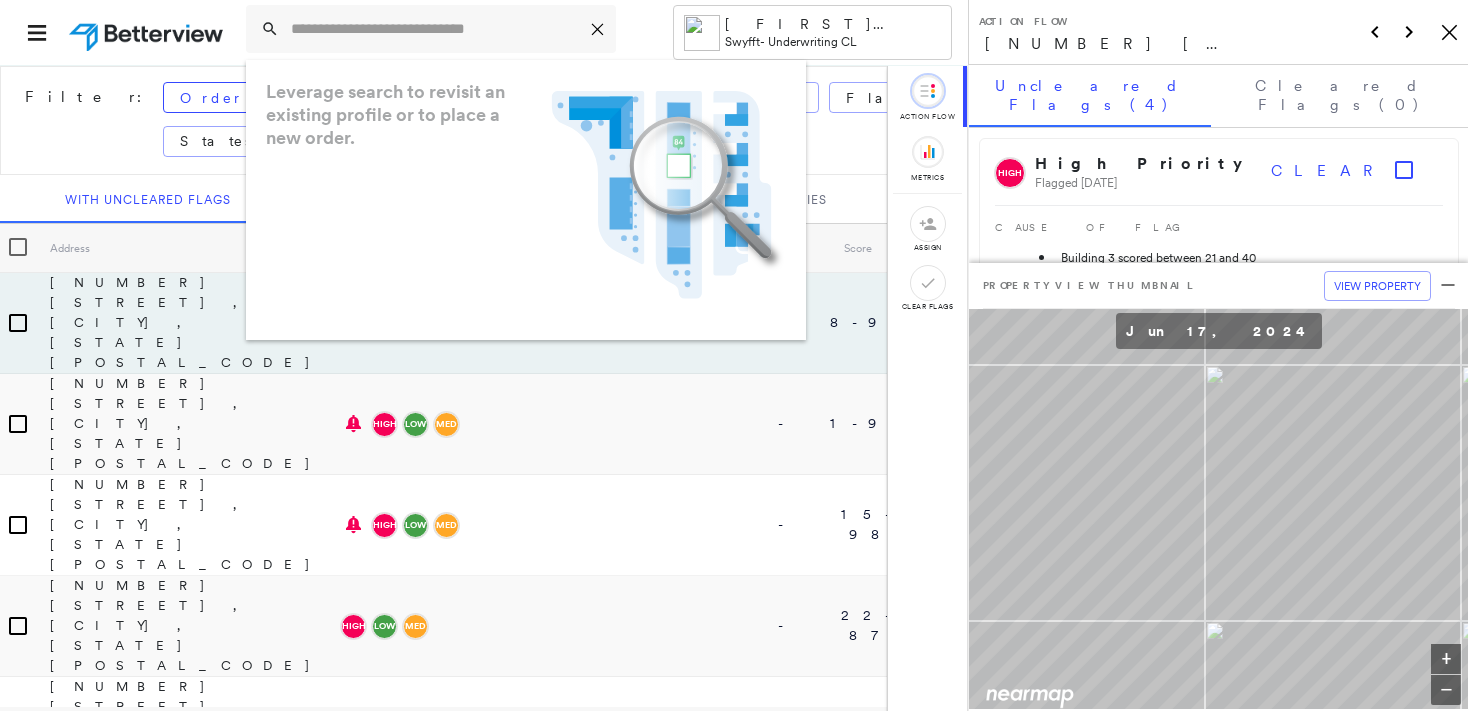 paste on "**********" 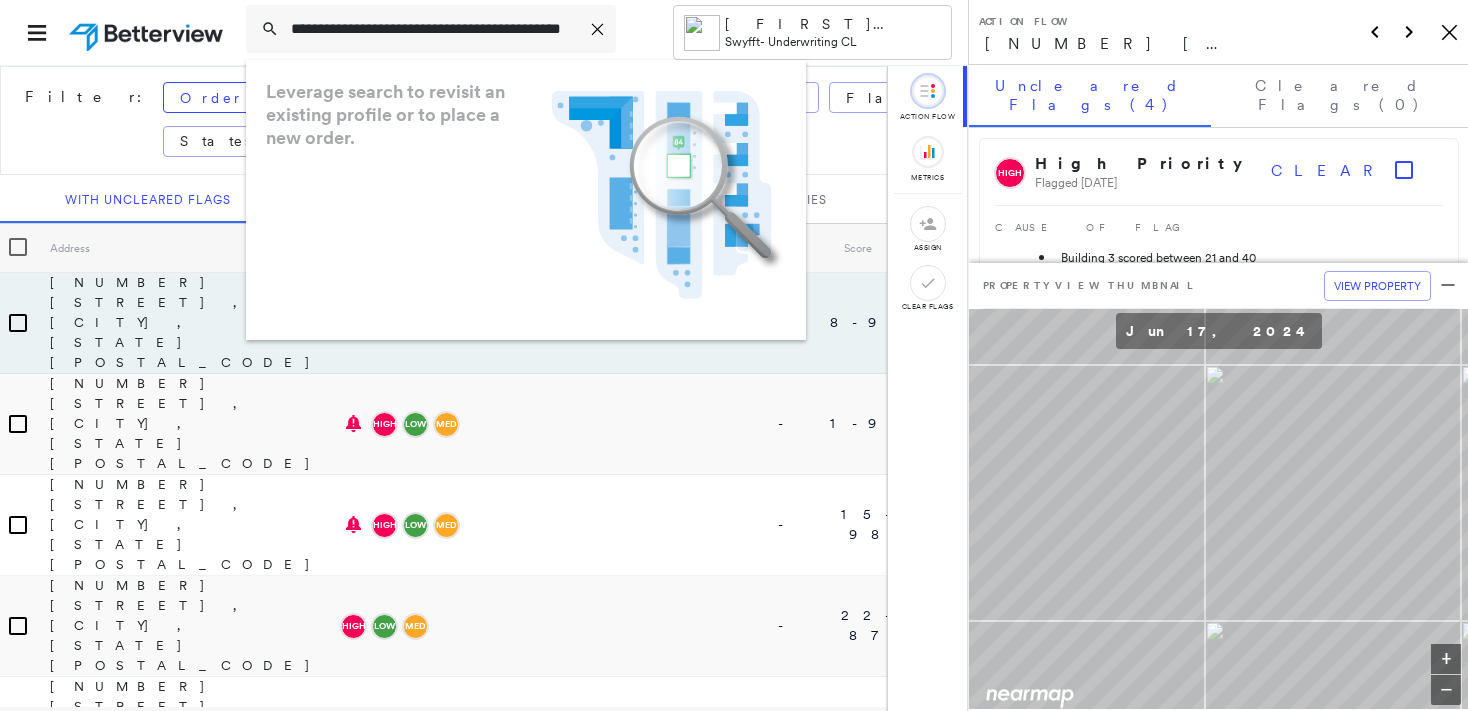 scroll, scrollTop: 0, scrollLeft: 30, axis: horizontal 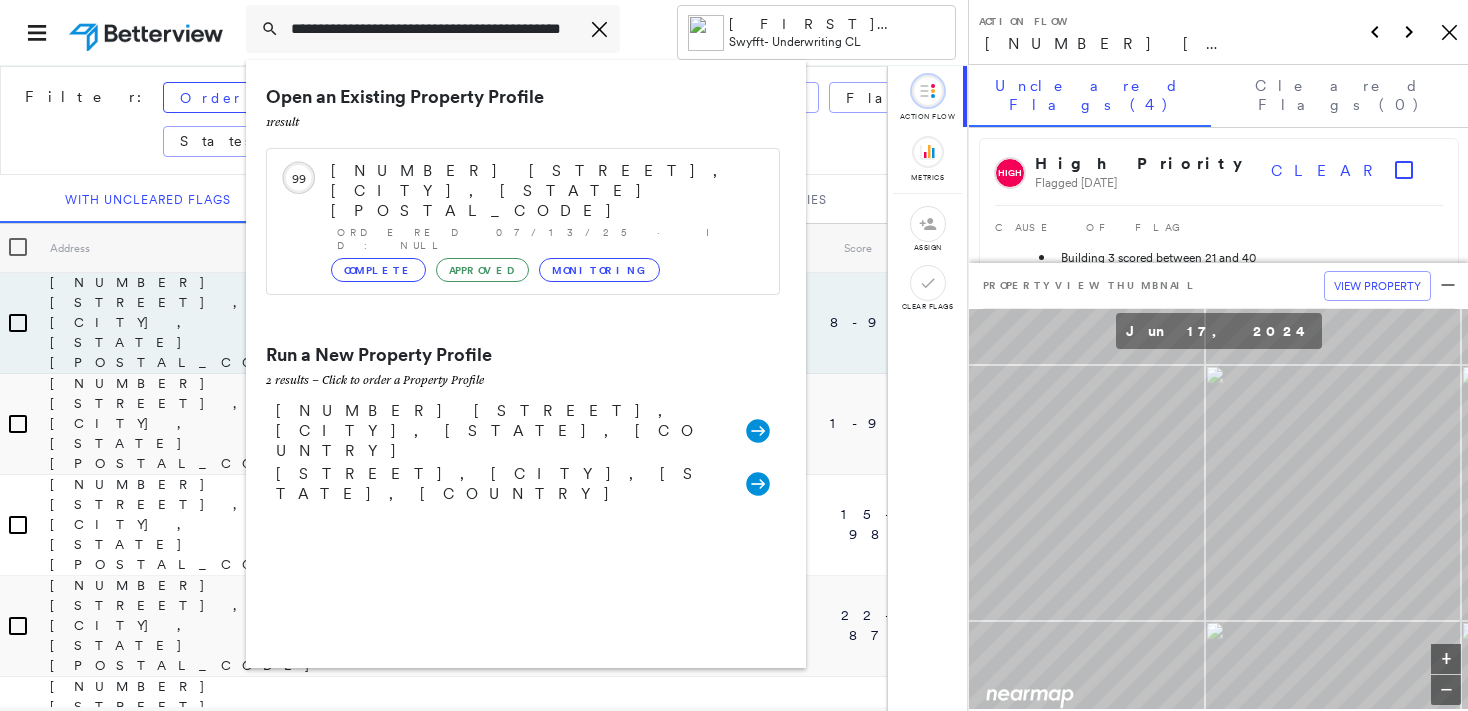 type on "**********" 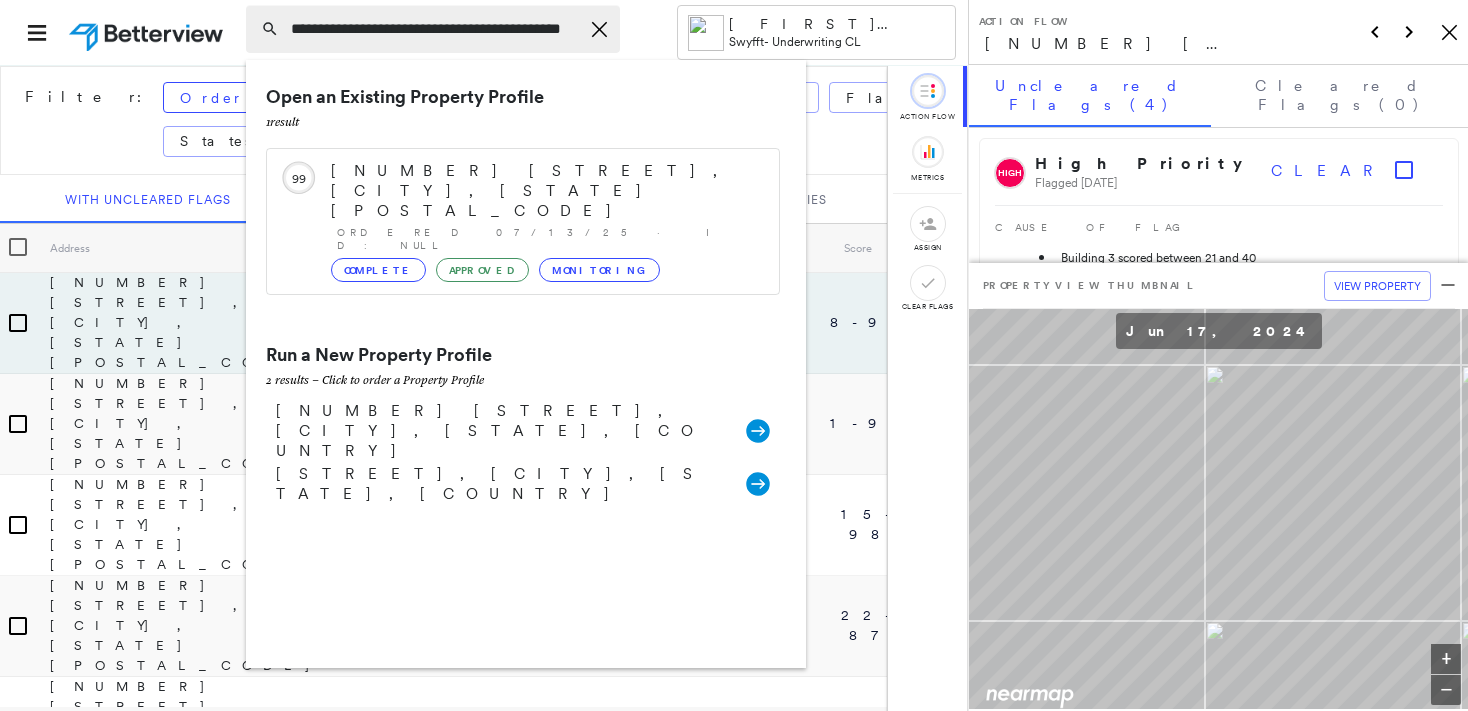 click 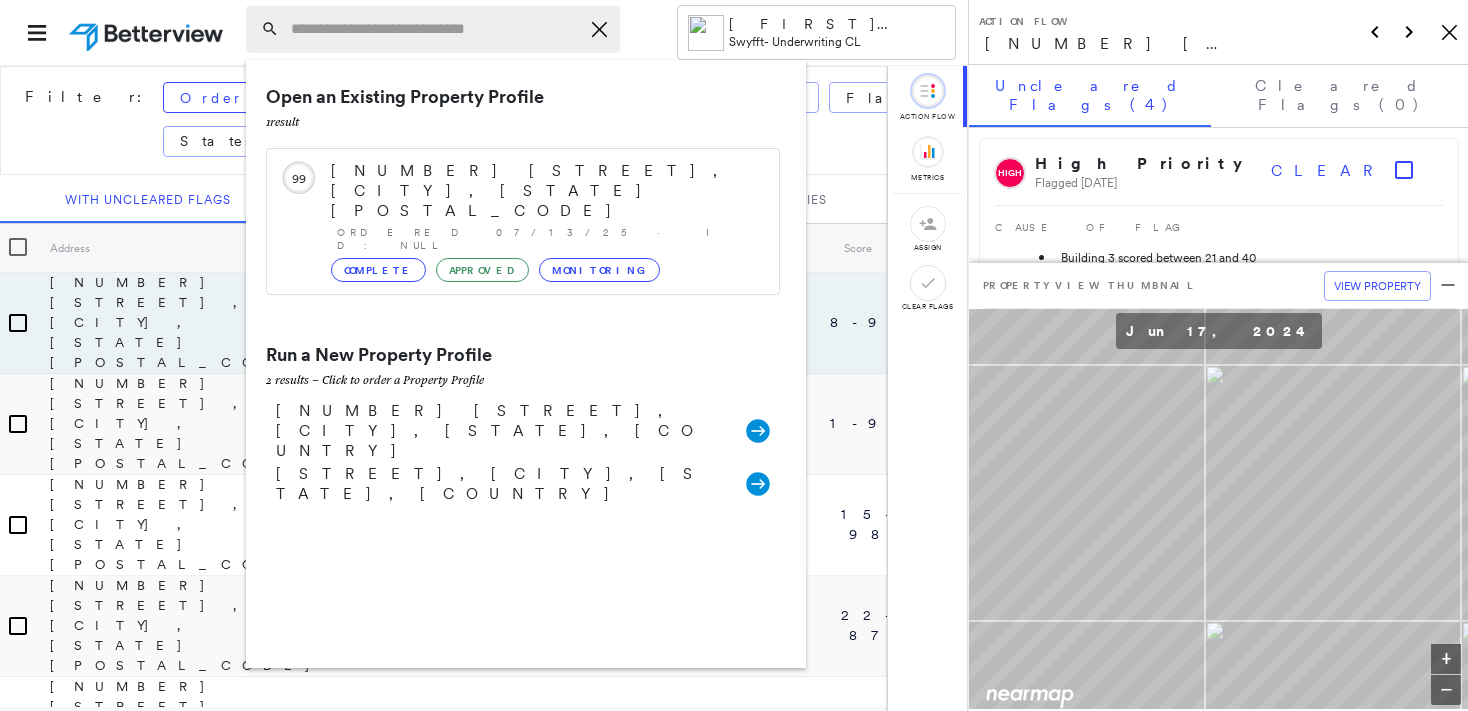 scroll, scrollTop: 0, scrollLeft: 0, axis: both 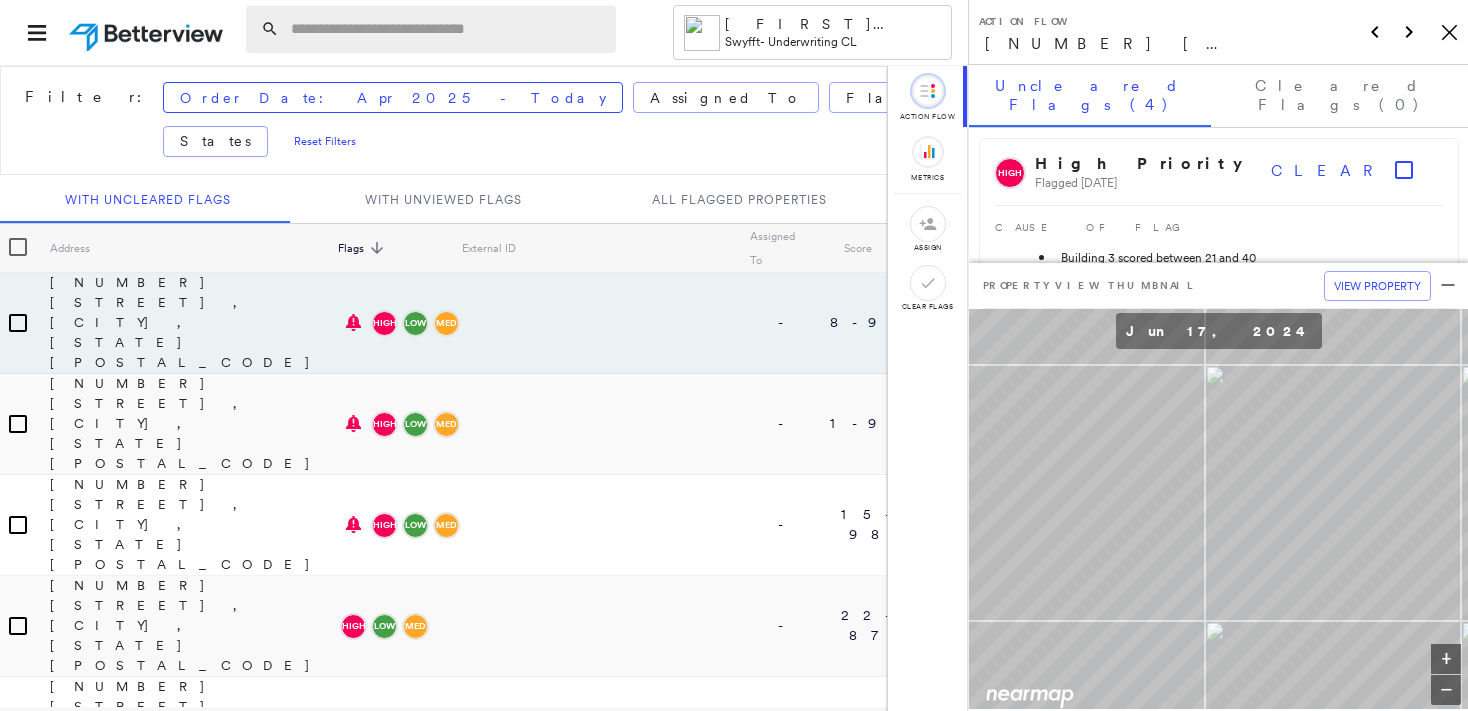 paste on "**********" 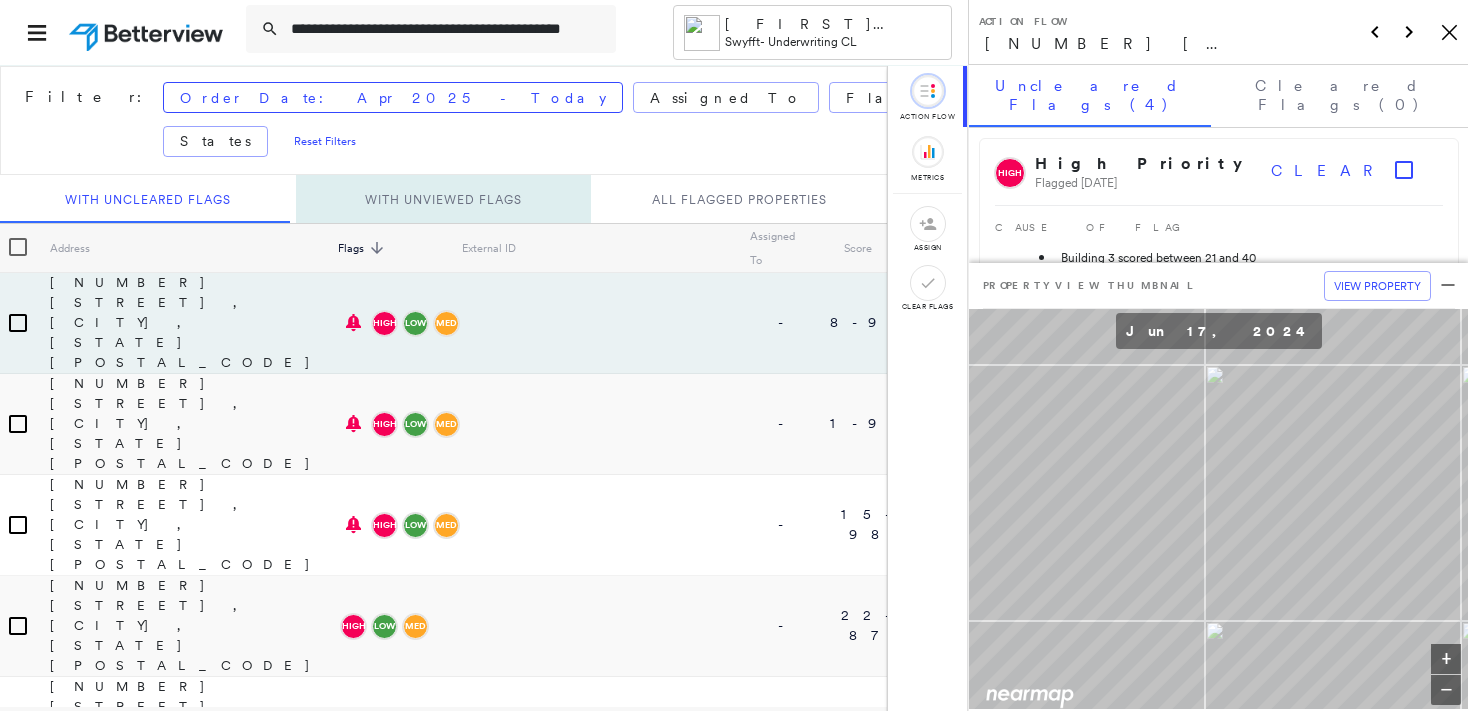 scroll, scrollTop: 0, scrollLeft: 4, axis: horizontal 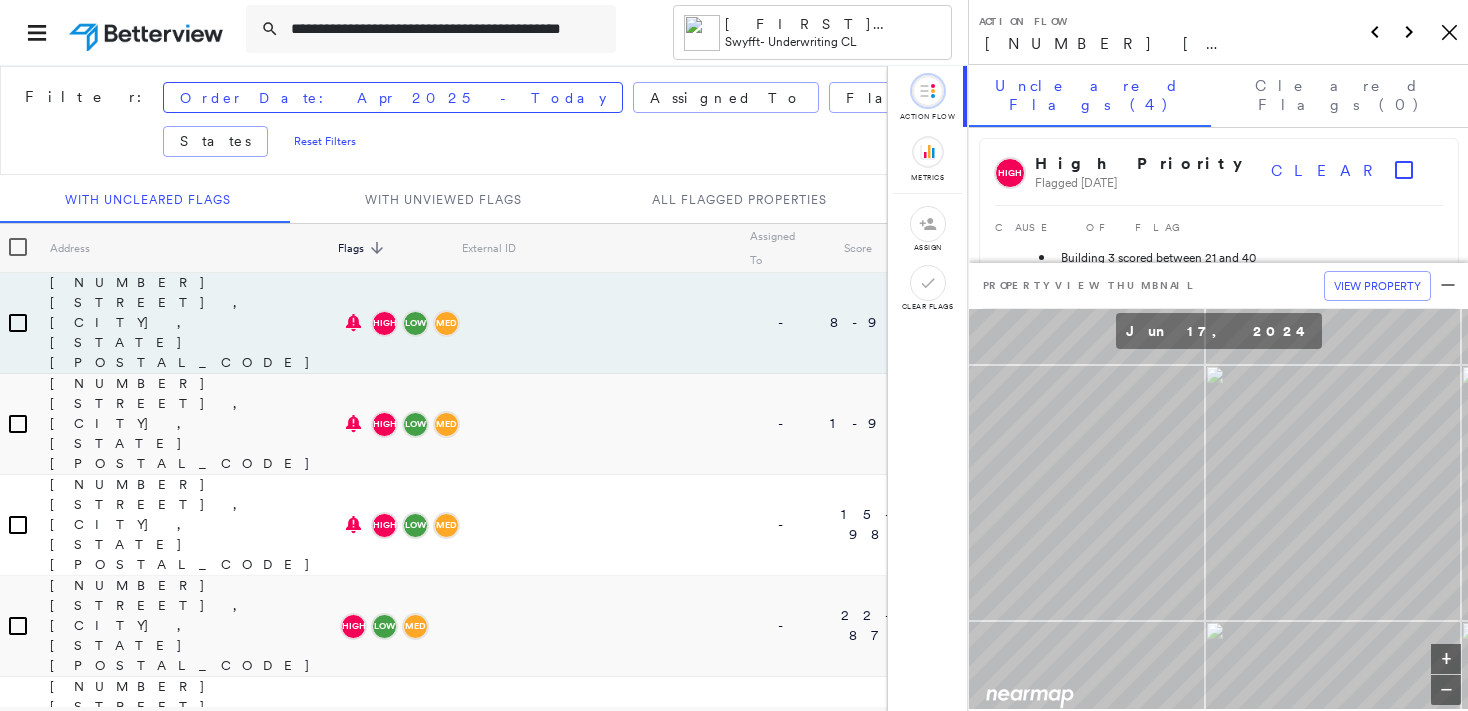 drag, startPoint x: 602, startPoint y: 29, endPoint x: 190, endPoint y: 33, distance: 412.0194 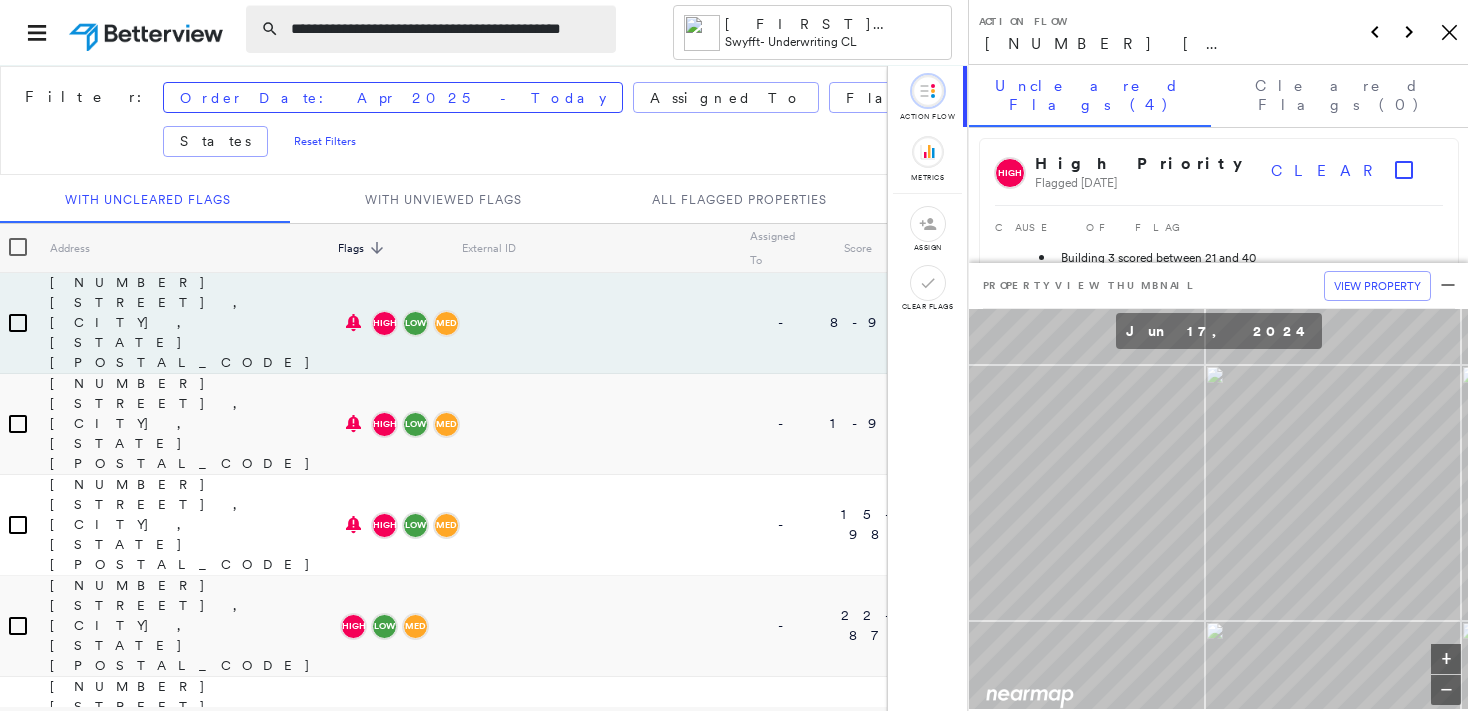 paste 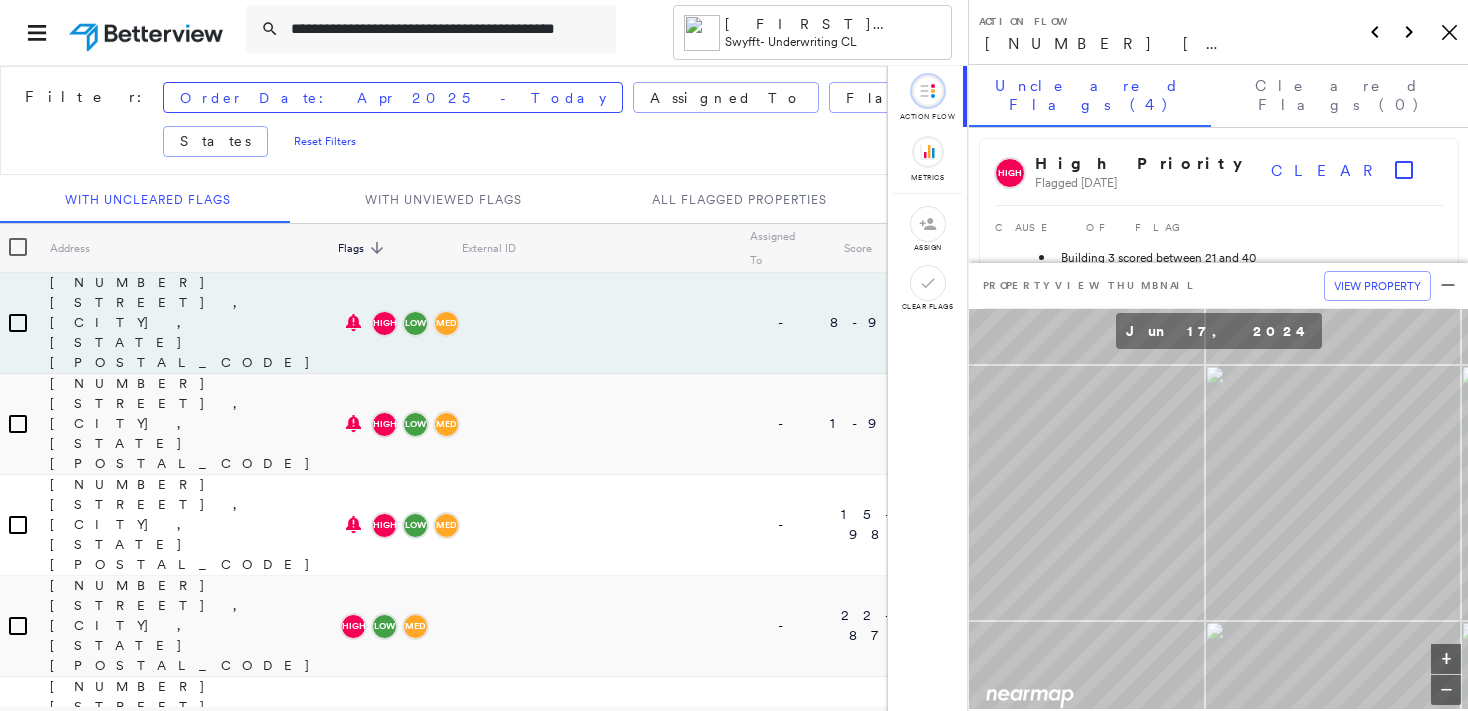 scroll, scrollTop: 0, scrollLeft: 13, axis: horizontal 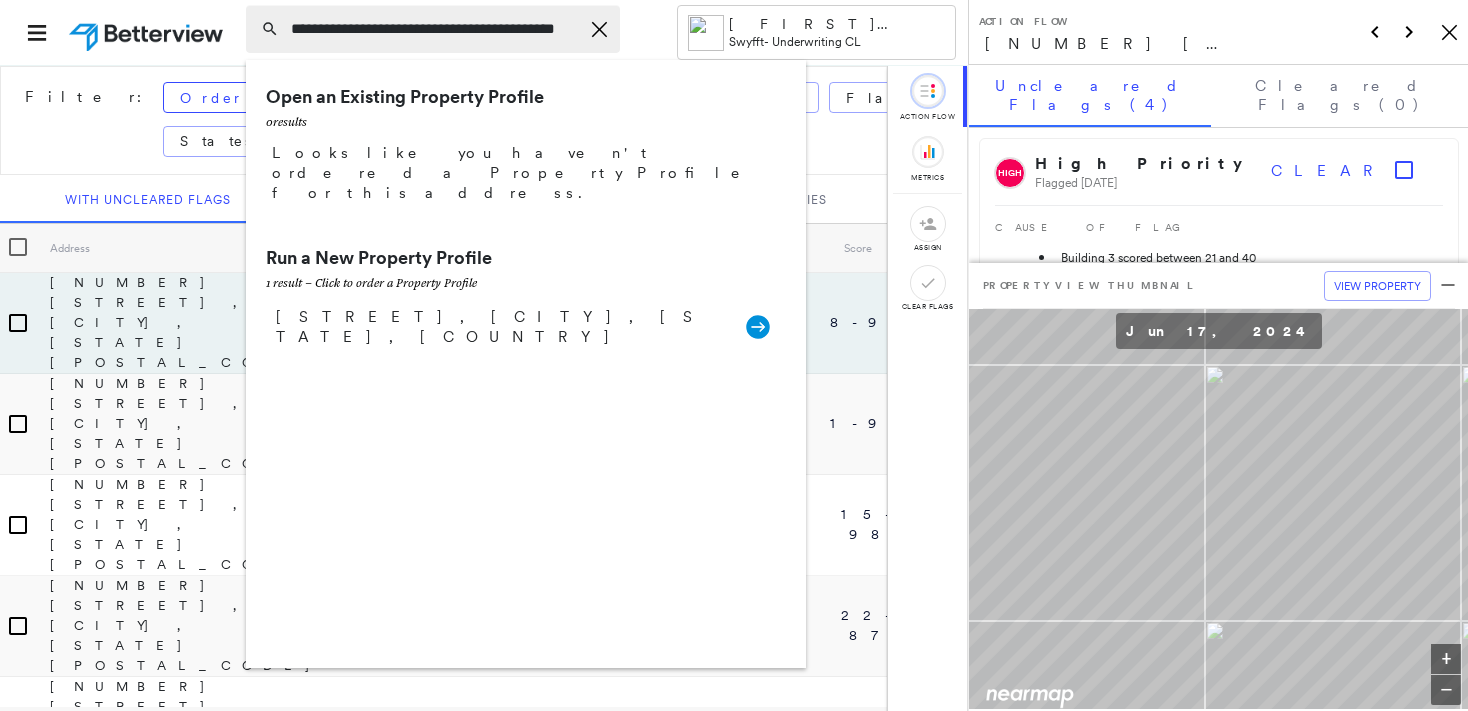 click on "**********" at bounding box center (435, 29) 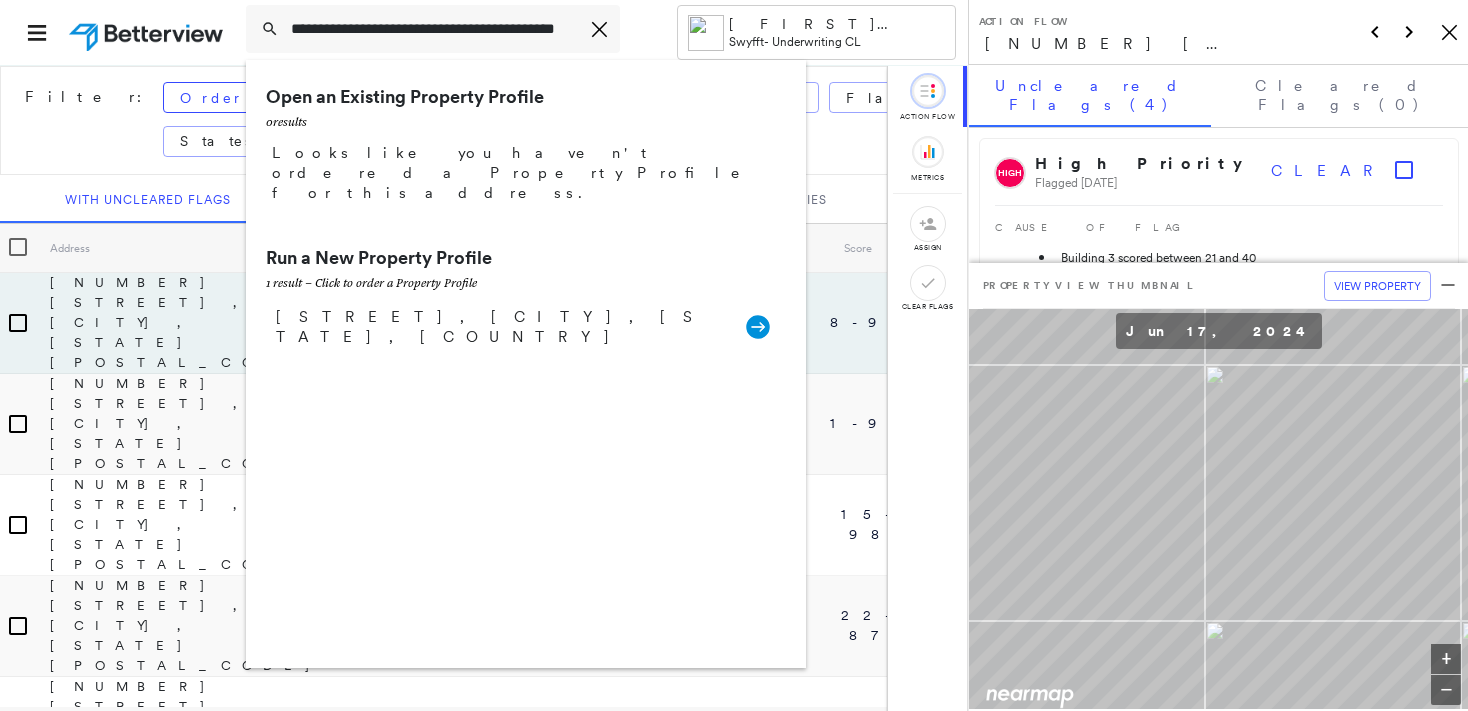 drag, startPoint x: 320, startPoint y: 32, endPoint x: 199, endPoint y: 28, distance: 121.0661 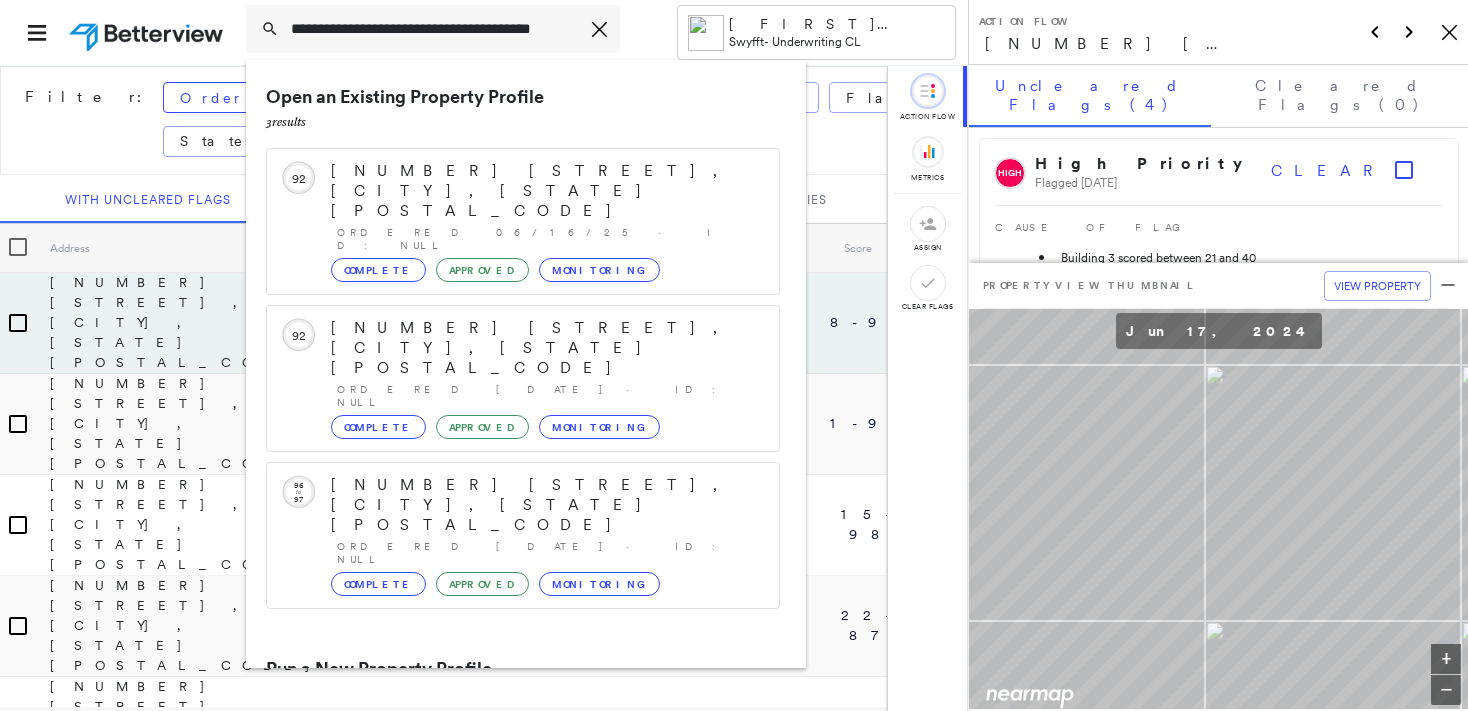type on "**********" 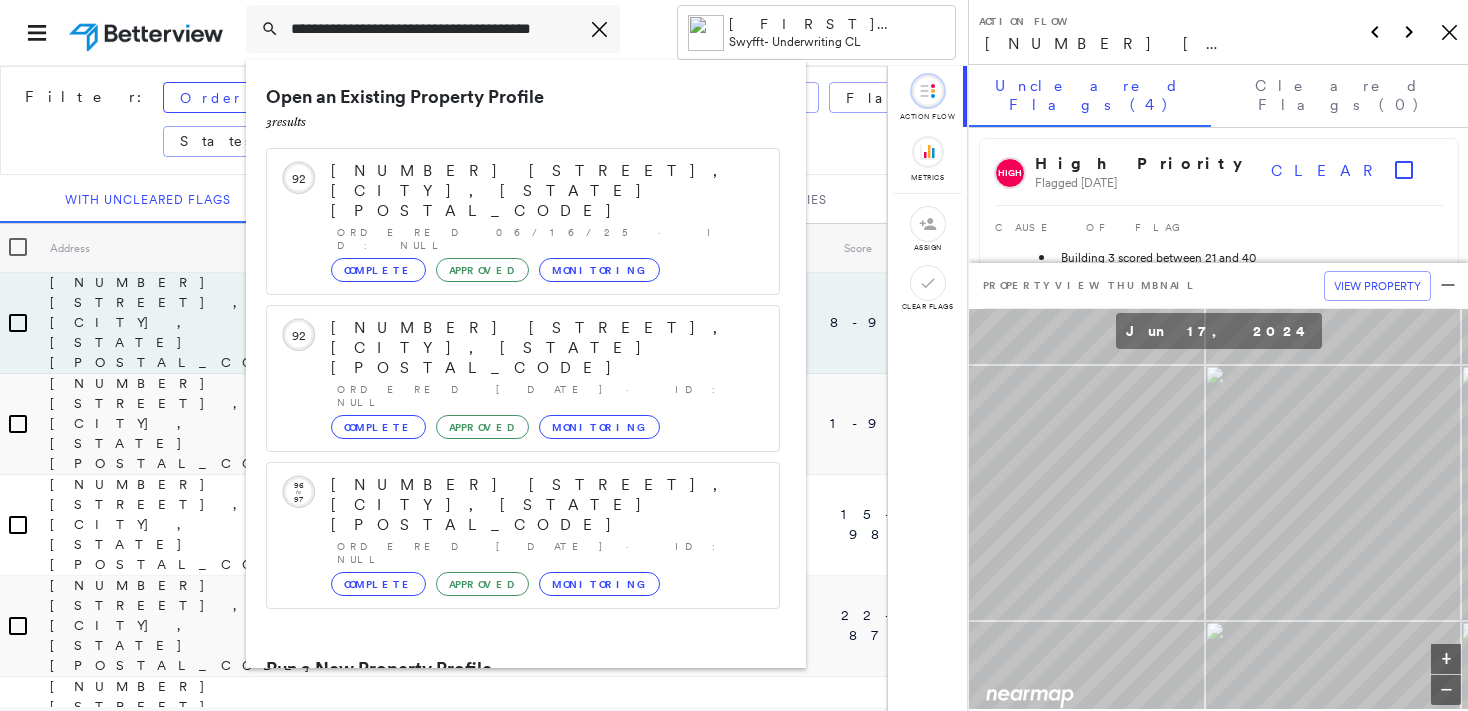 click on "1559 Armacost Ave, Los Angeles, CA 90025, USA" at bounding box center (501, 745) 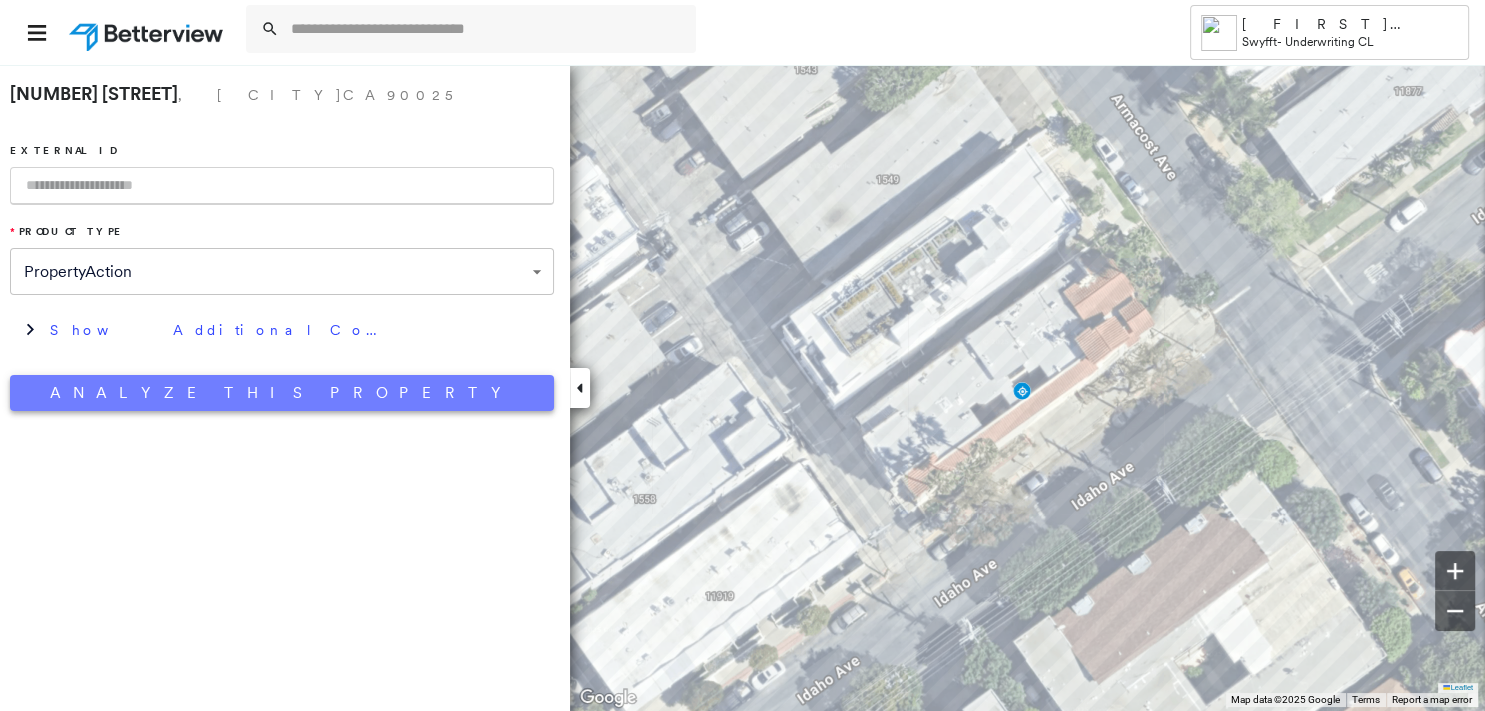 click on "Analyze This Property" at bounding box center (282, 393) 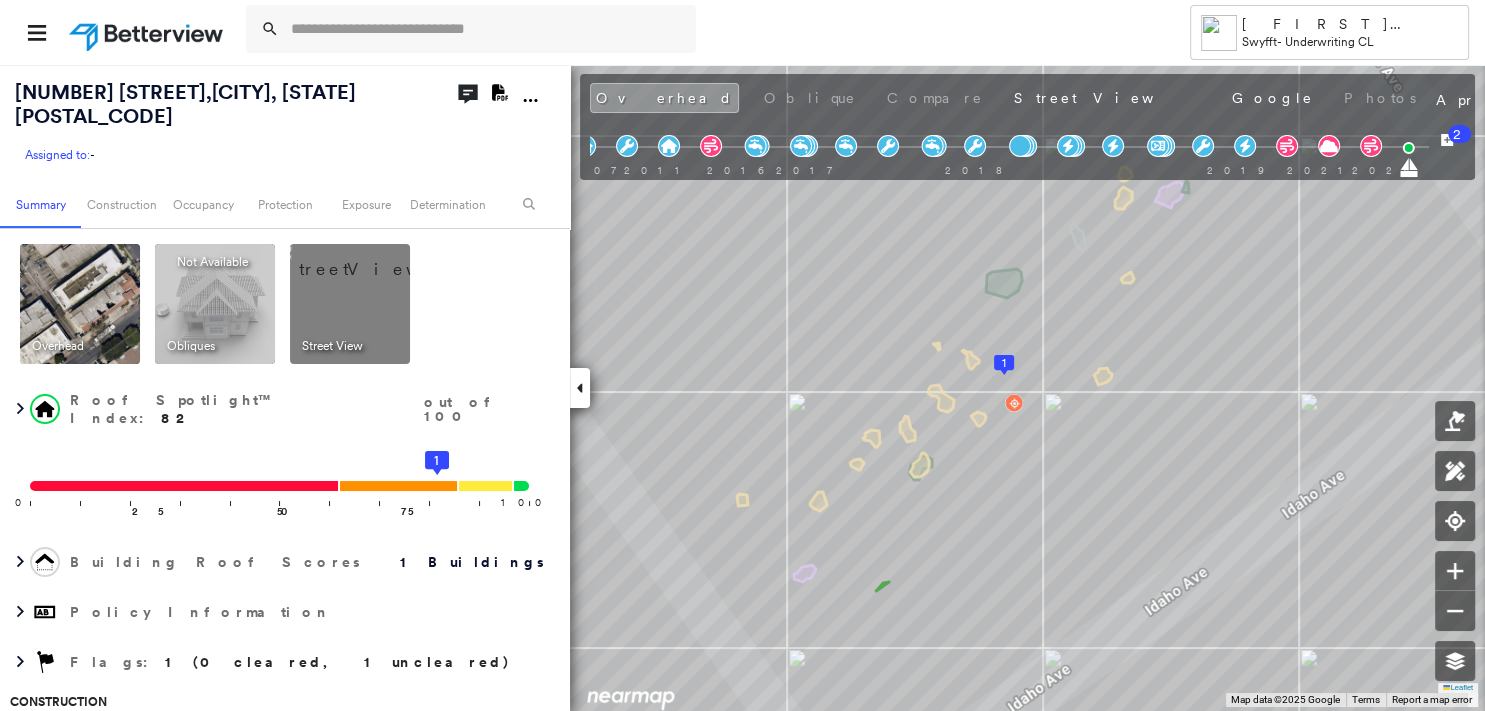 click on "Download PDF Report" 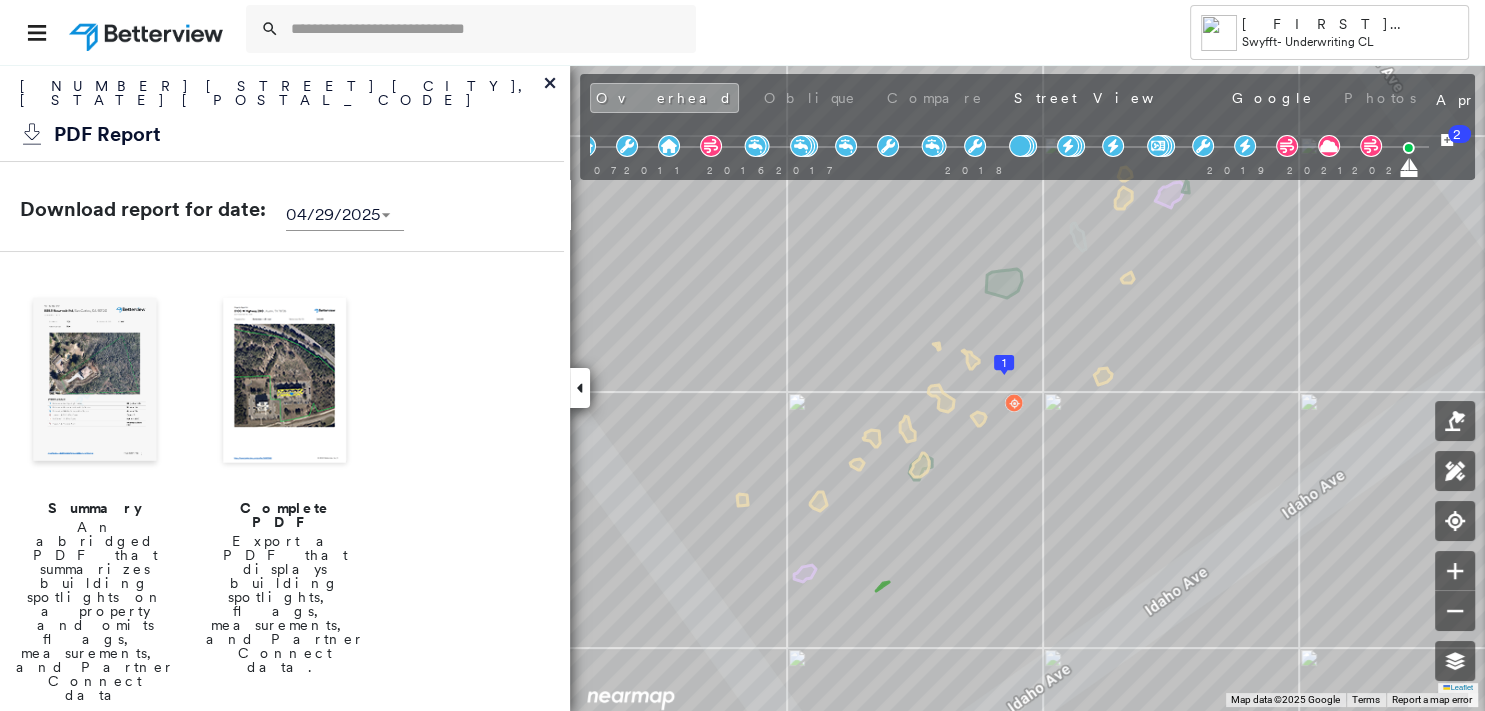 click at bounding box center [95, 382] 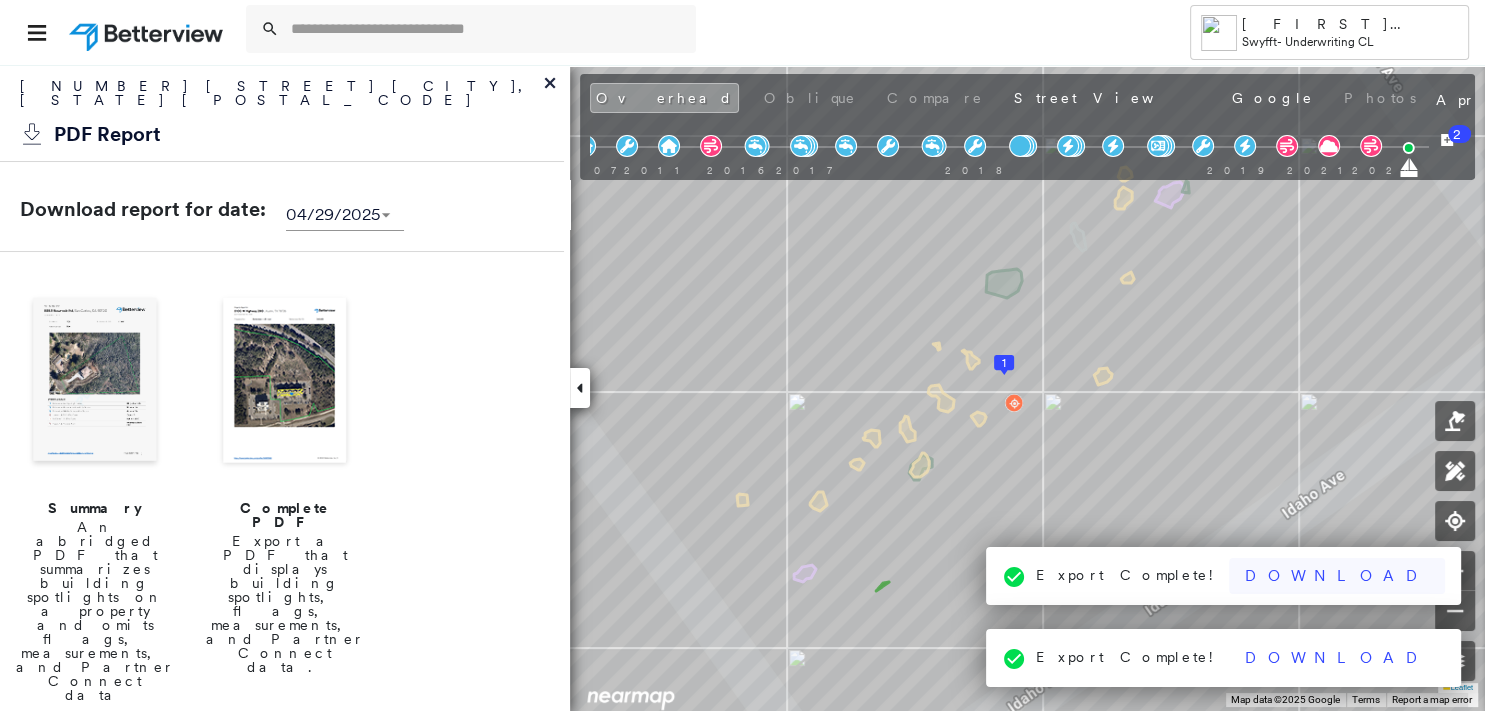 click on "Download" at bounding box center [1337, 576] 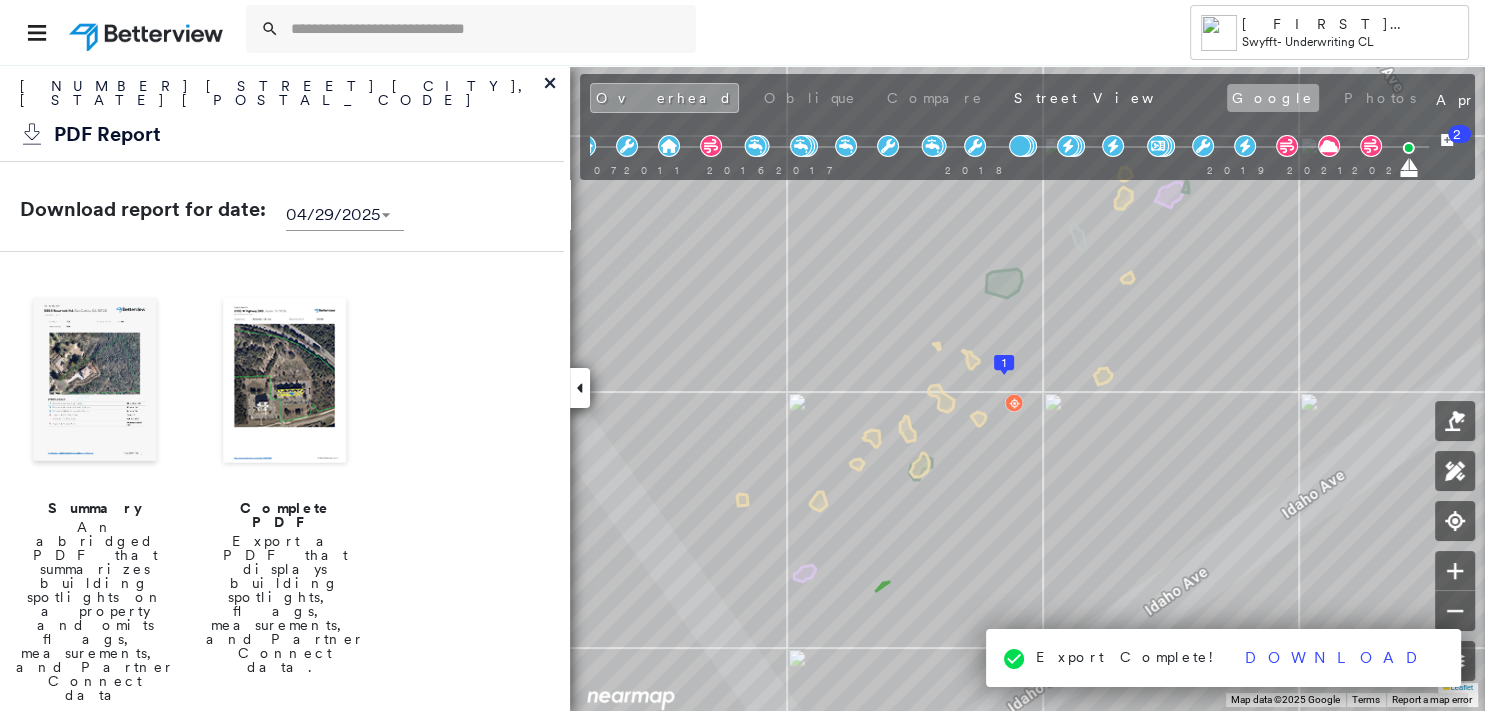 click on "Google" at bounding box center (1273, 98) 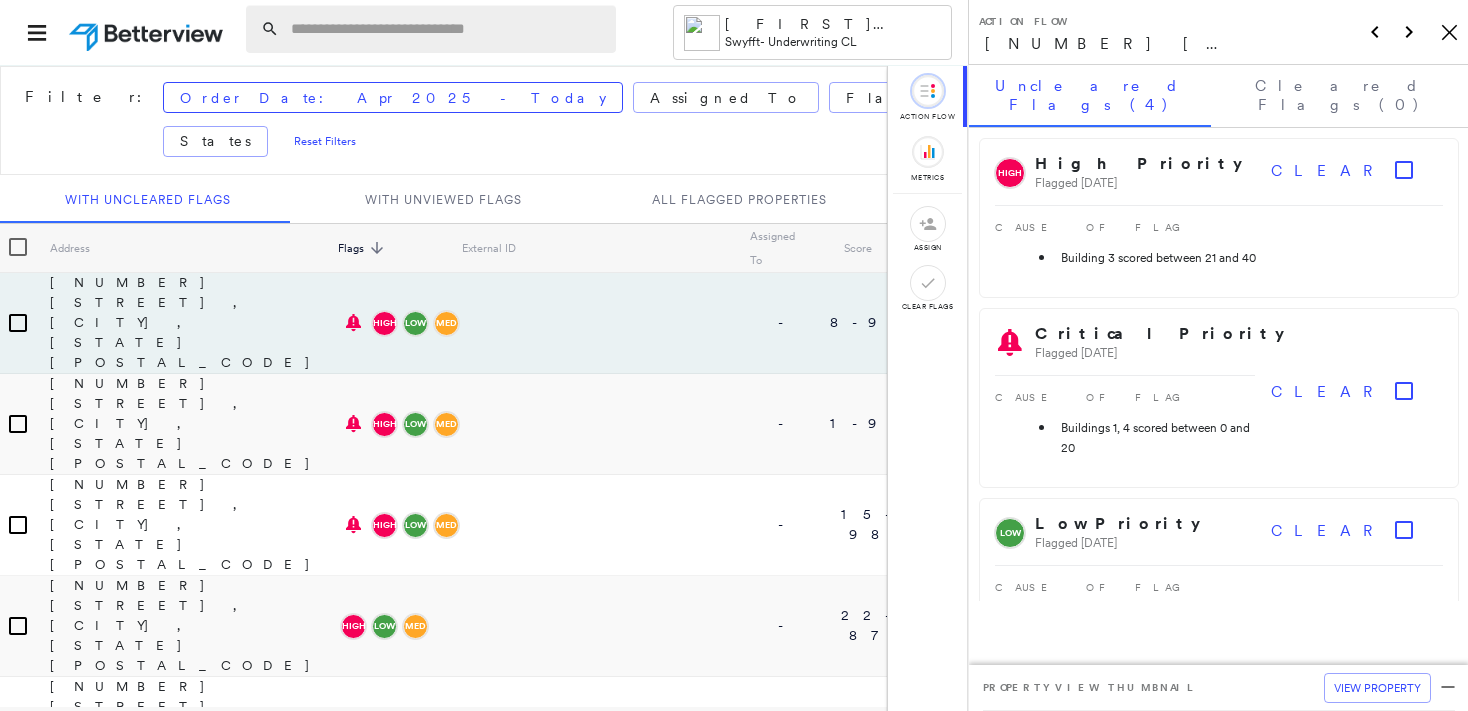 scroll, scrollTop: 0, scrollLeft: 0, axis: both 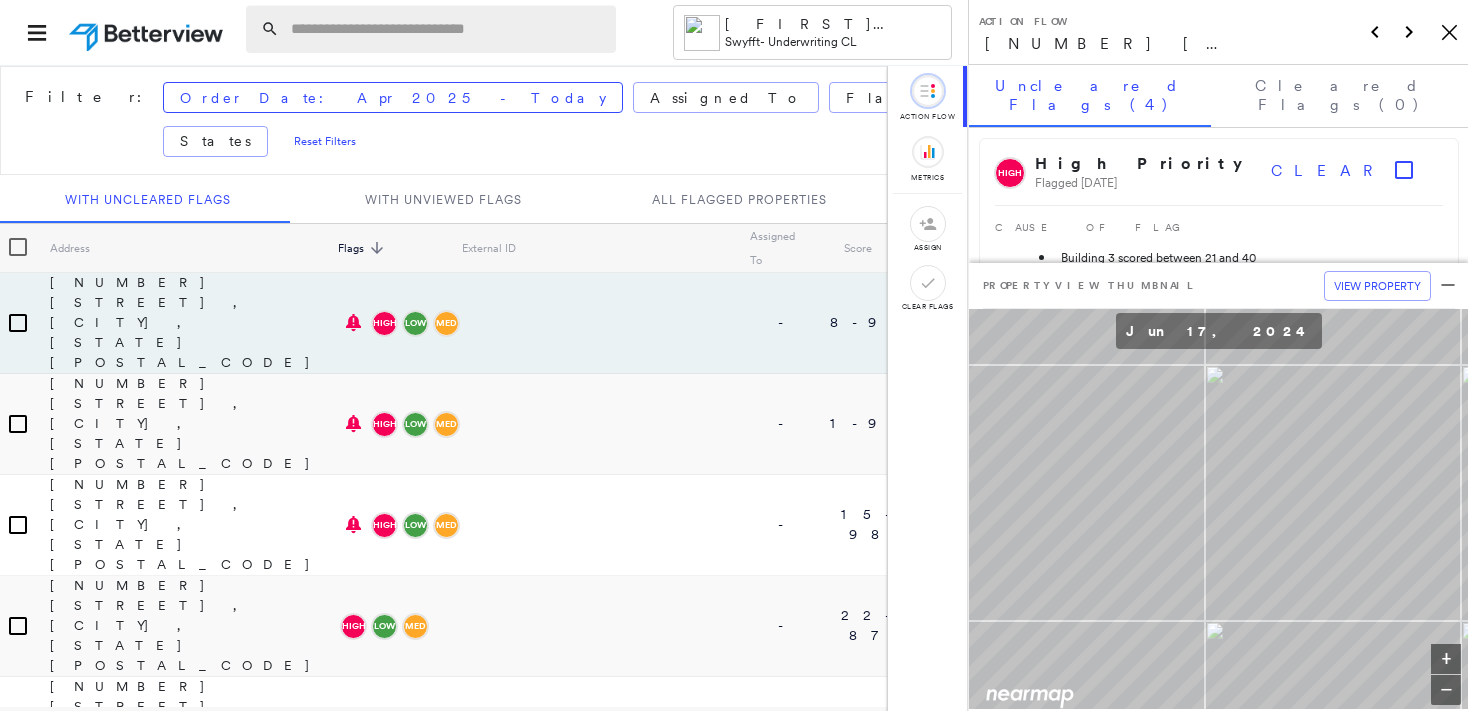 click at bounding box center [447, 29] 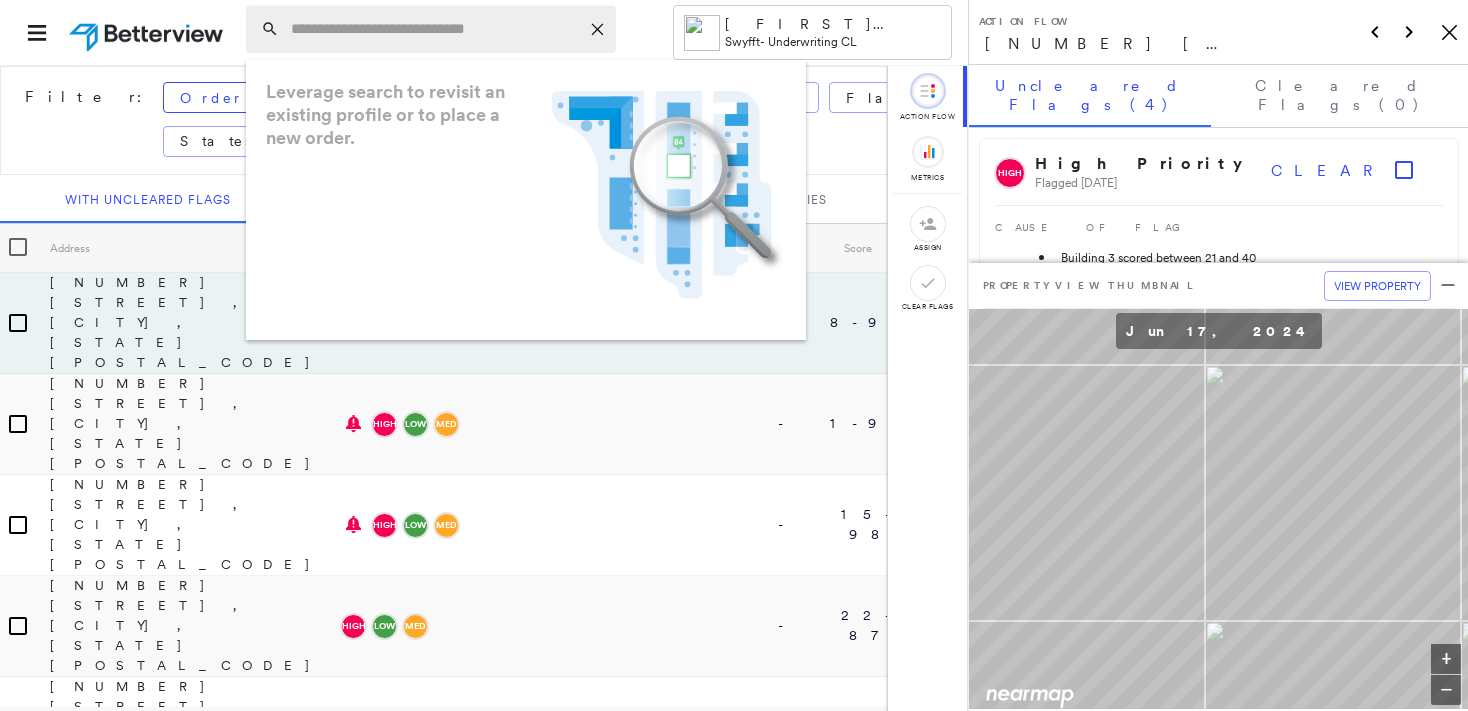paste on "**********" 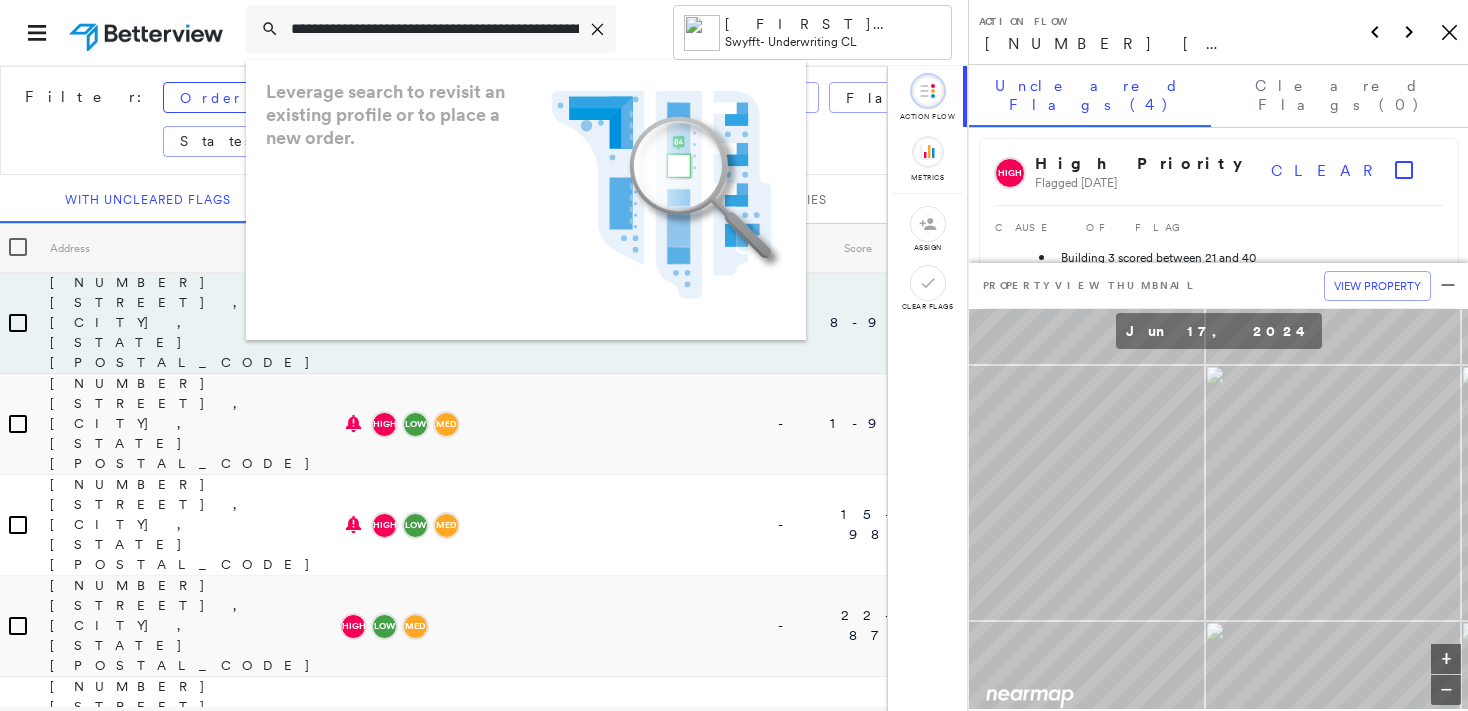 scroll, scrollTop: 0, scrollLeft: 59, axis: horizontal 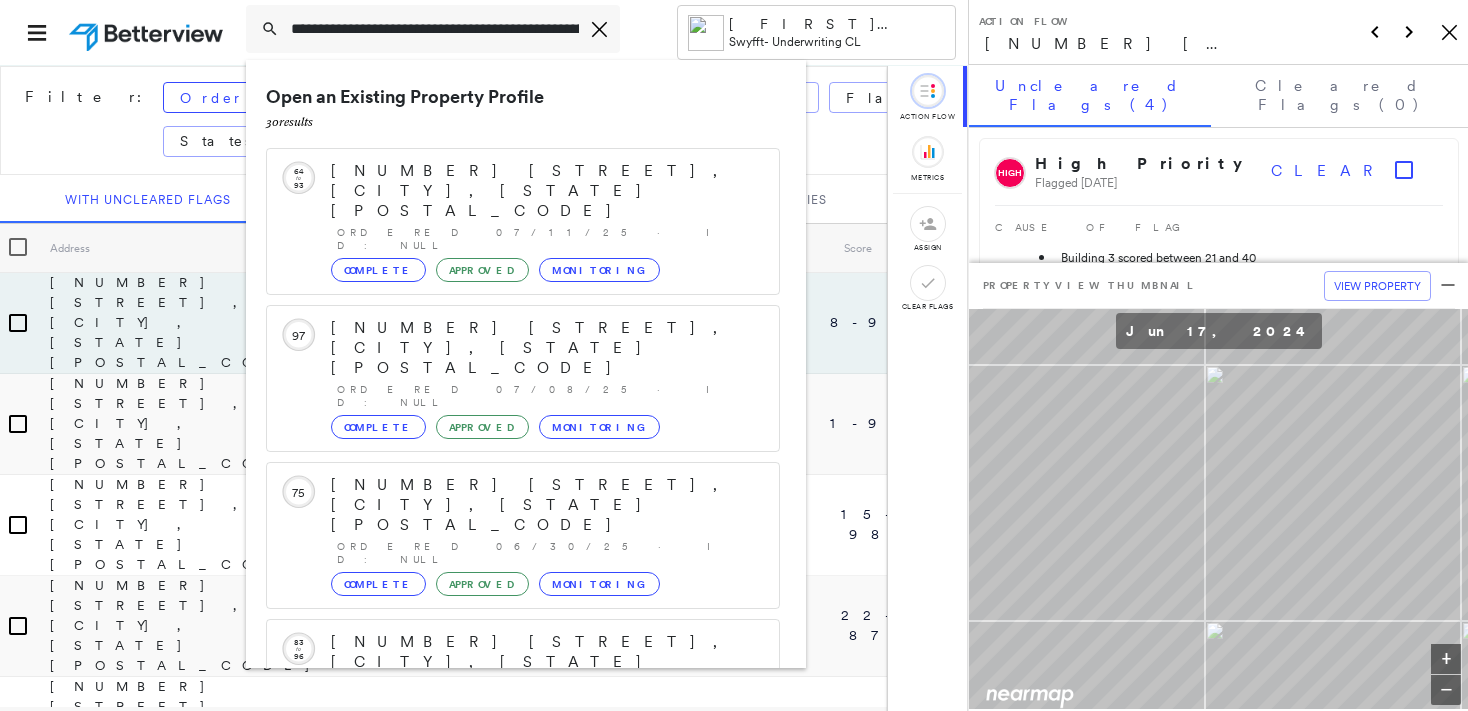 drag, startPoint x: 338, startPoint y: 26, endPoint x: 154, endPoint y: 30, distance: 184.04347 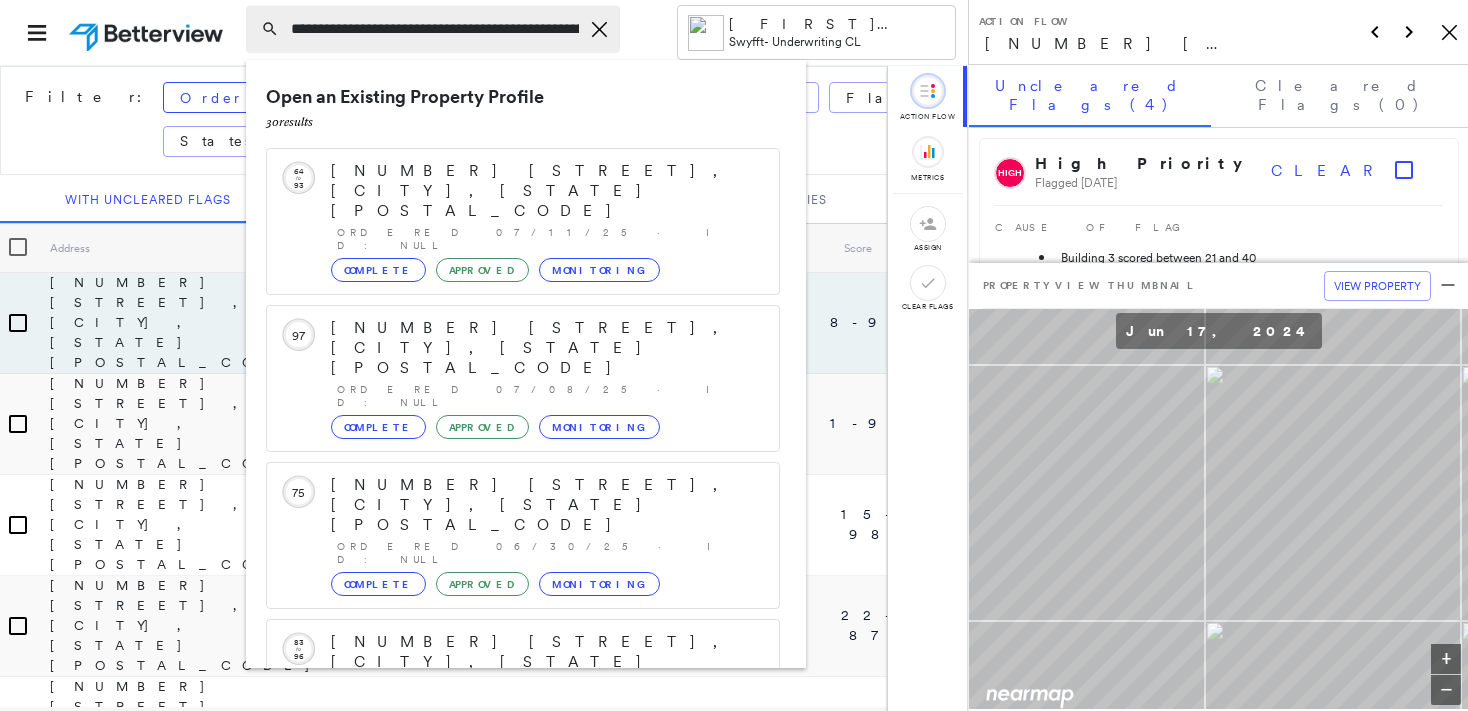 click on "**********" at bounding box center (435, 29) 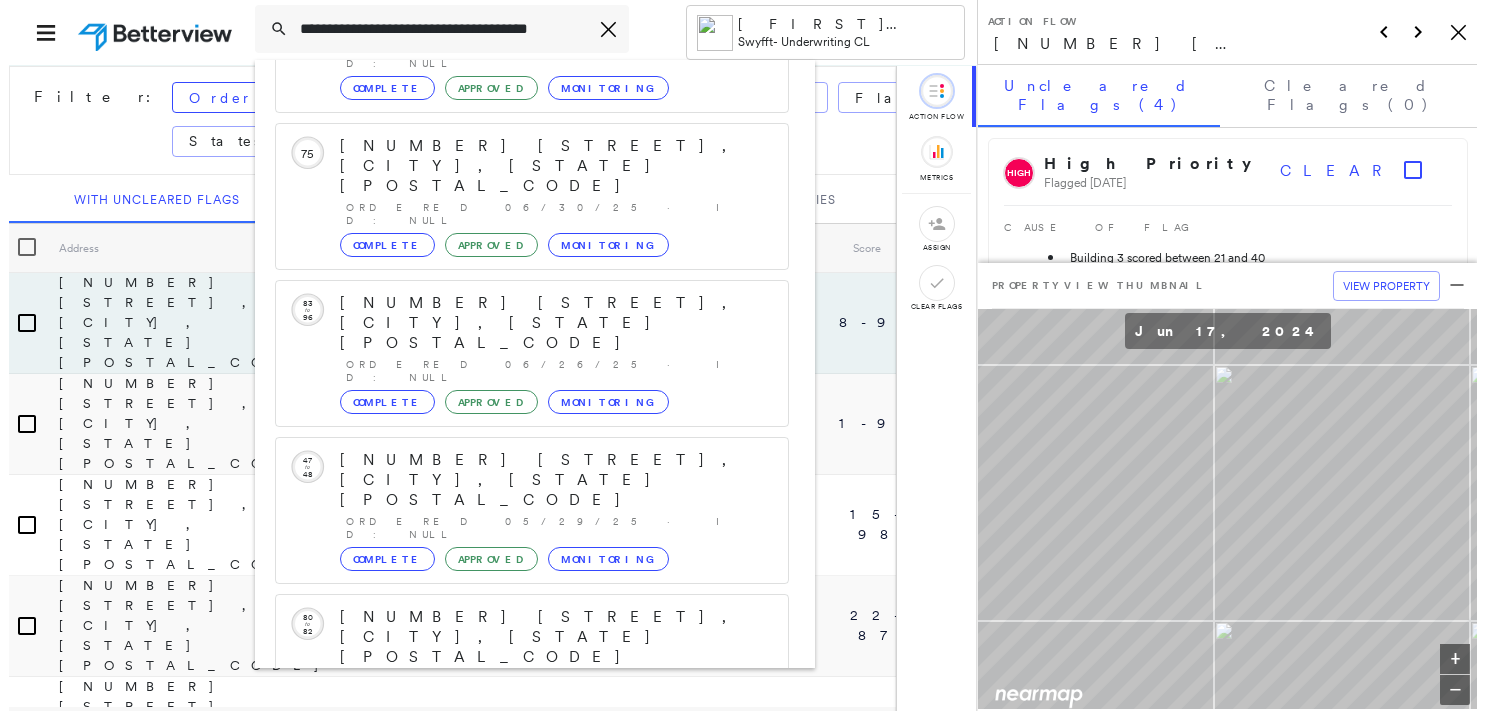 scroll, scrollTop: 208, scrollLeft: 0, axis: vertical 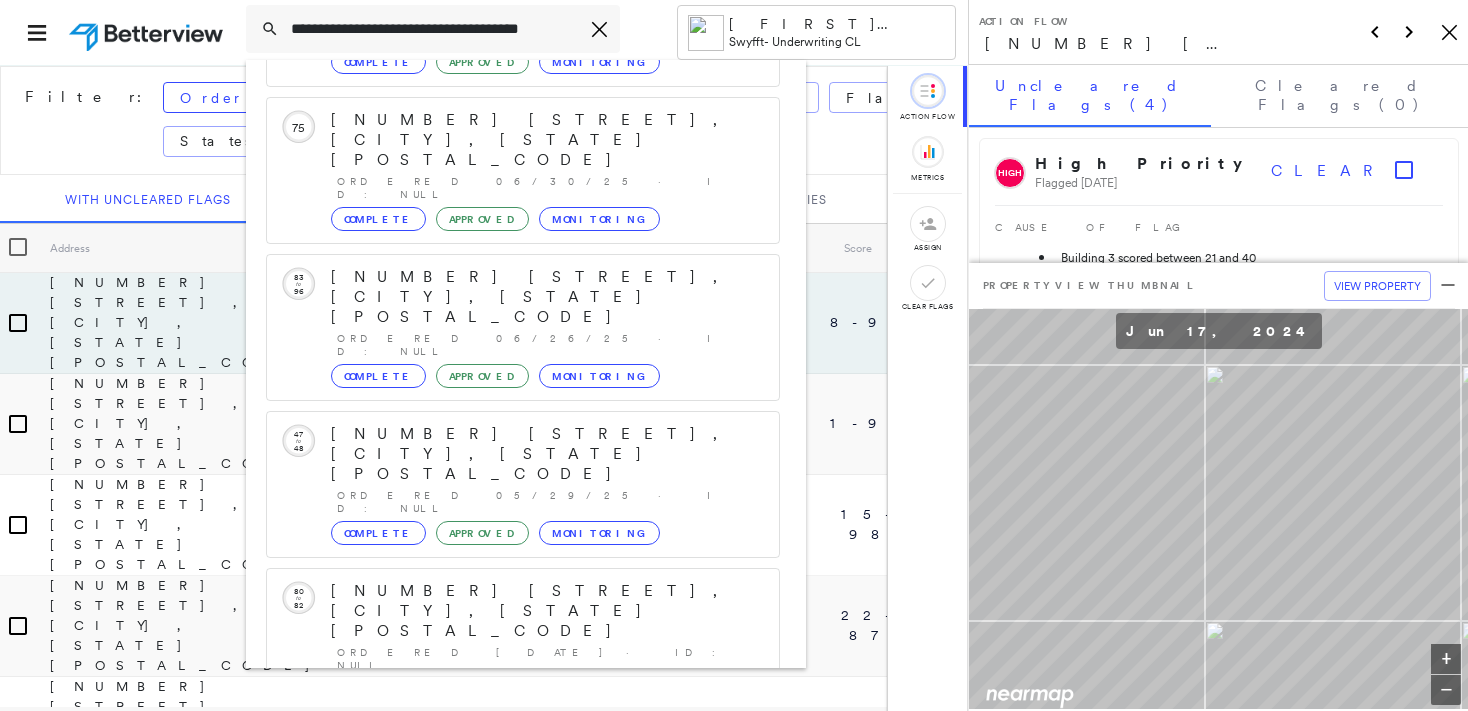 type on "**********" 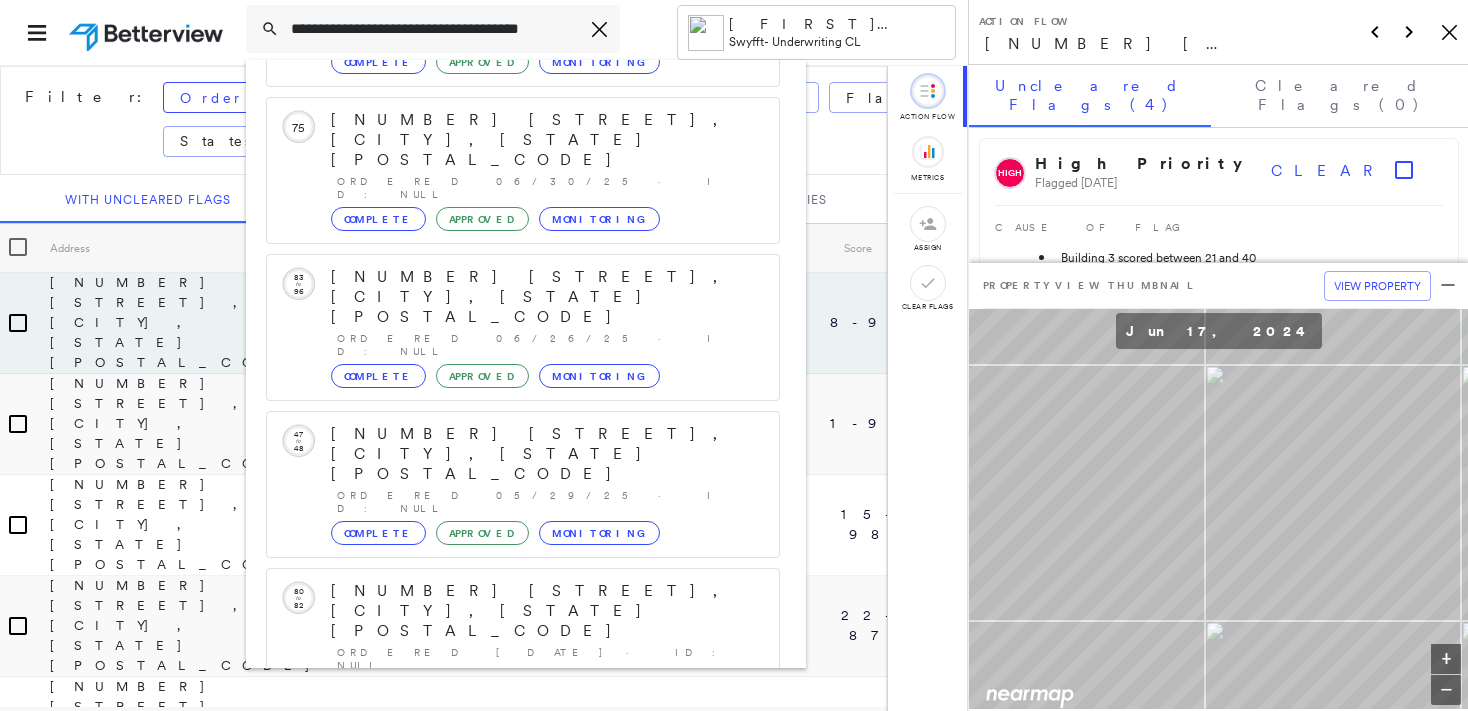 click on "[NUMBER] [STREET], [CITY], [STATE] [POSTAL_CODE]" at bounding box center [501, 903] 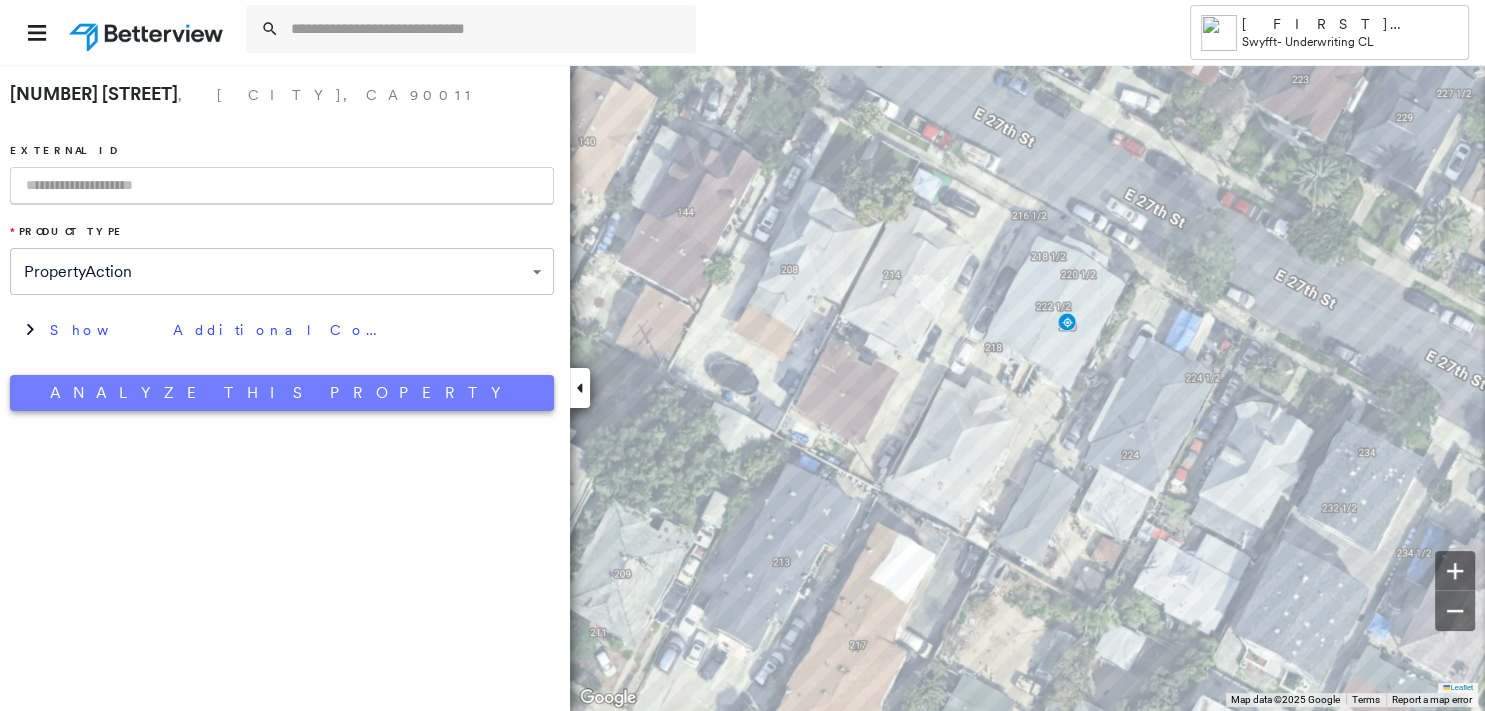 click on "Analyze This Property" at bounding box center (282, 393) 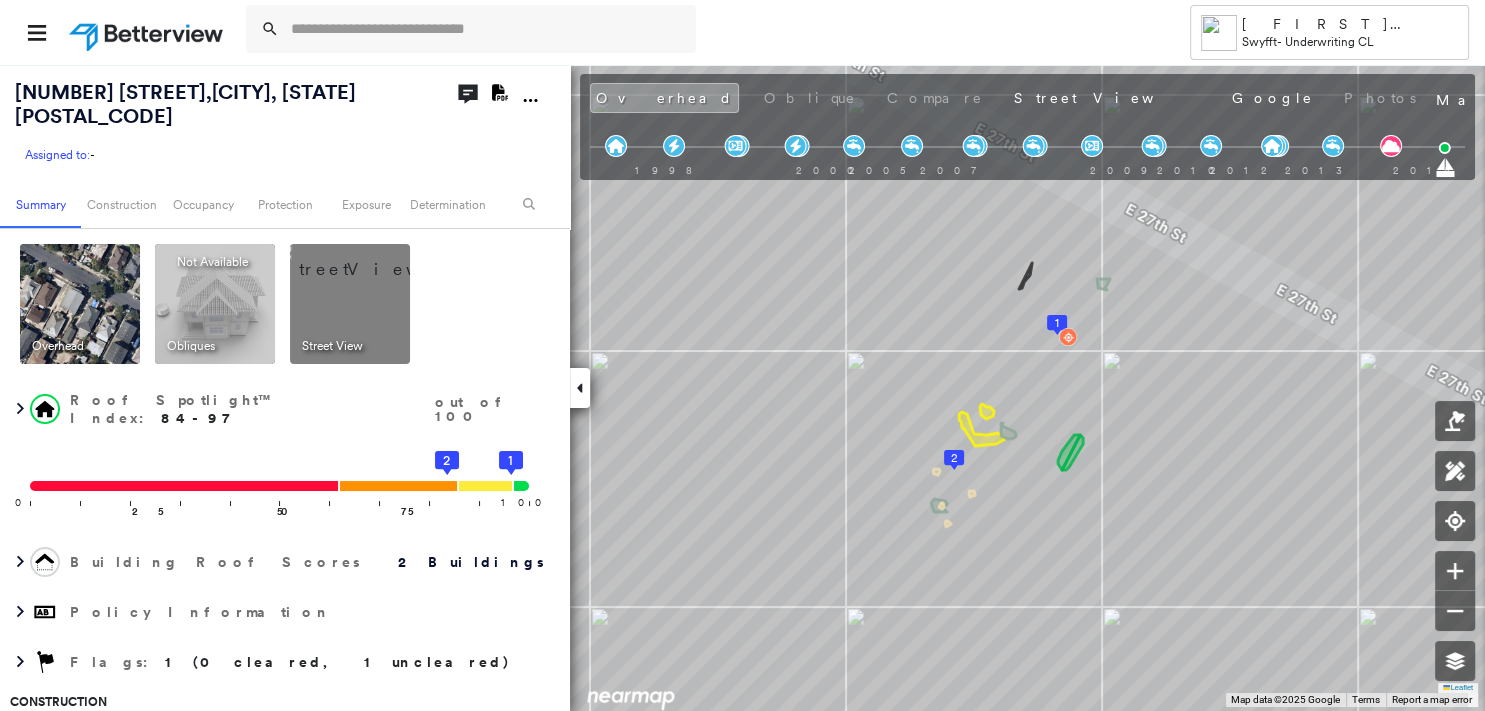 click on "Download PDF Report" 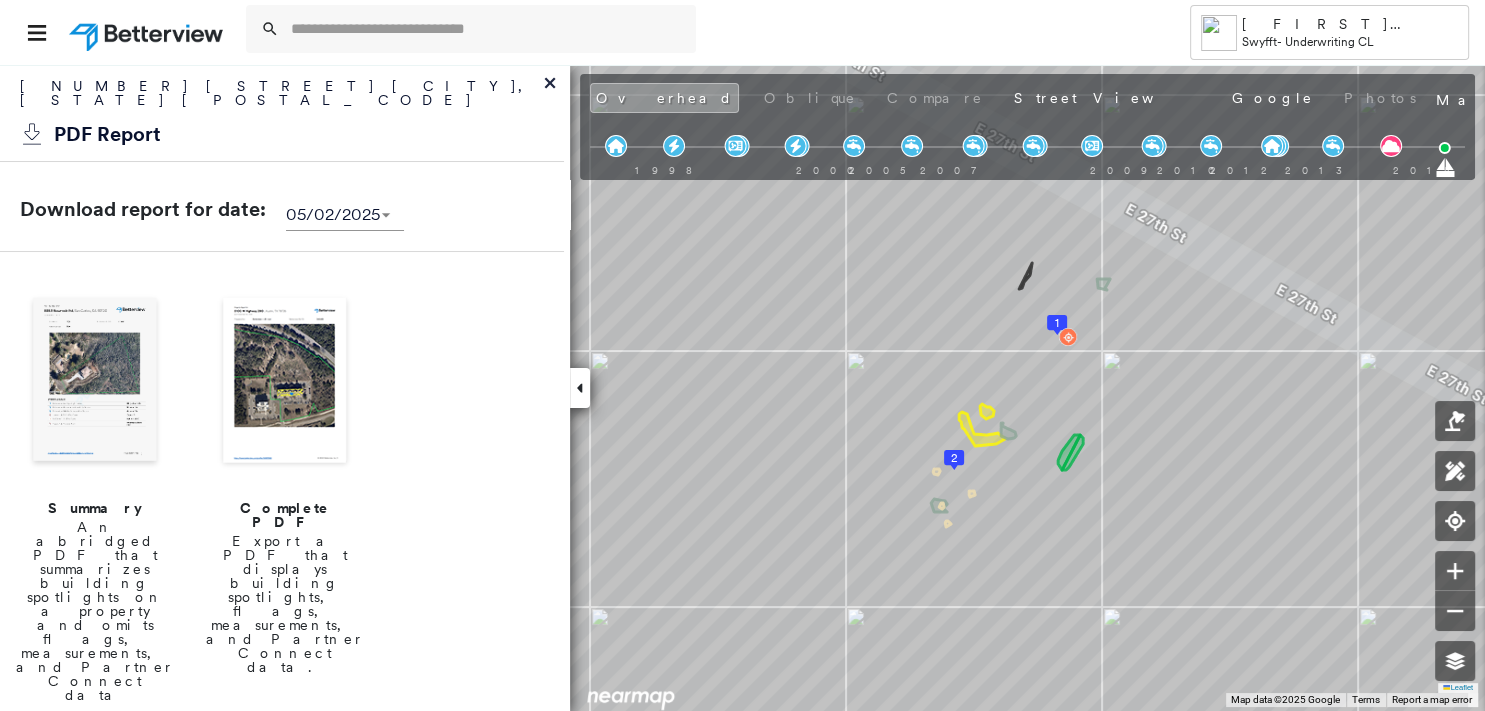 click at bounding box center (95, 382) 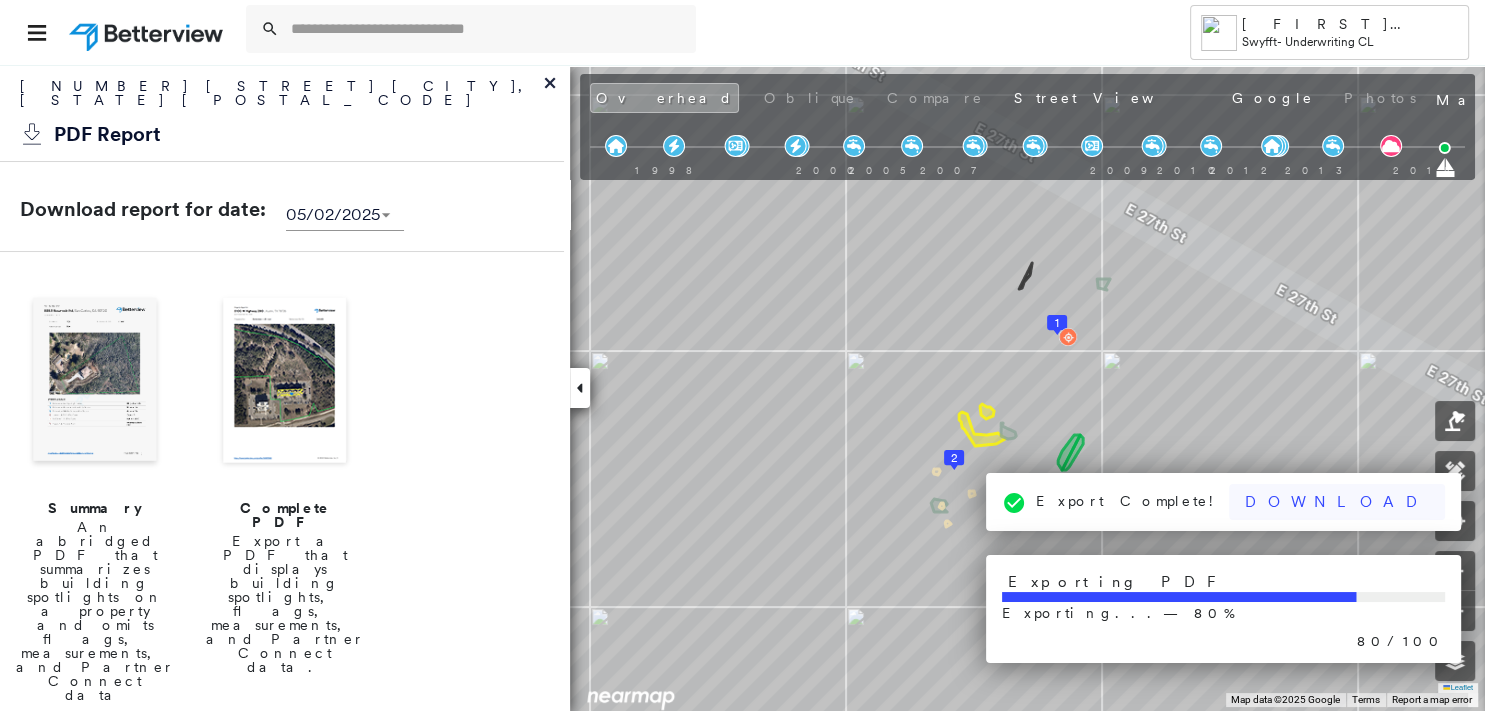 click on "Download" at bounding box center [1337, 502] 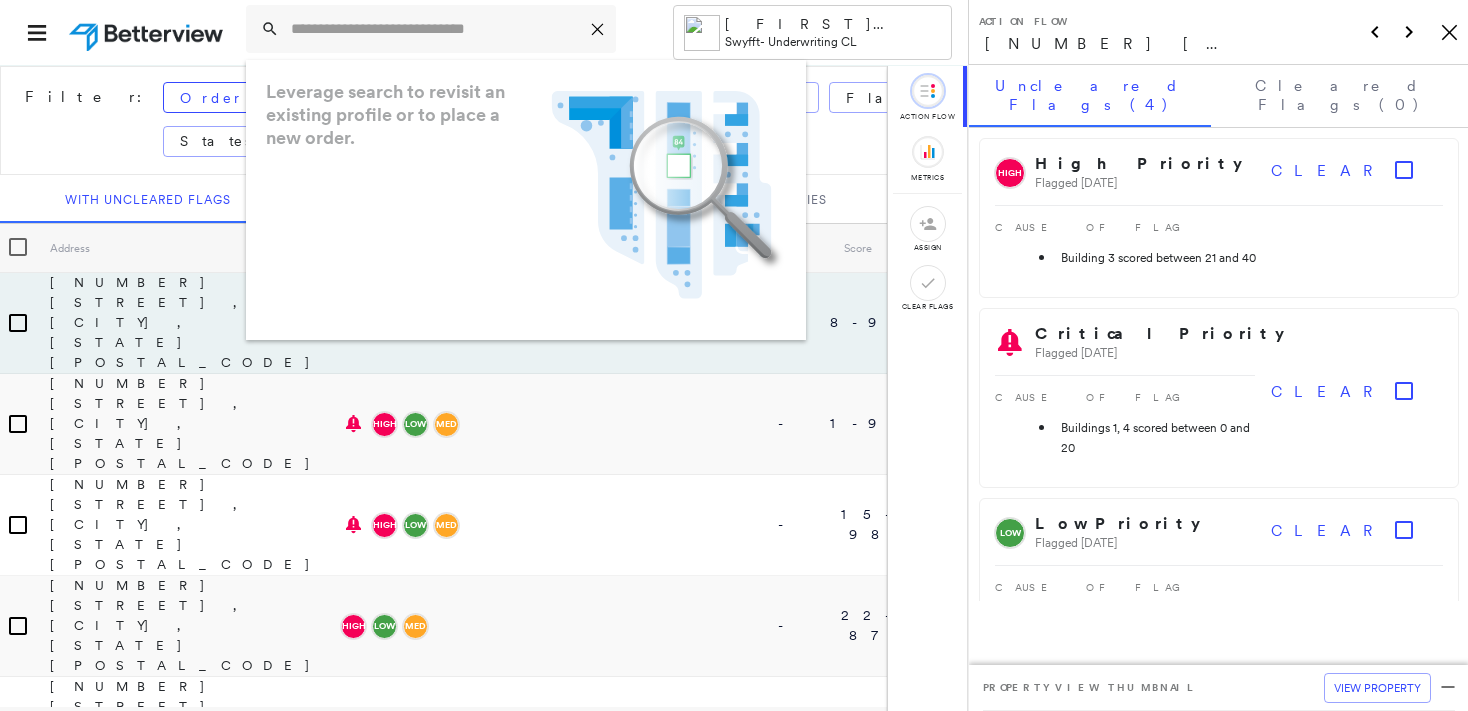 scroll, scrollTop: 0, scrollLeft: 0, axis: both 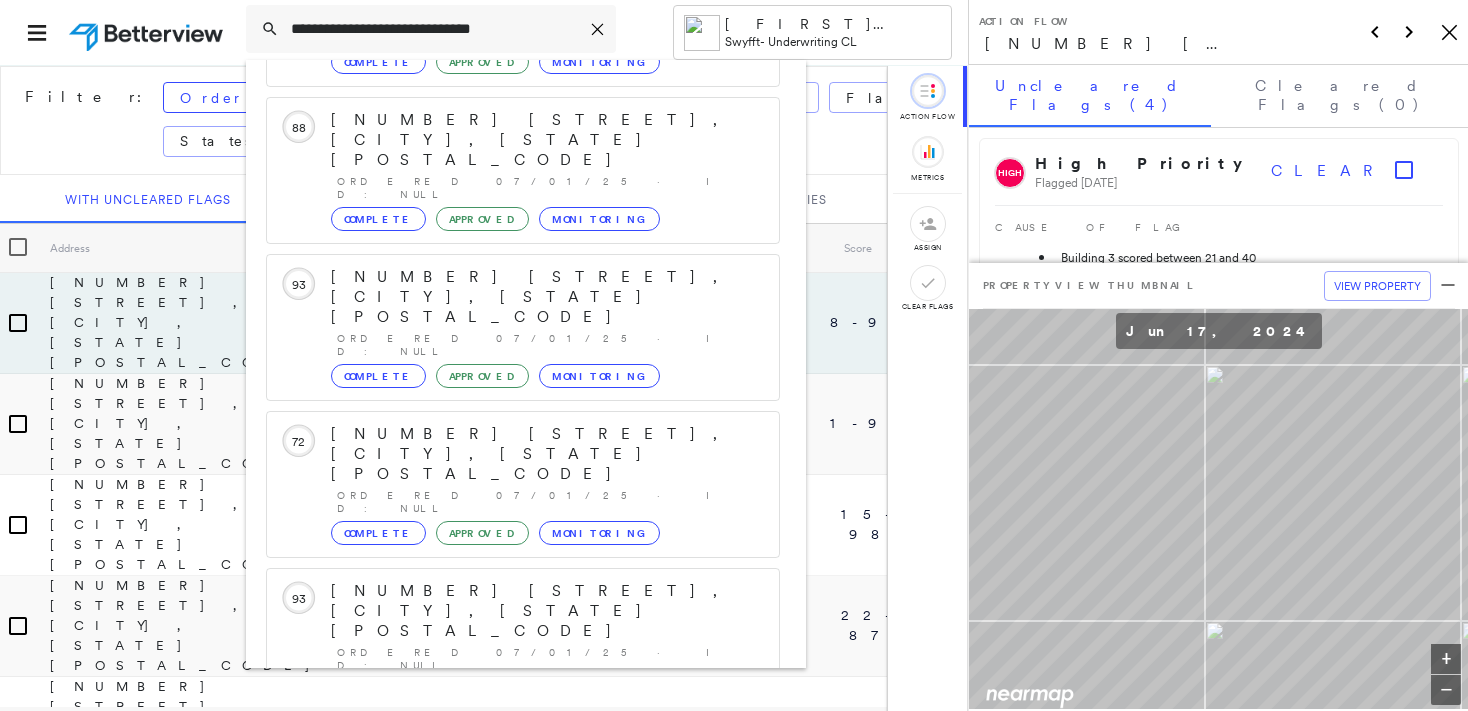 type on "**********" 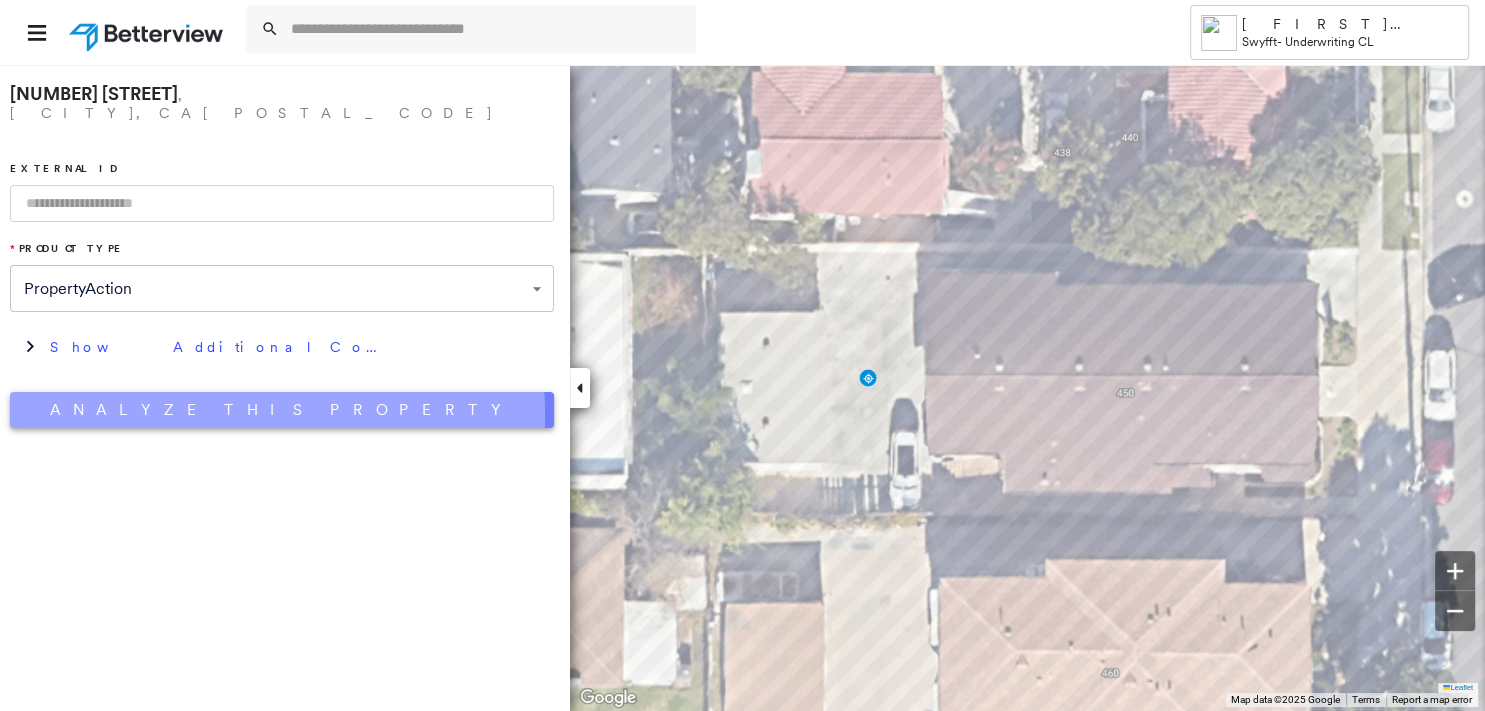 click on "Analyze This Property" at bounding box center [282, 410] 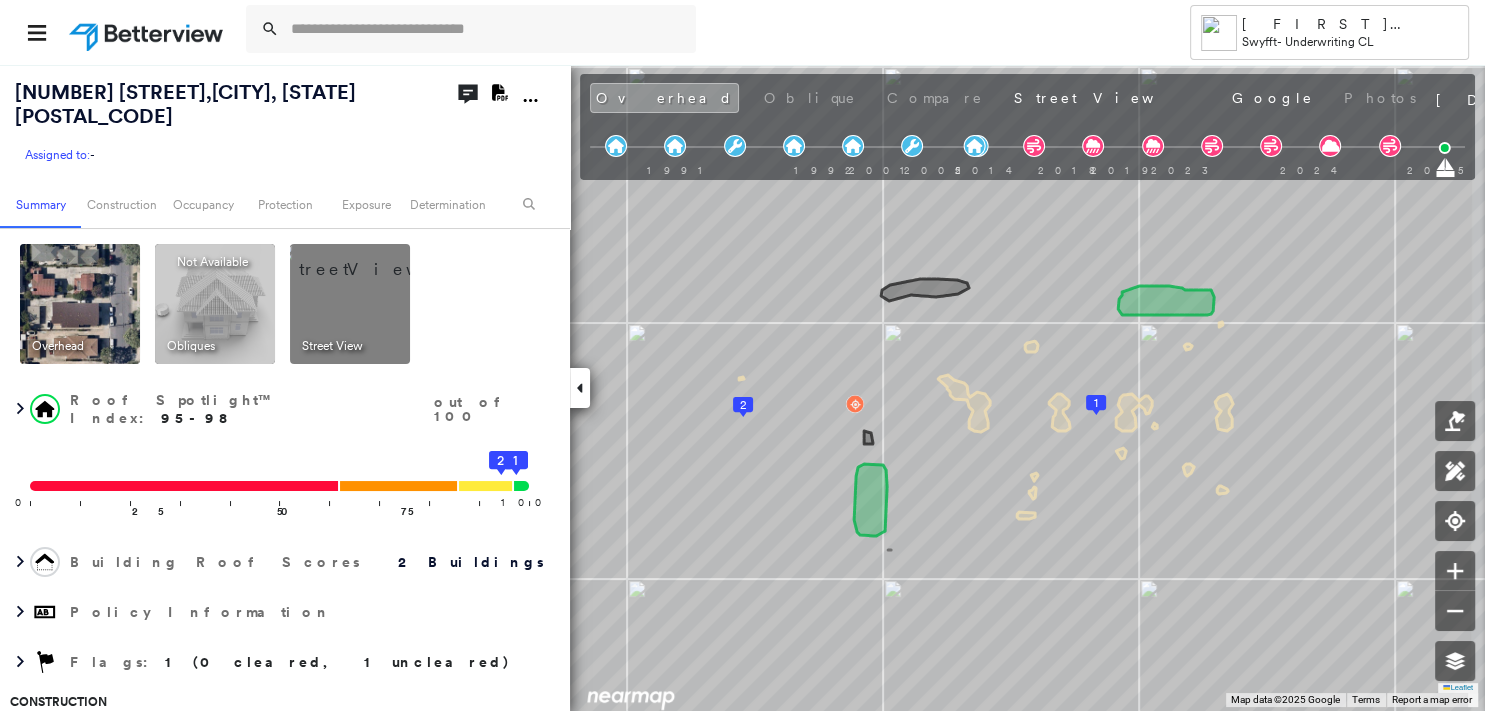 click on "Download PDF Report" 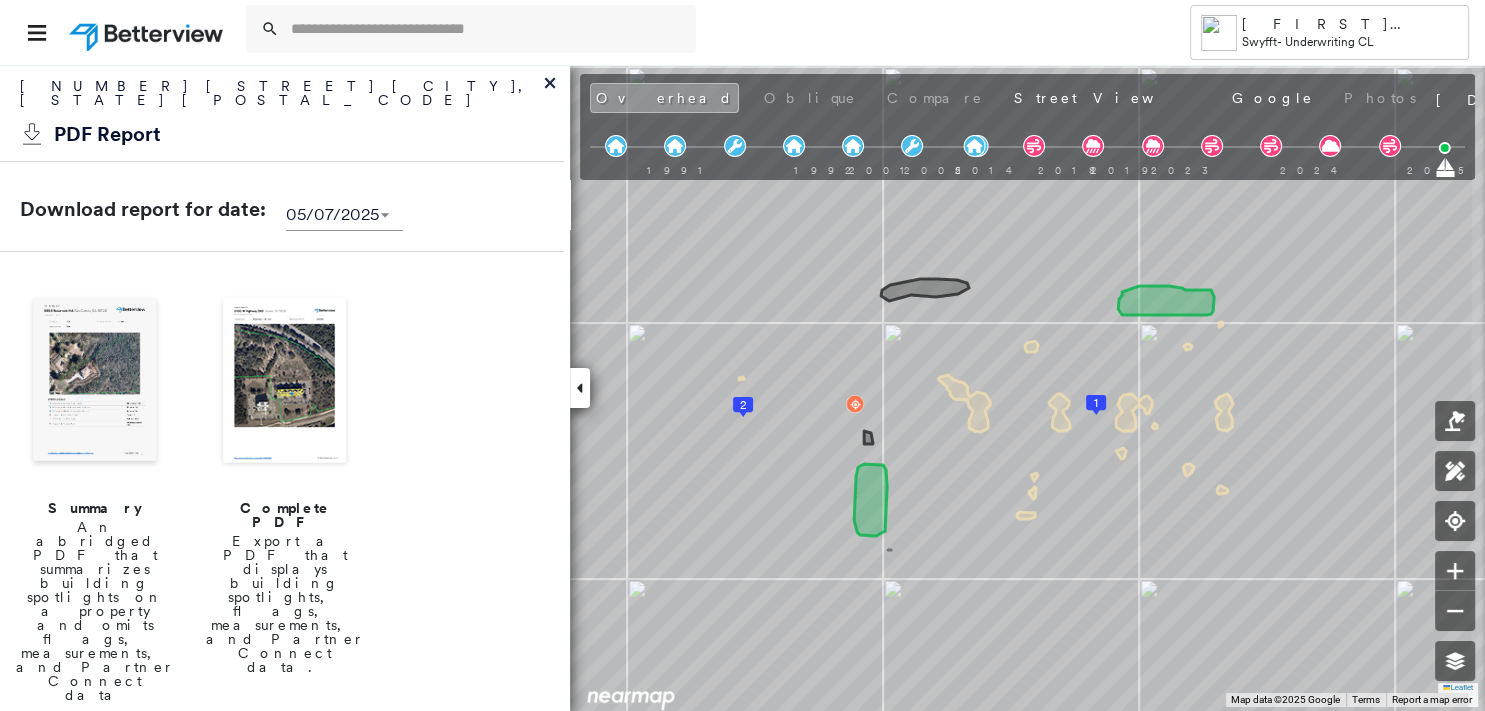 click at bounding box center [95, 382] 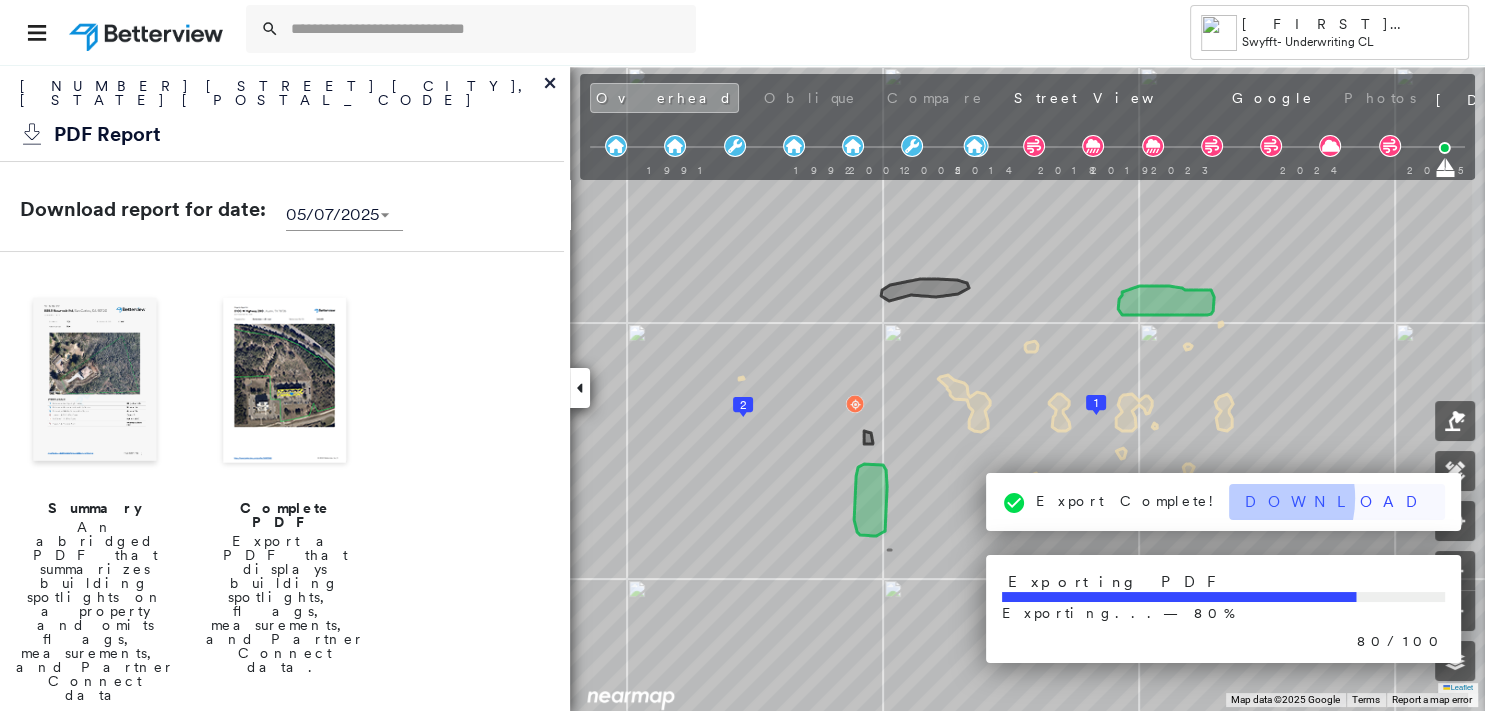 click on "Suzanne Slavin Swyfft  -   Underwriting CL 450 S Olive St ,  Orange, CA 92866 Assigned to:  - Assigned to:  - Assigned to:  - Open Comments Download PDF Report Summary Construction Occupancy Protection Exposure Determination Overhead Obliques Not Available ; Street View Roof Spotlight™ Index :  95-98 out of 100 0 100 25 50 75 1 2 Building Roof Scores 2 Buildings Policy Information Flags :  1 (0 cleared, 1 uncleared) Construction Roof Spotlights :  Vent Property Features :  Car, Disintegrated Pavement, Significantly Stained Pavement Roof Size & Shape :  2 buildings  BuildZoom - Building Permit Data and Analysis Occupancy Ownership Place Detail Protection Exposure FEMA Risk Index Wind Additional Perils Tree Fall Risk:  Present   Determination Flags :  1 (0 cleared, 1 uncleared) Uncleared Flags (1) Cleared Flags  (0) LOW Low Priority Flagged 07/13/25 Clear Action Taken New Entry History Quote/New Business Terms & Conditions Added ACV Endorsement Added Cosmetic Endorsement Inspection/Loss Control General Save" at bounding box center [742, 355] 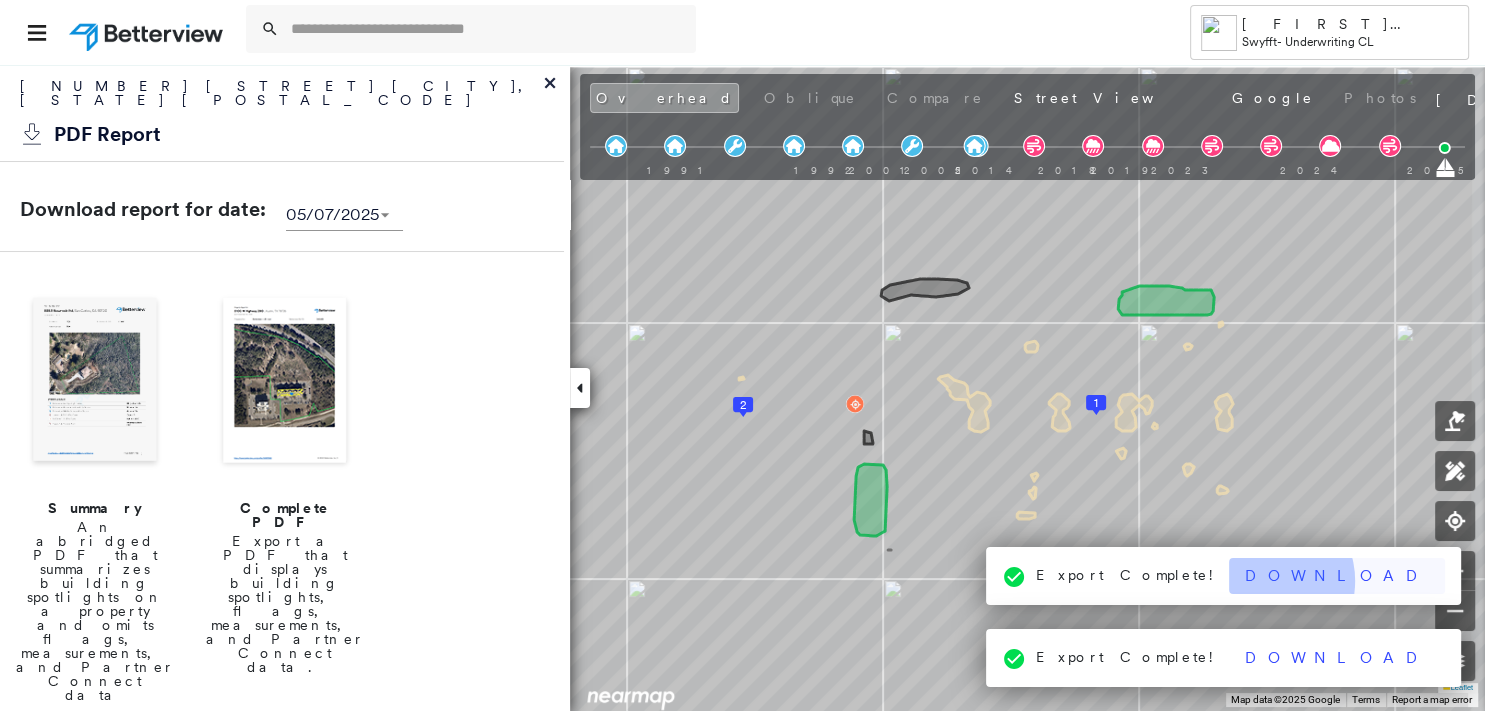 click on "Download" at bounding box center [1337, 576] 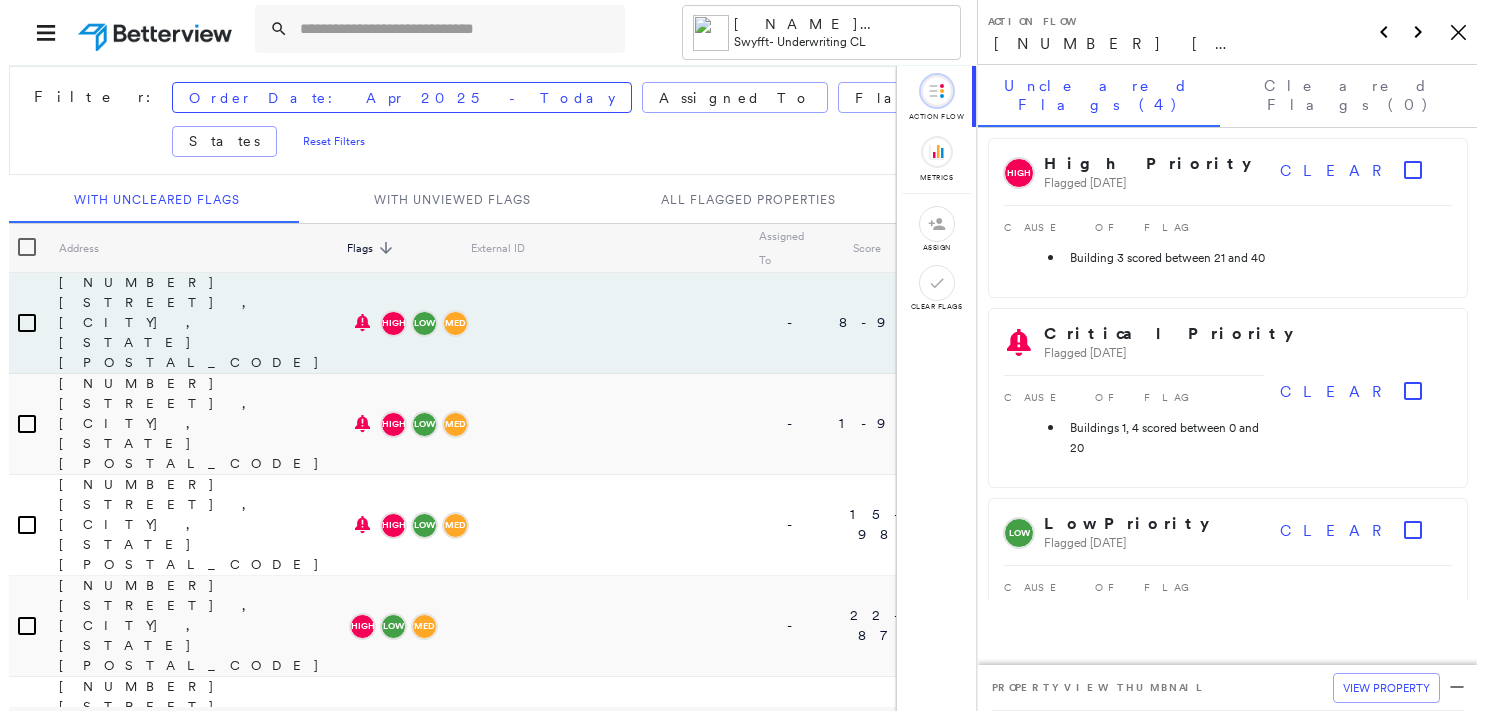 scroll, scrollTop: 0, scrollLeft: 0, axis: both 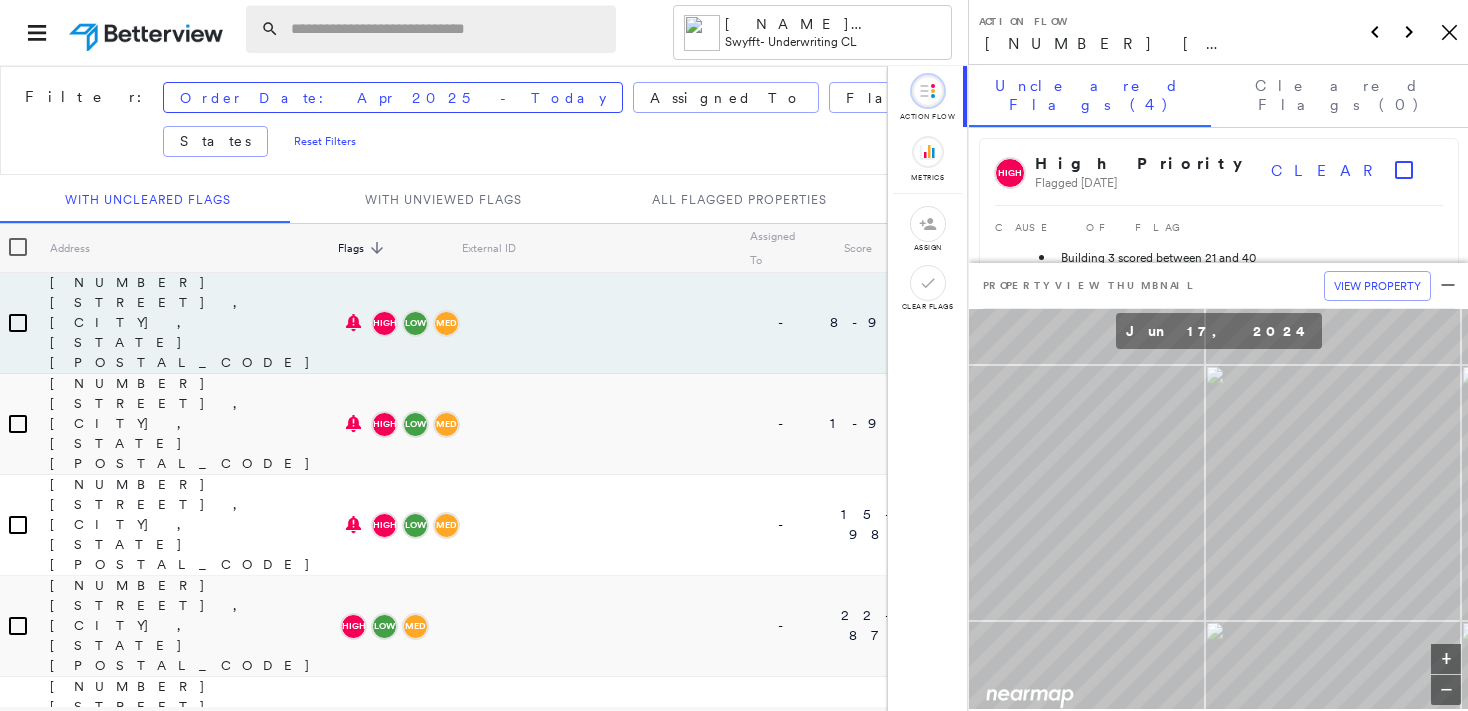 click at bounding box center (447, 29) 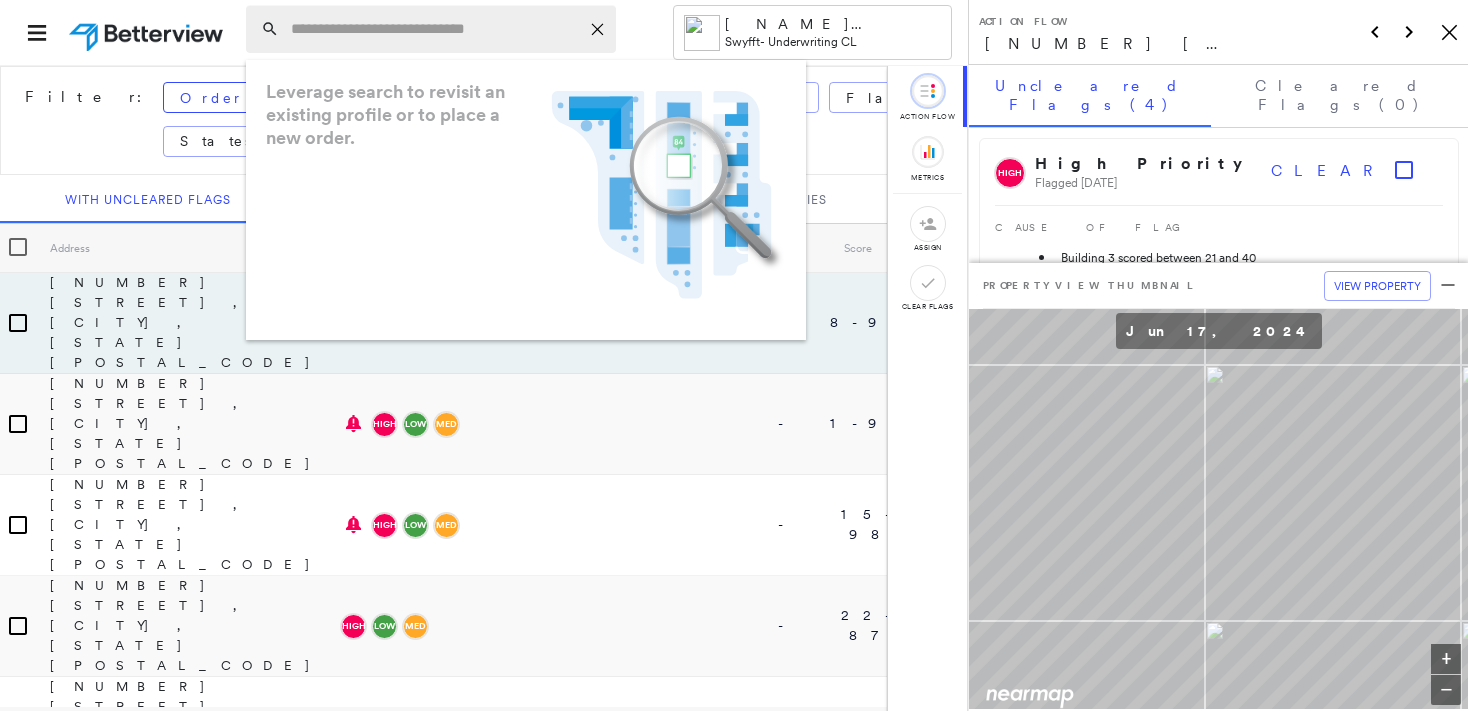 paste on "**********" 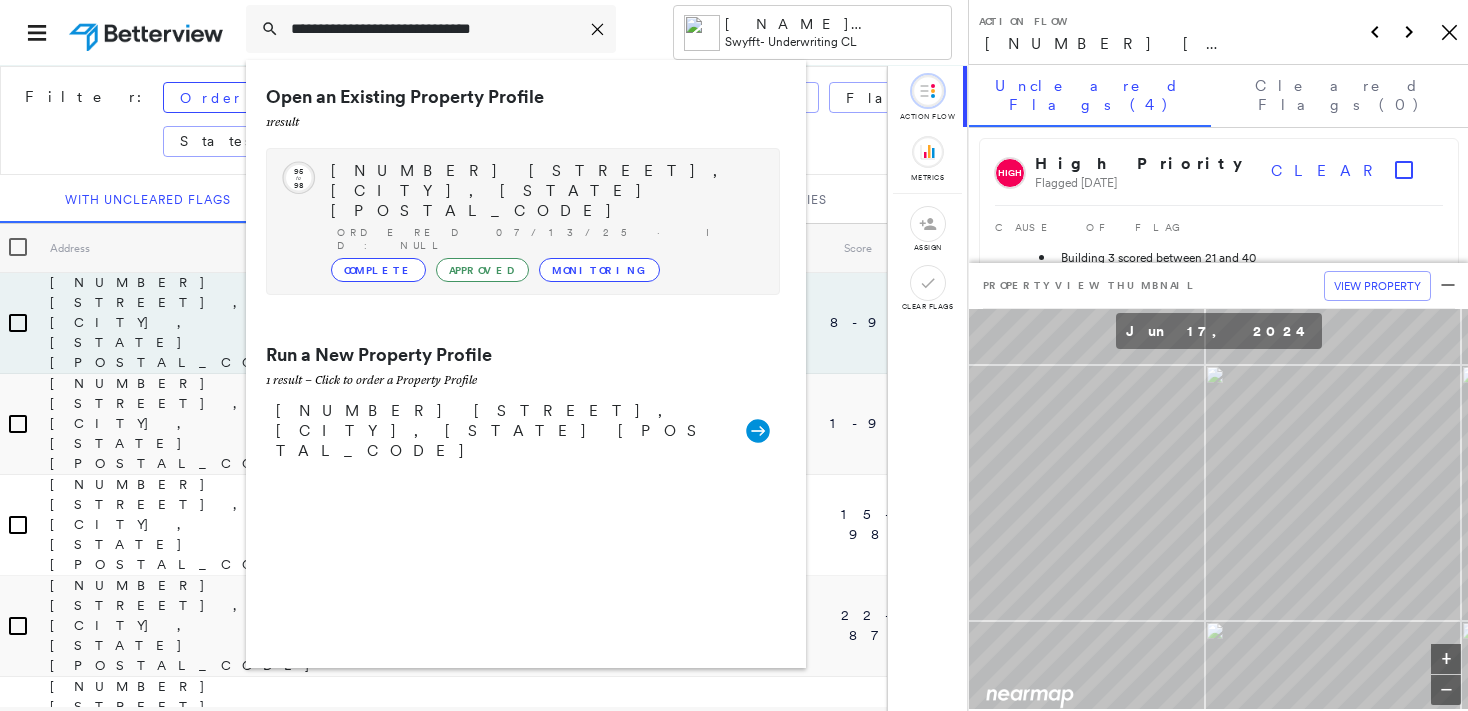 type on "**********" 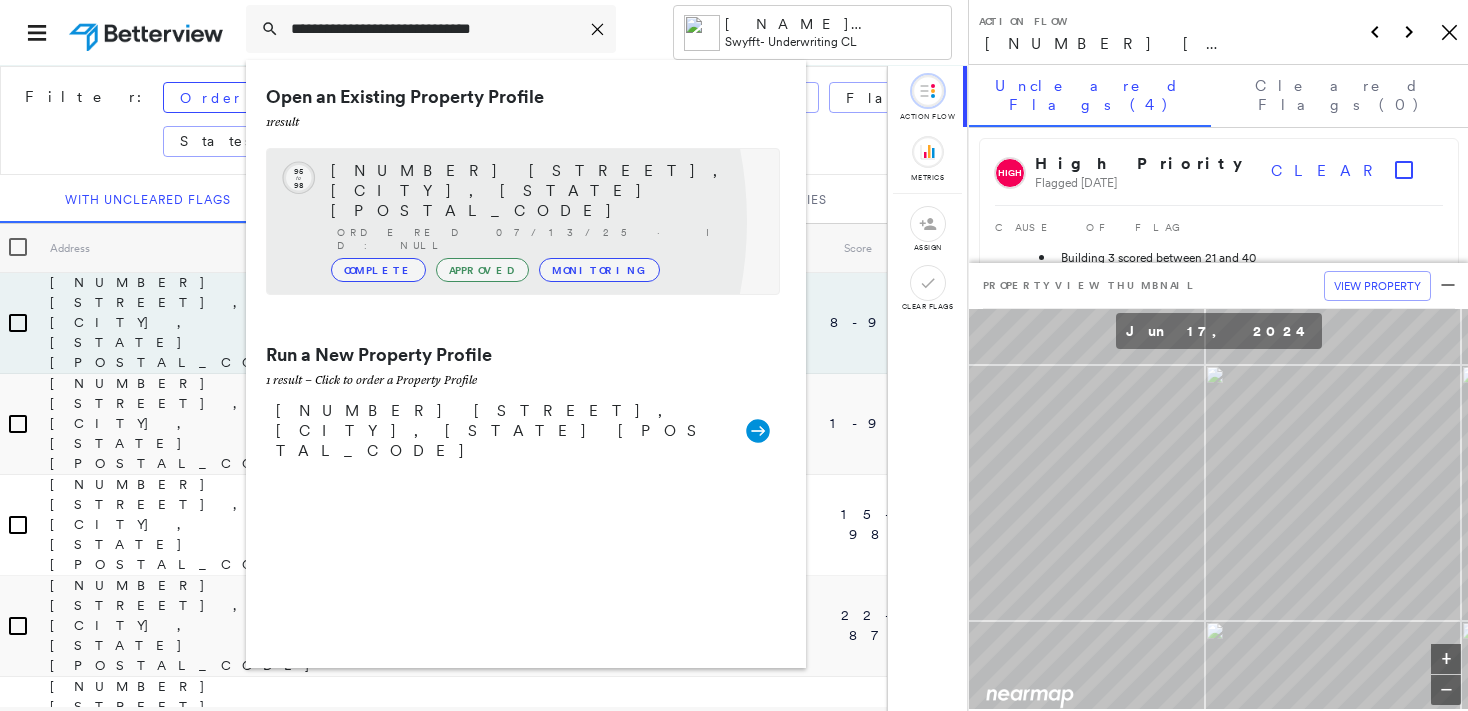 click on "Complete" at bounding box center (378, 270) 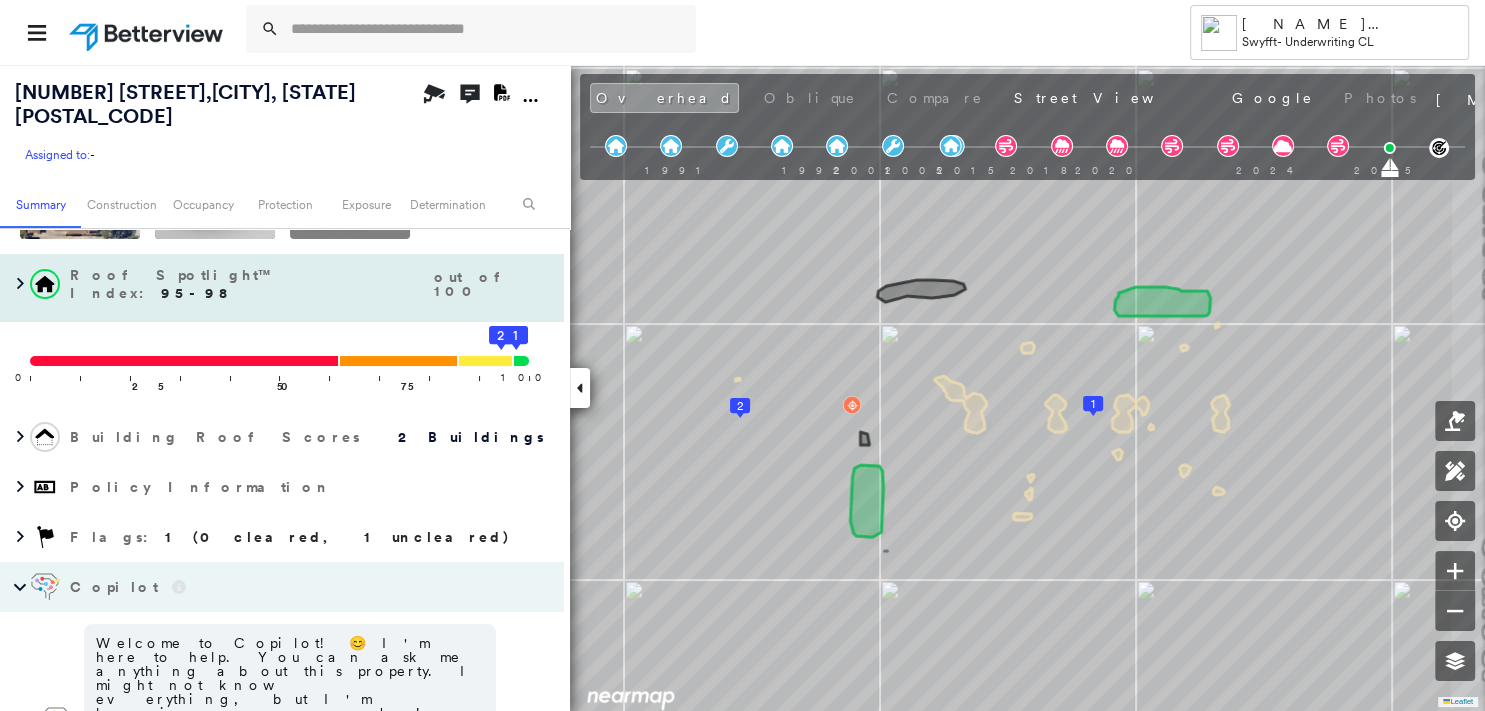 scroll, scrollTop: 0, scrollLeft: 0, axis: both 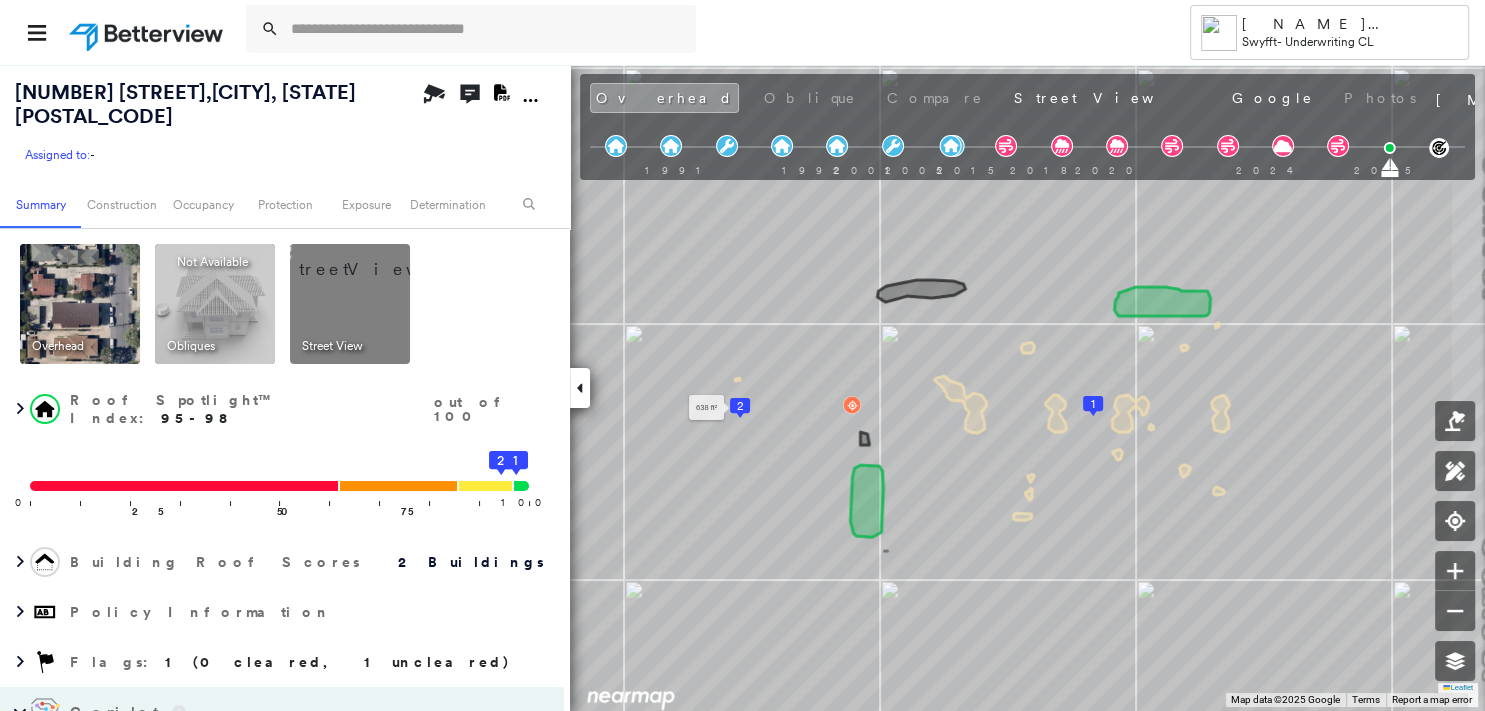 click 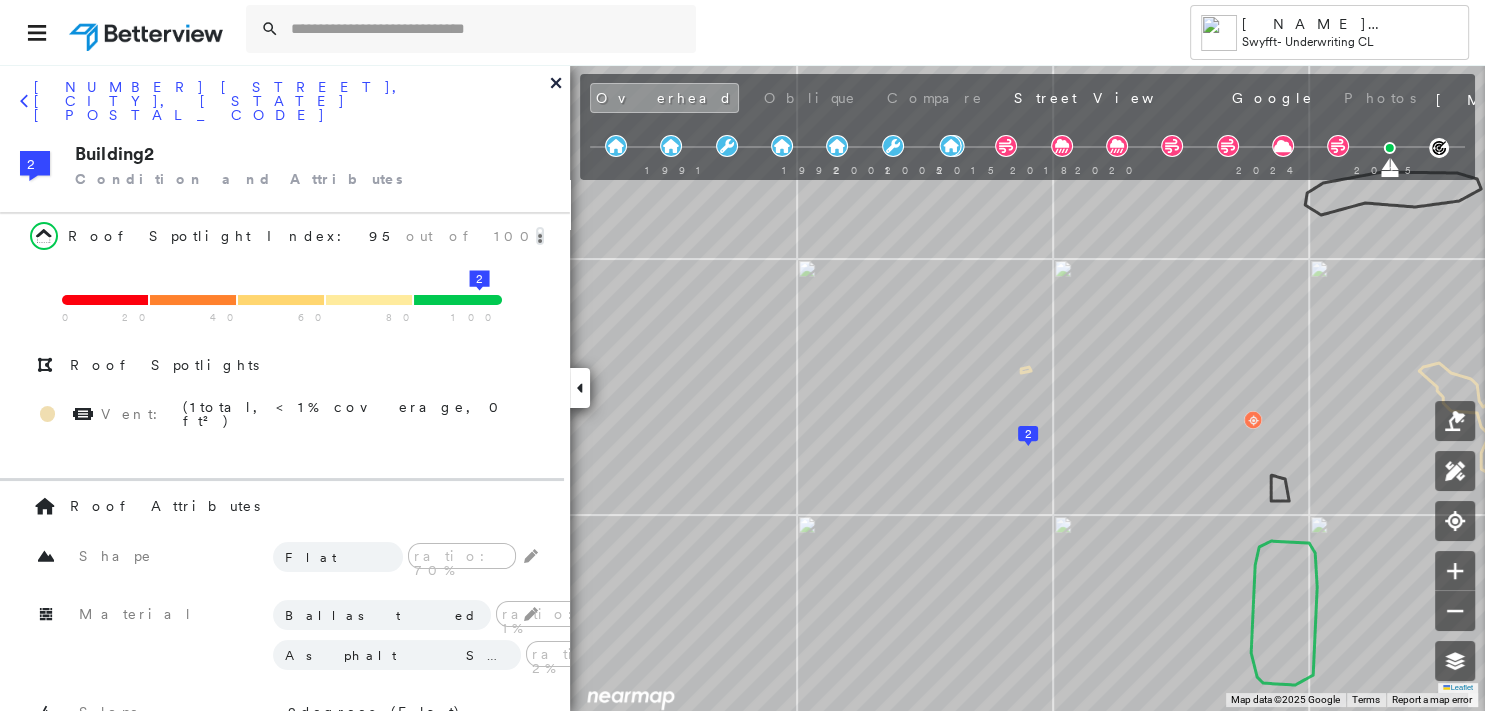 scroll, scrollTop: 317, scrollLeft: 0, axis: vertical 